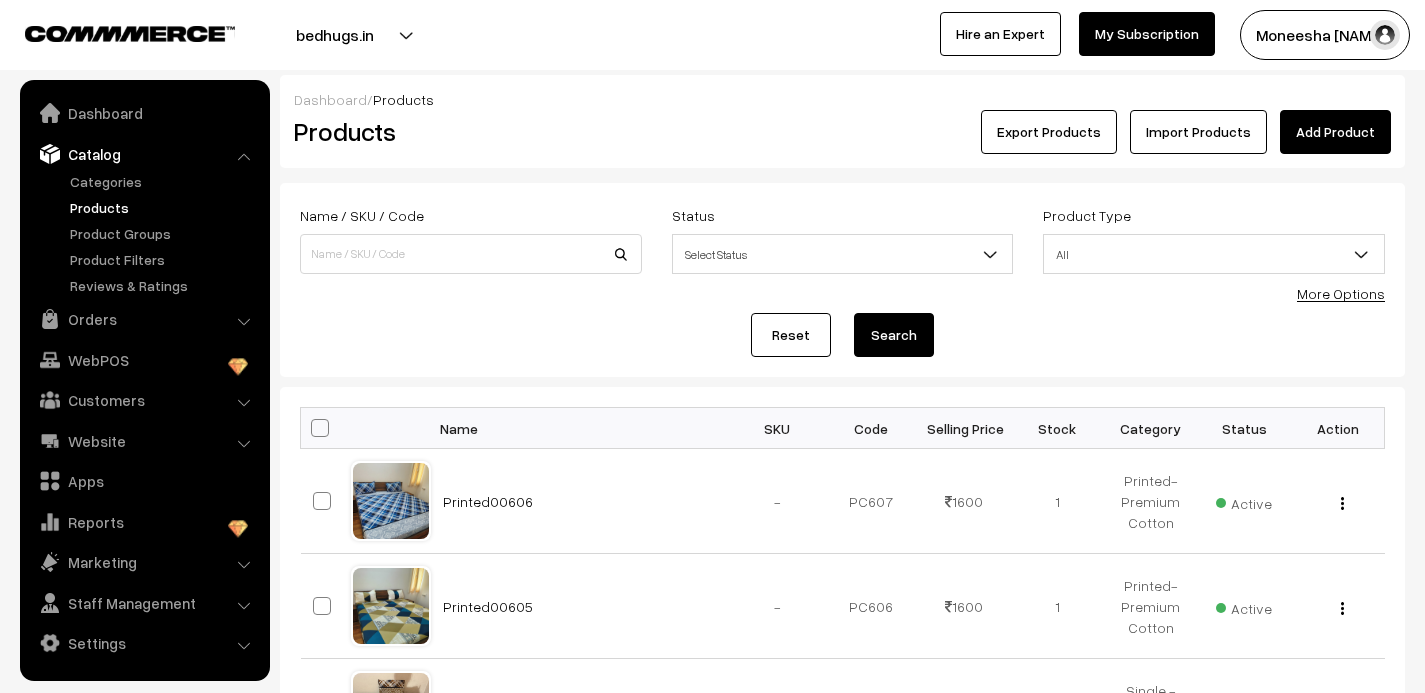 scroll, scrollTop: 0, scrollLeft: 0, axis: both 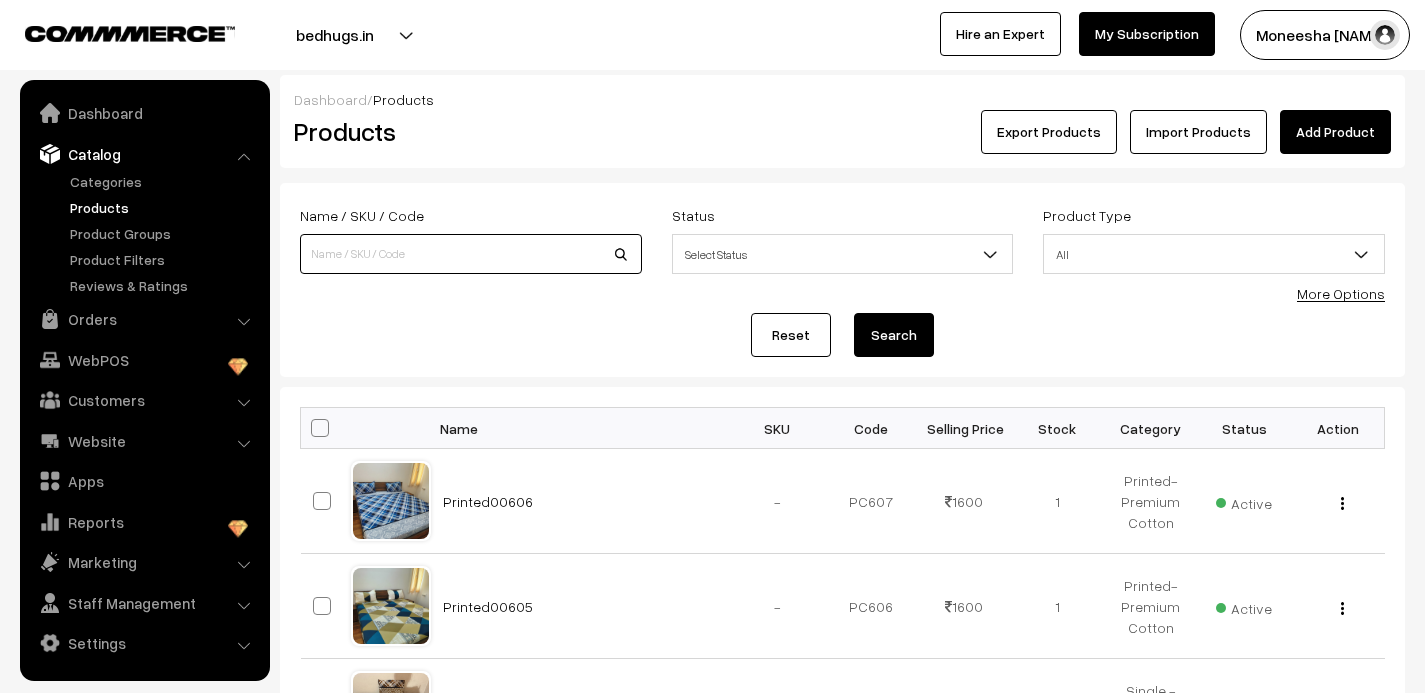 click at bounding box center (471, 254) 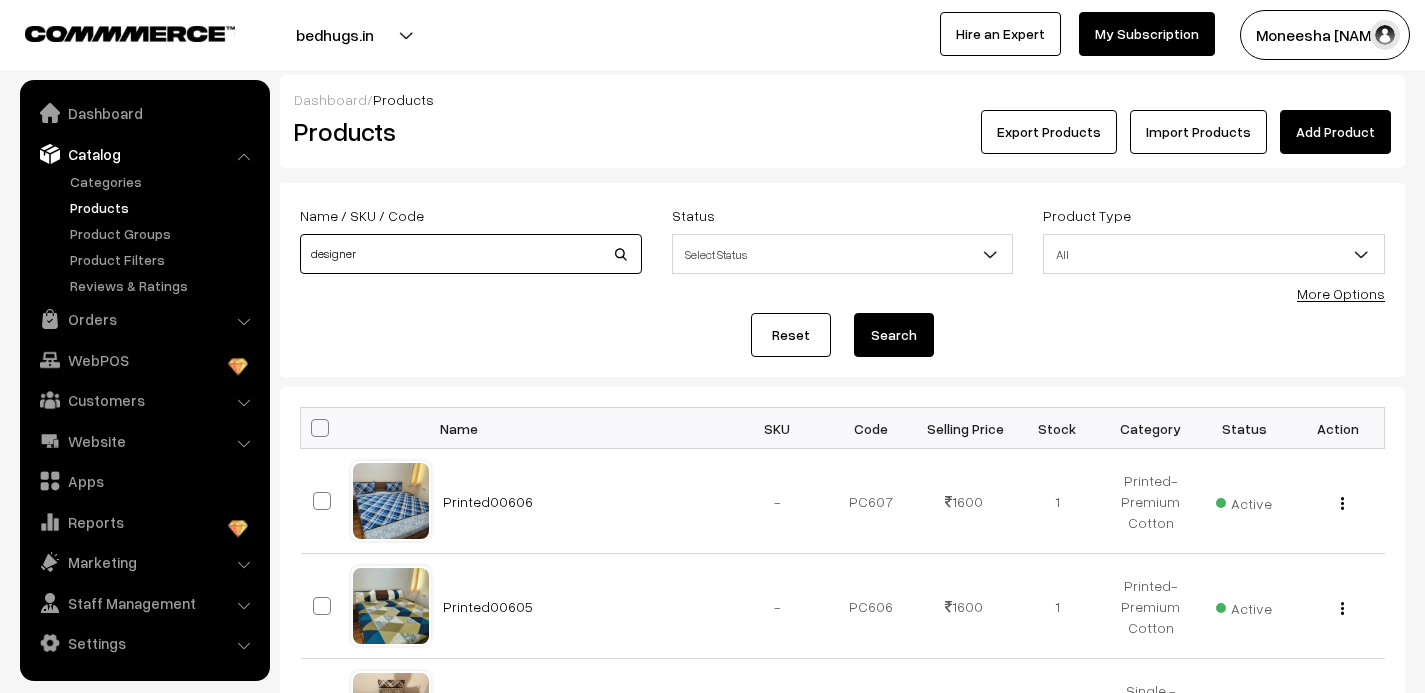 type on "designer" 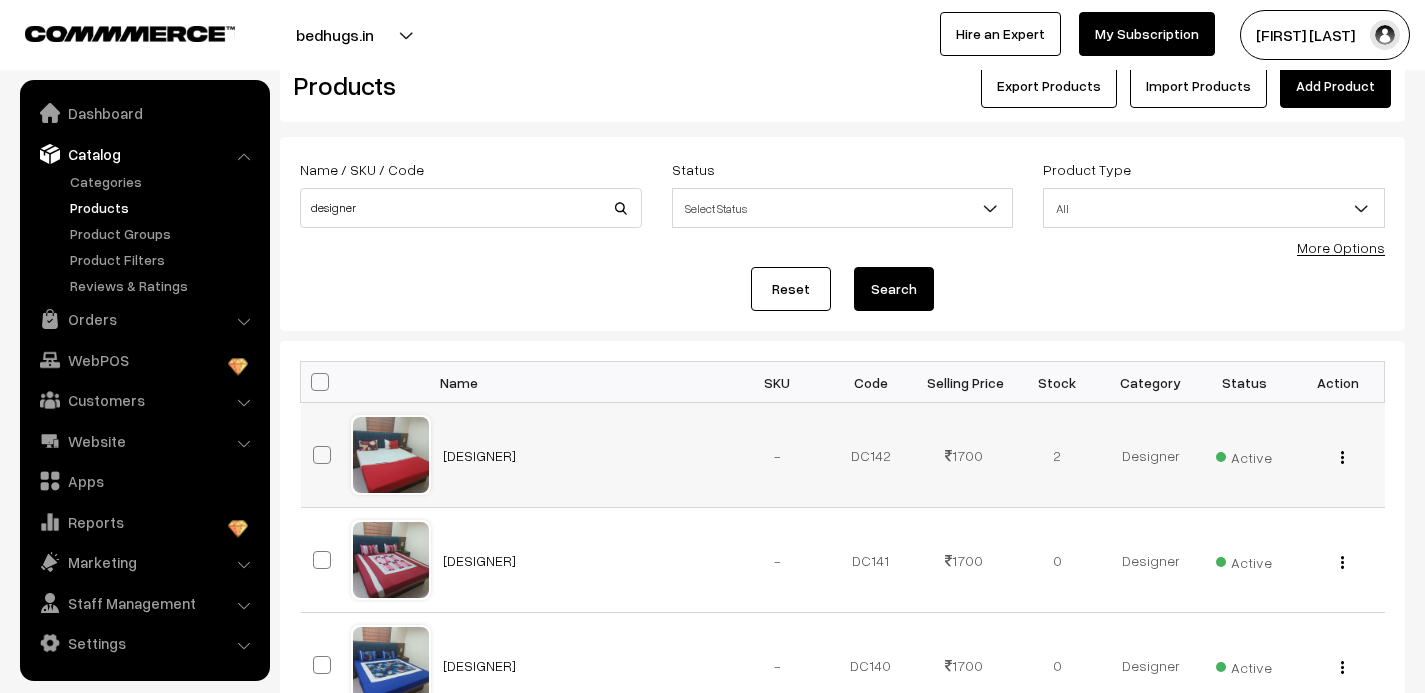 scroll, scrollTop: 59, scrollLeft: 0, axis: vertical 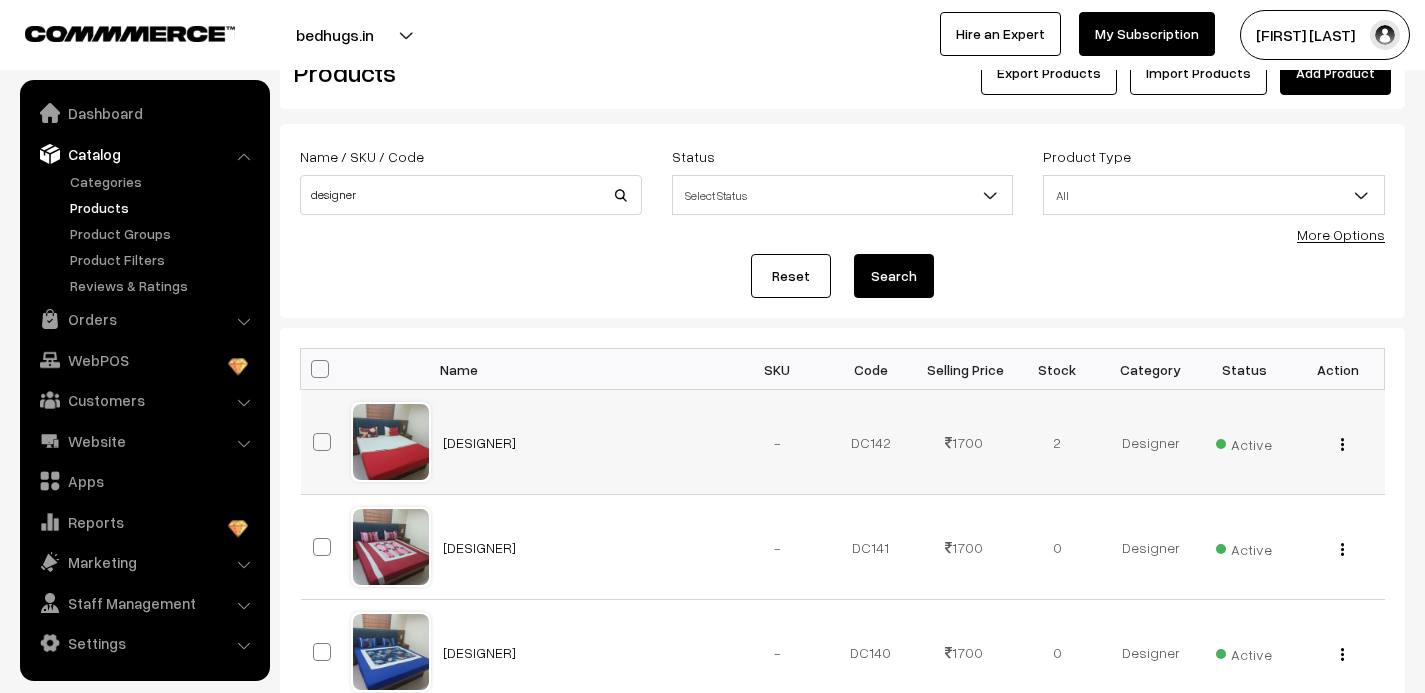 click at bounding box center [1342, 444] 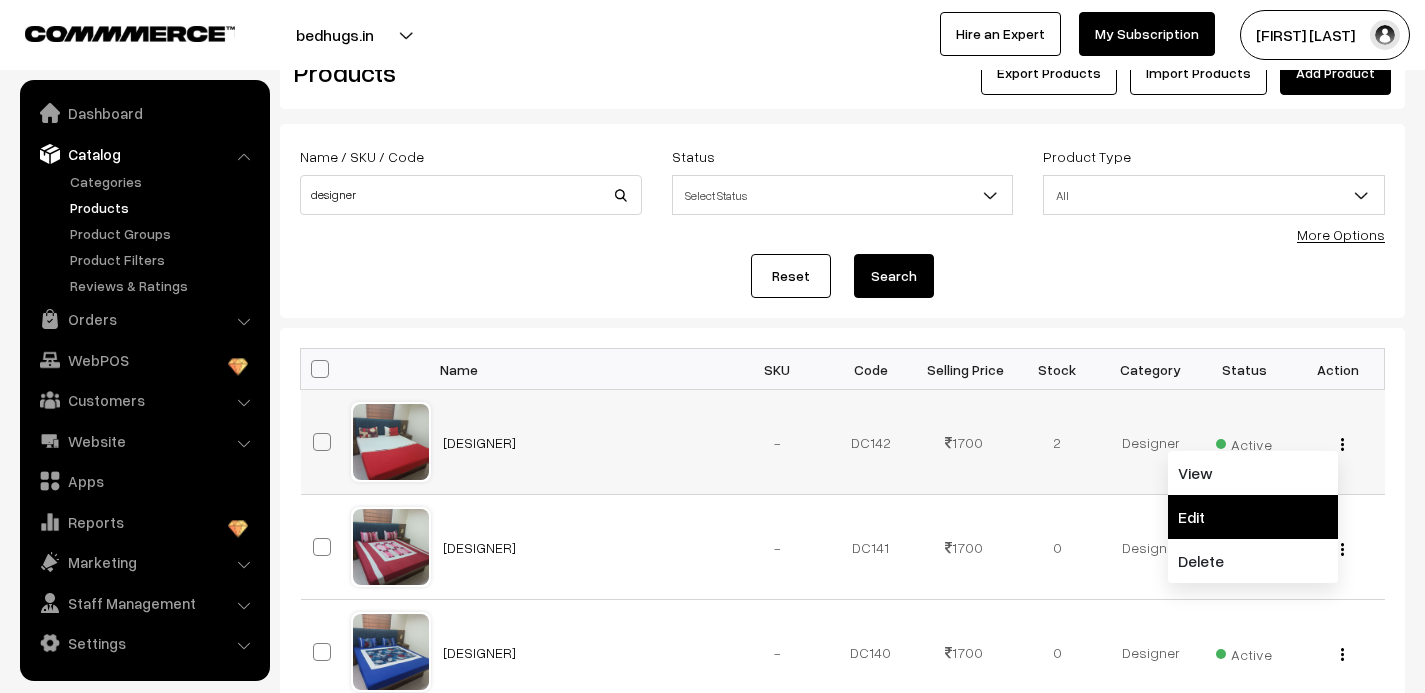 click on "Edit" at bounding box center [1253, 517] 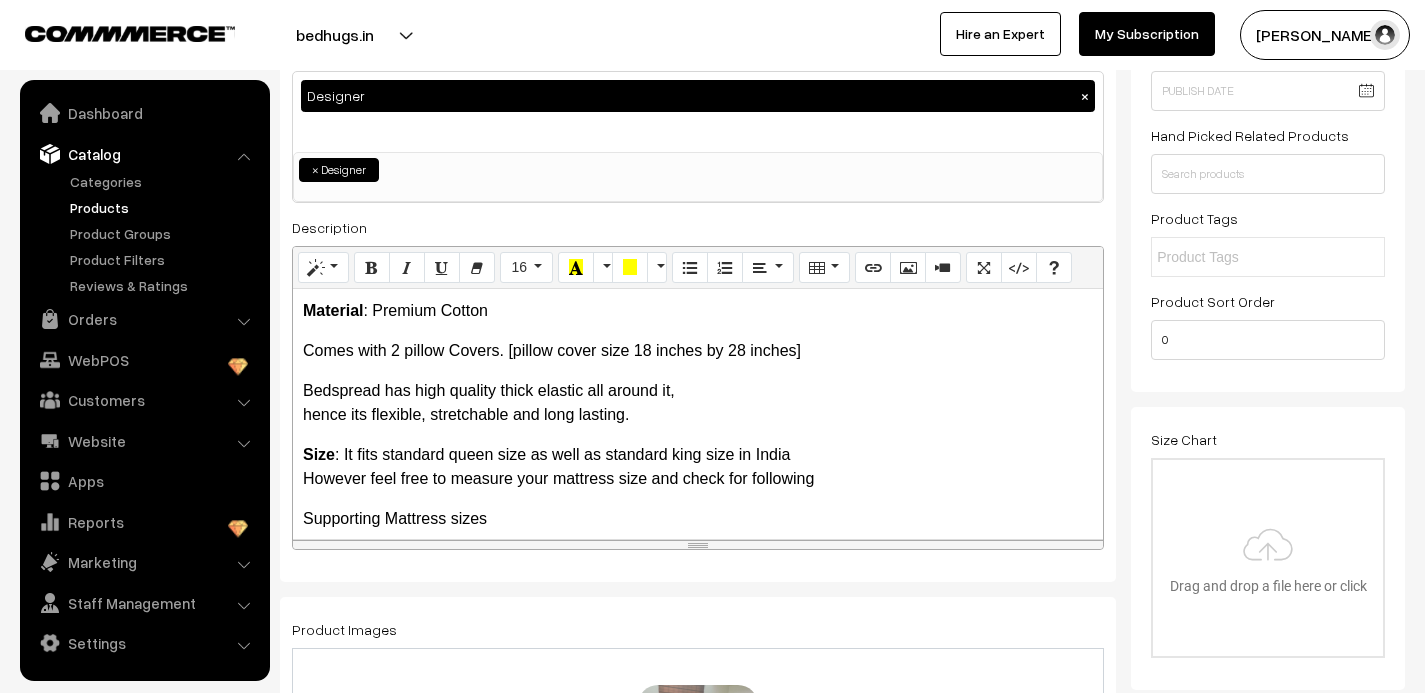 scroll, scrollTop: 223, scrollLeft: 0, axis: vertical 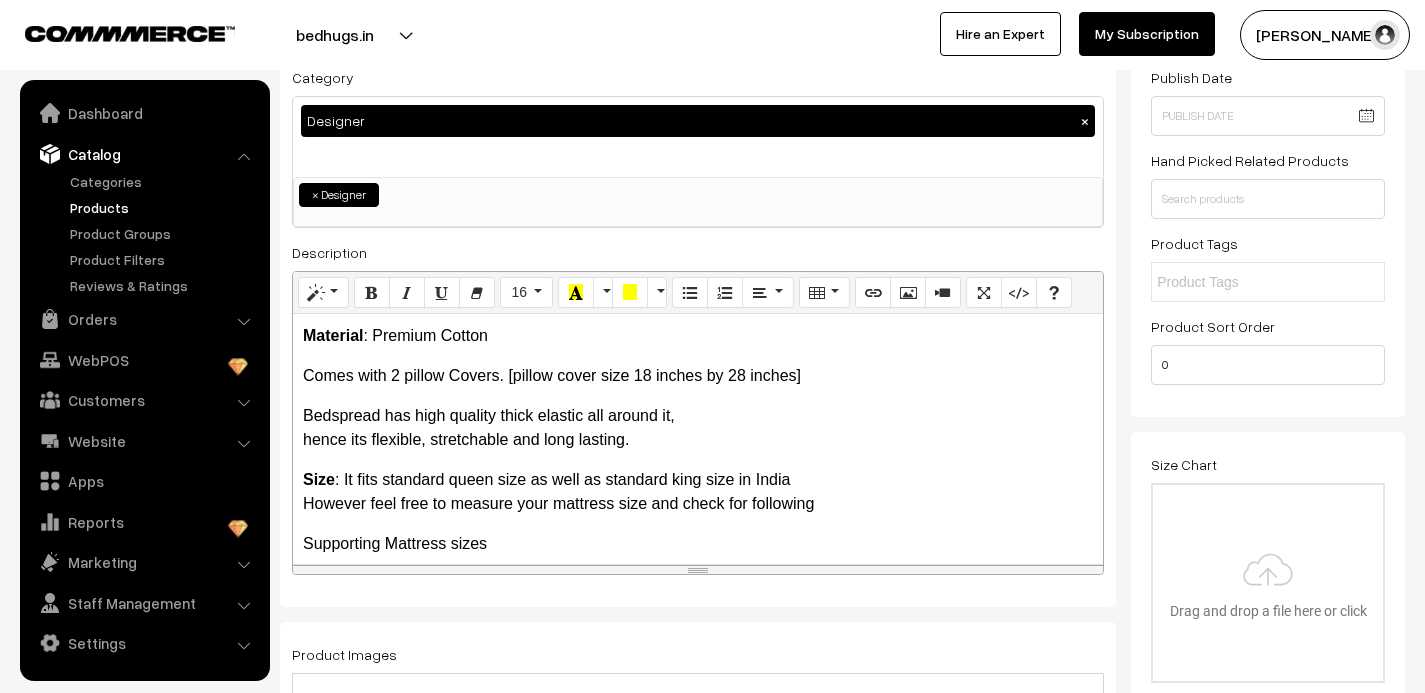 click on "However feel free to measure your mattress size and check for following" at bounding box center (558, 503) 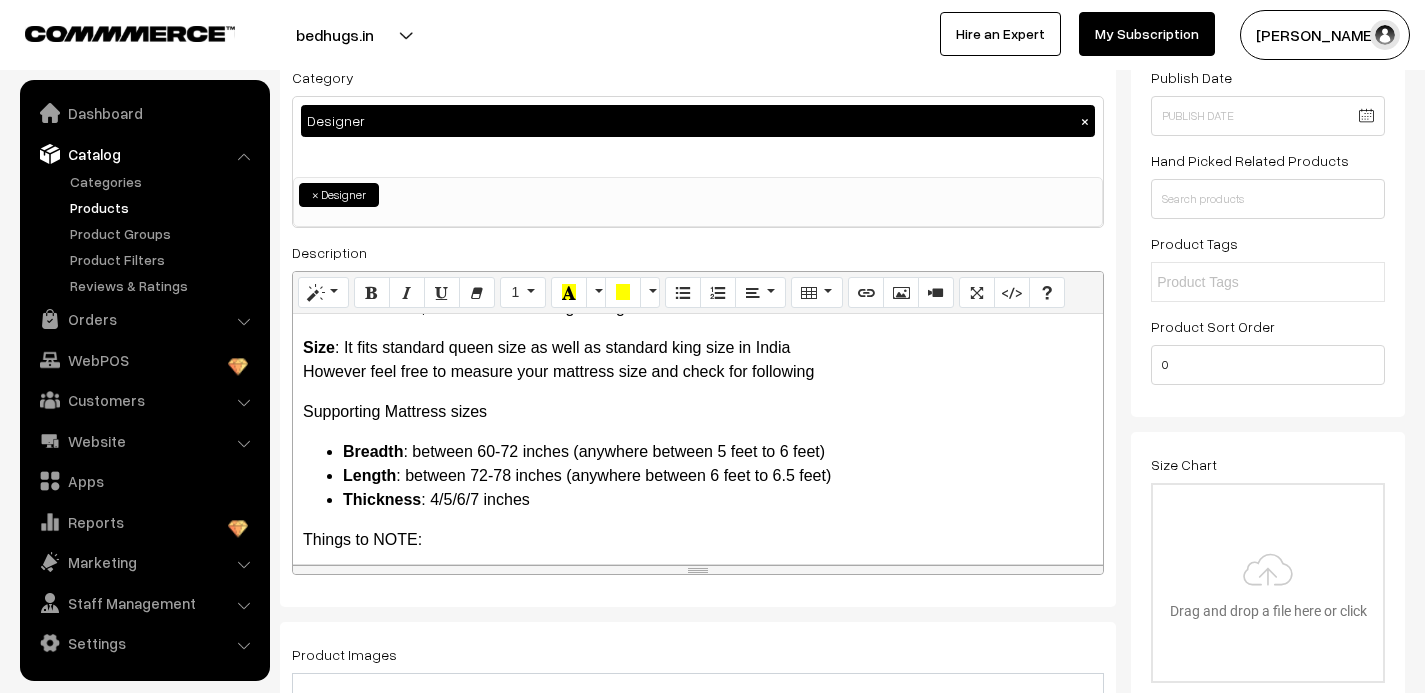 scroll, scrollTop: 210, scrollLeft: 0, axis: vertical 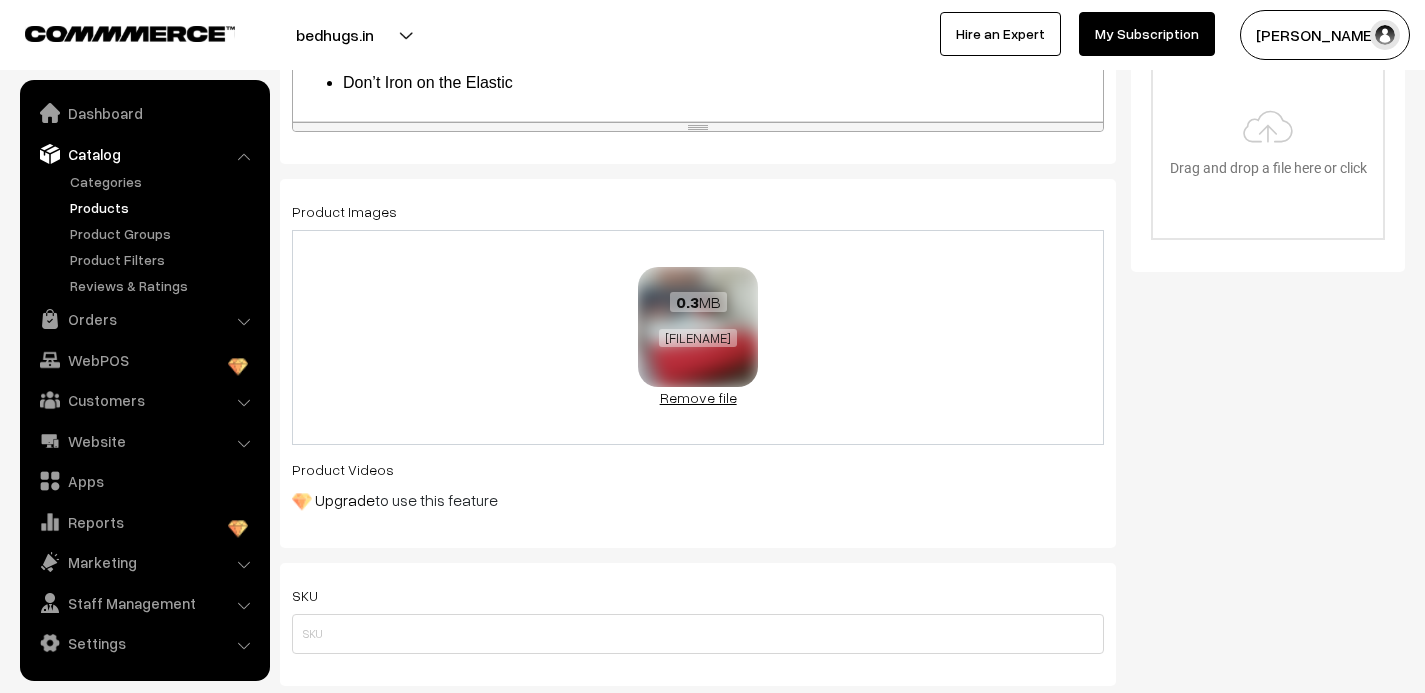 click on "Remove file" at bounding box center (698, 397) 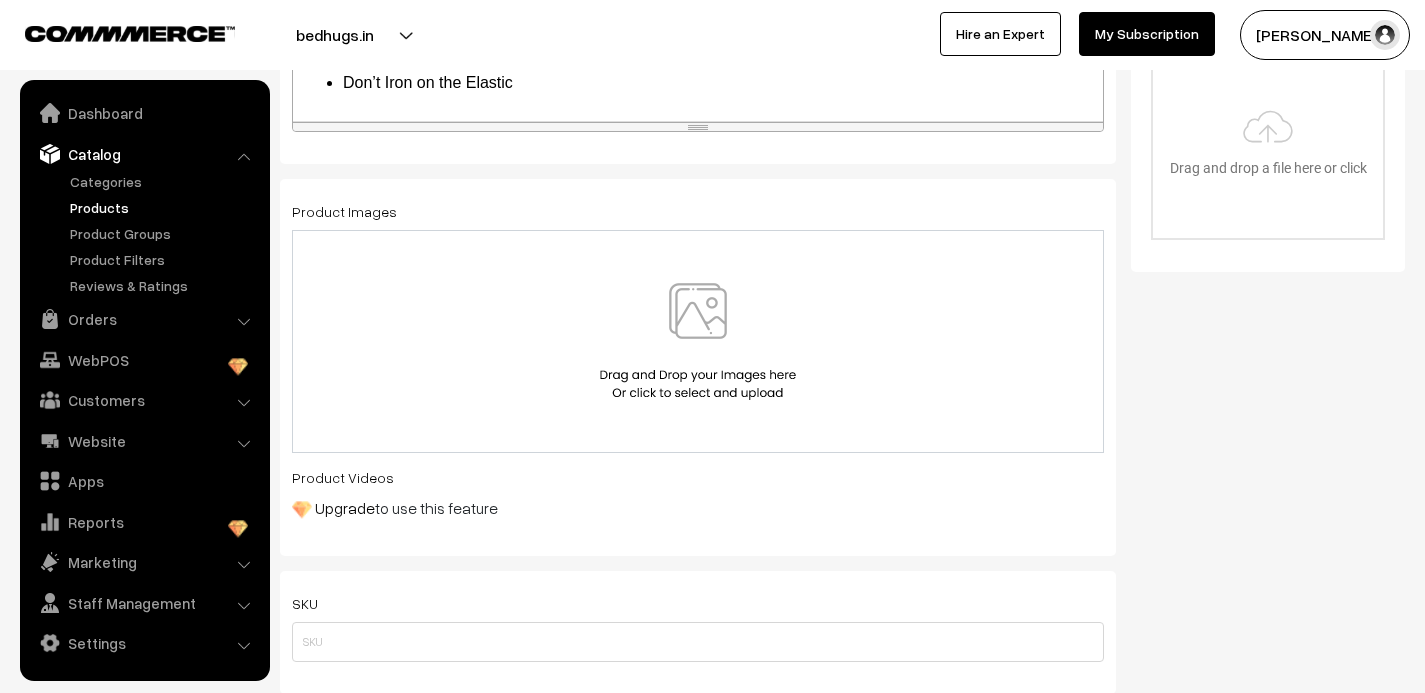 click at bounding box center (698, 341) 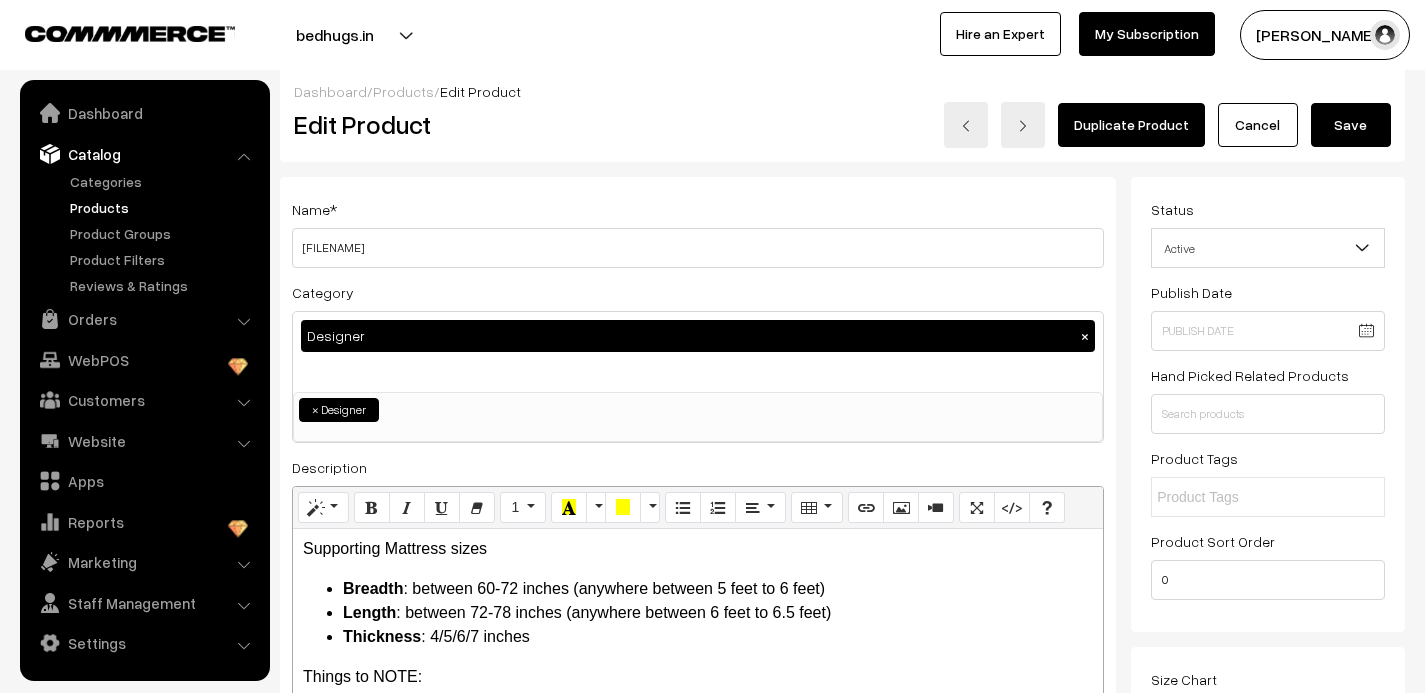 scroll, scrollTop: 0, scrollLeft: 0, axis: both 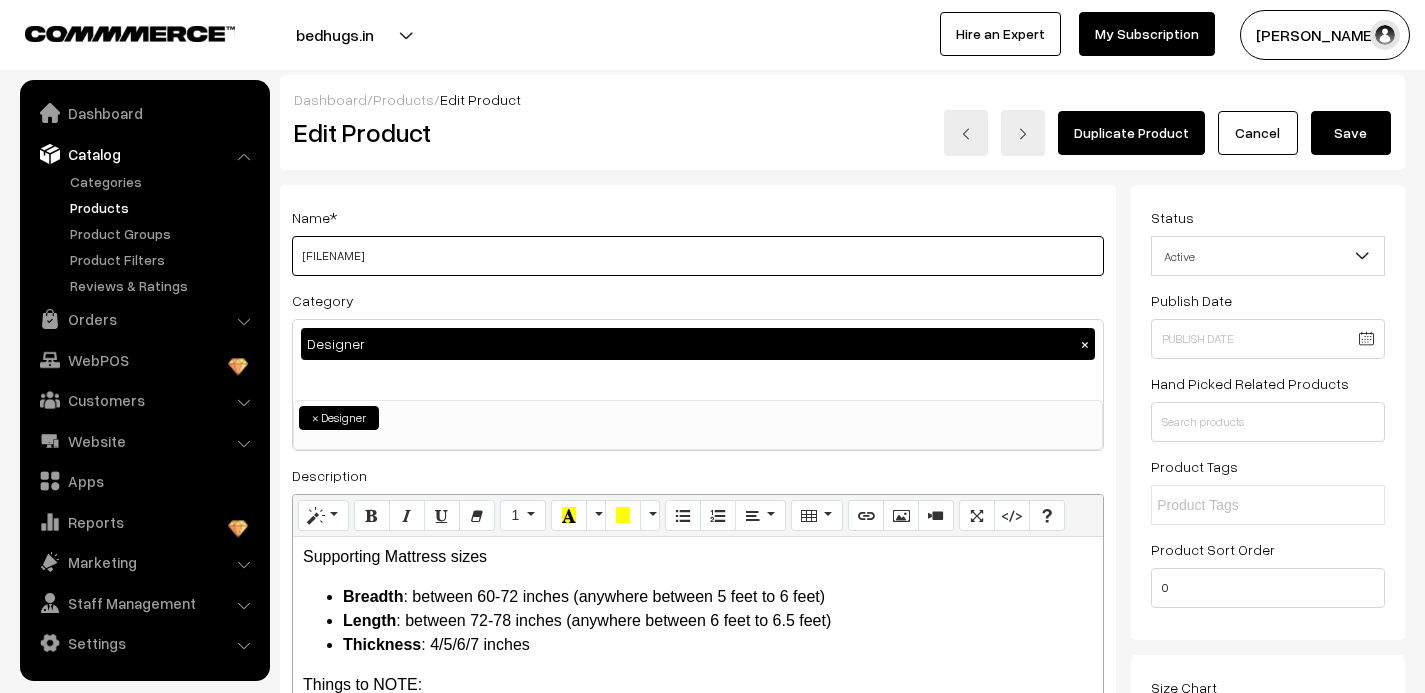 click on "Designer00143" at bounding box center [698, 256] 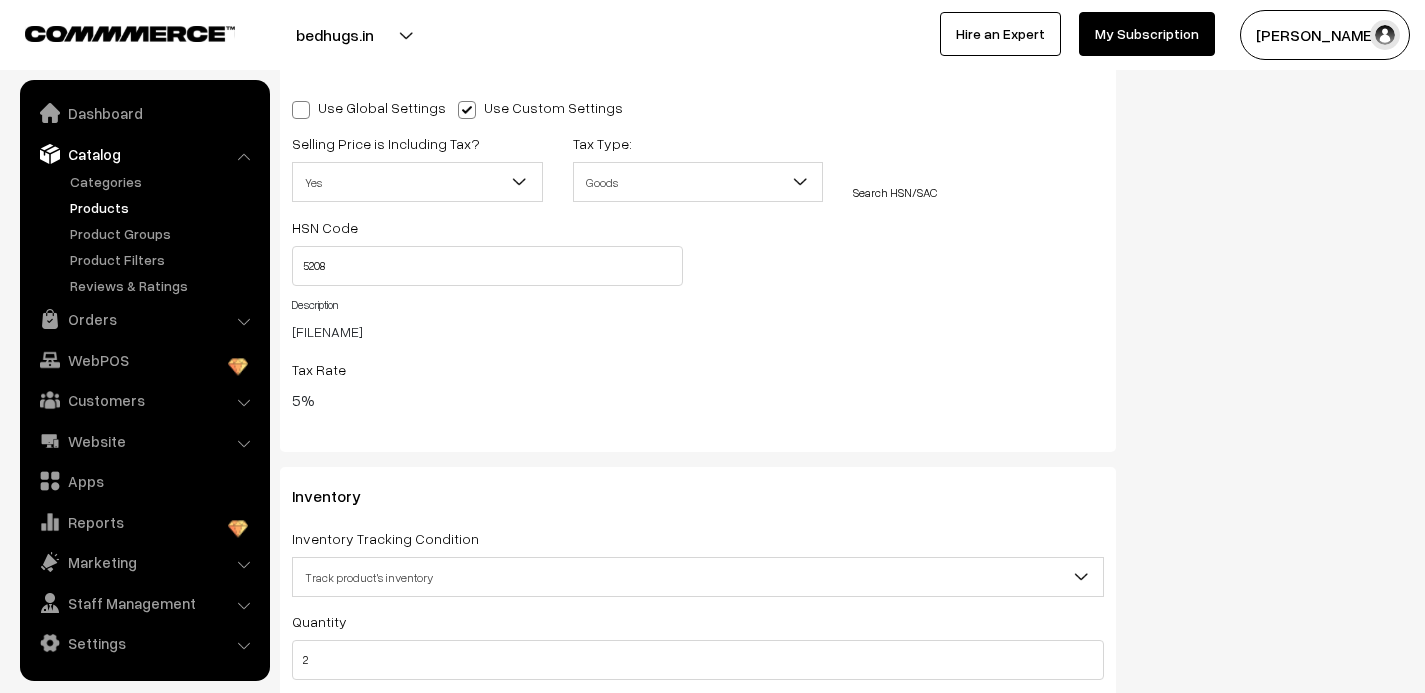 scroll, scrollTop: 1833, scrollLeft: 0, axis: vertical 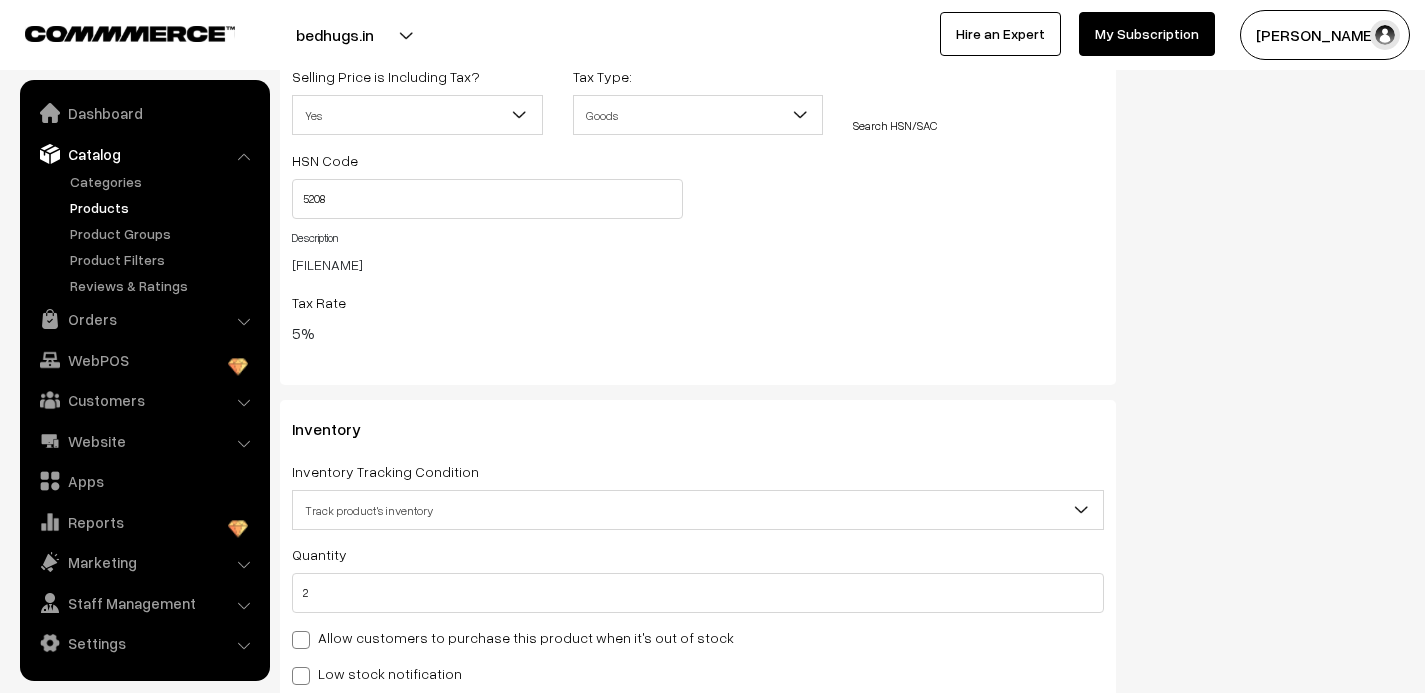 type on "Designer00144" 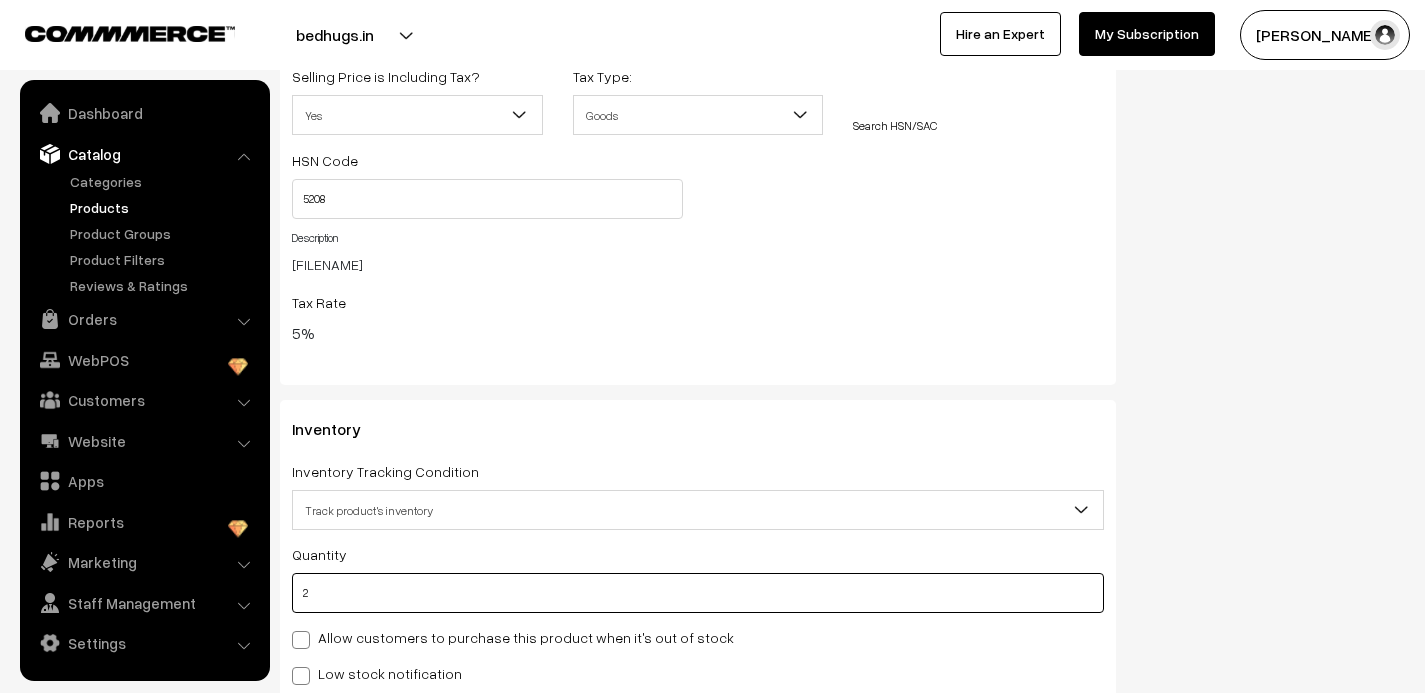 click on "2" at bounding box center [698, 593] 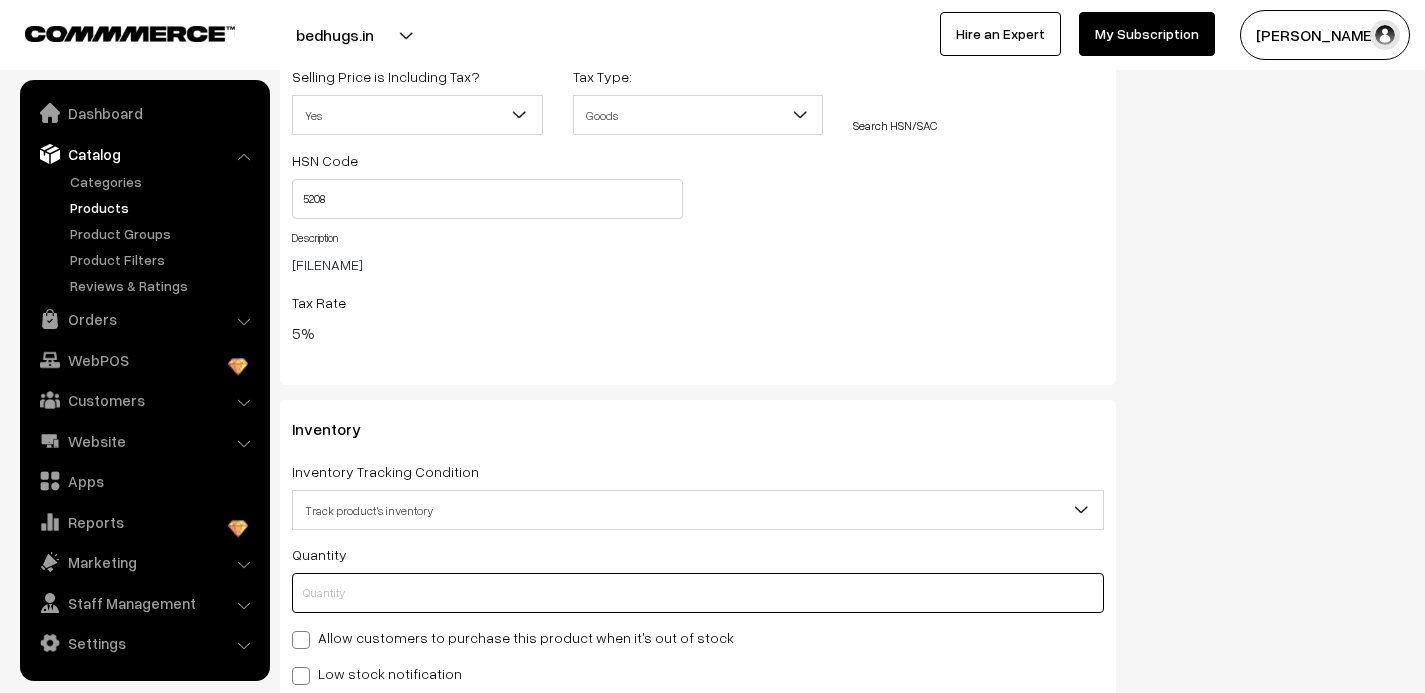 type on "1" 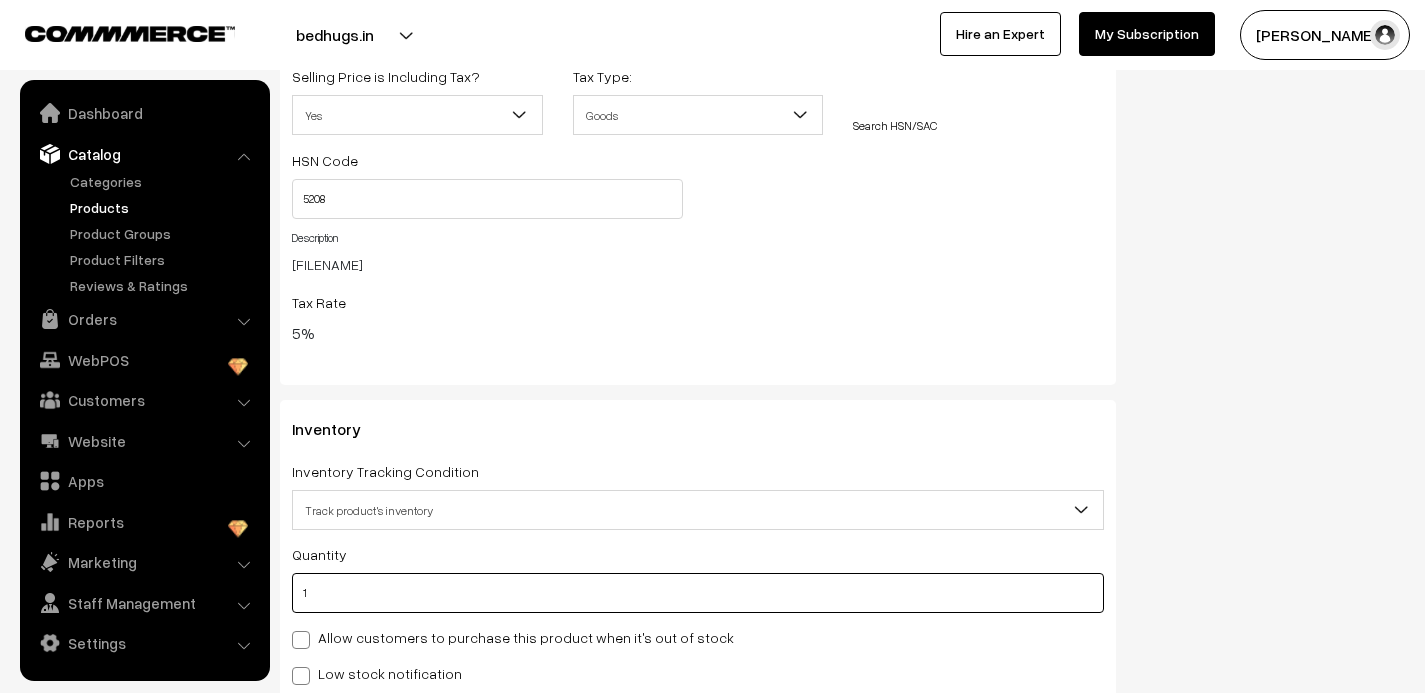 type on "3" 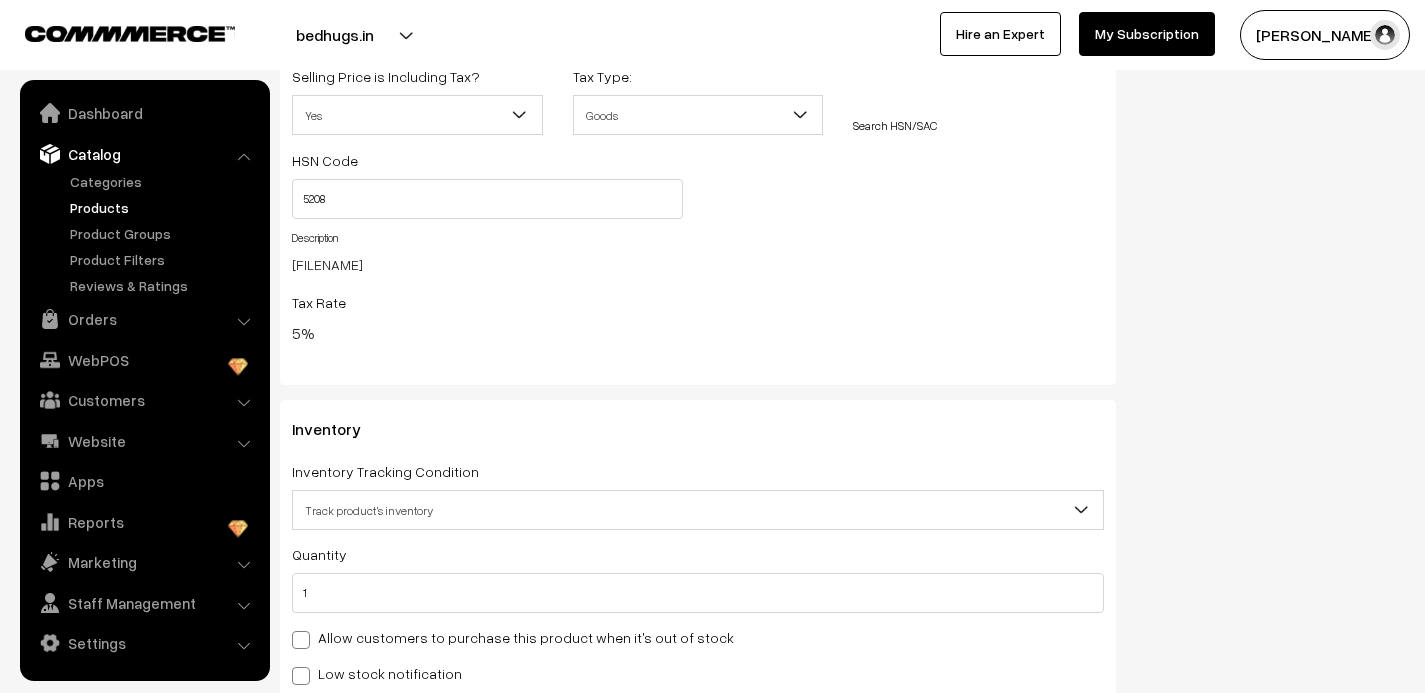 click on "Status
Active
Inactive
Active
Publish Date
Product Type
-- Select --
-- Select --
Filter Color
Hand Picked Related Products
0" at bounding box center (1275, -290) 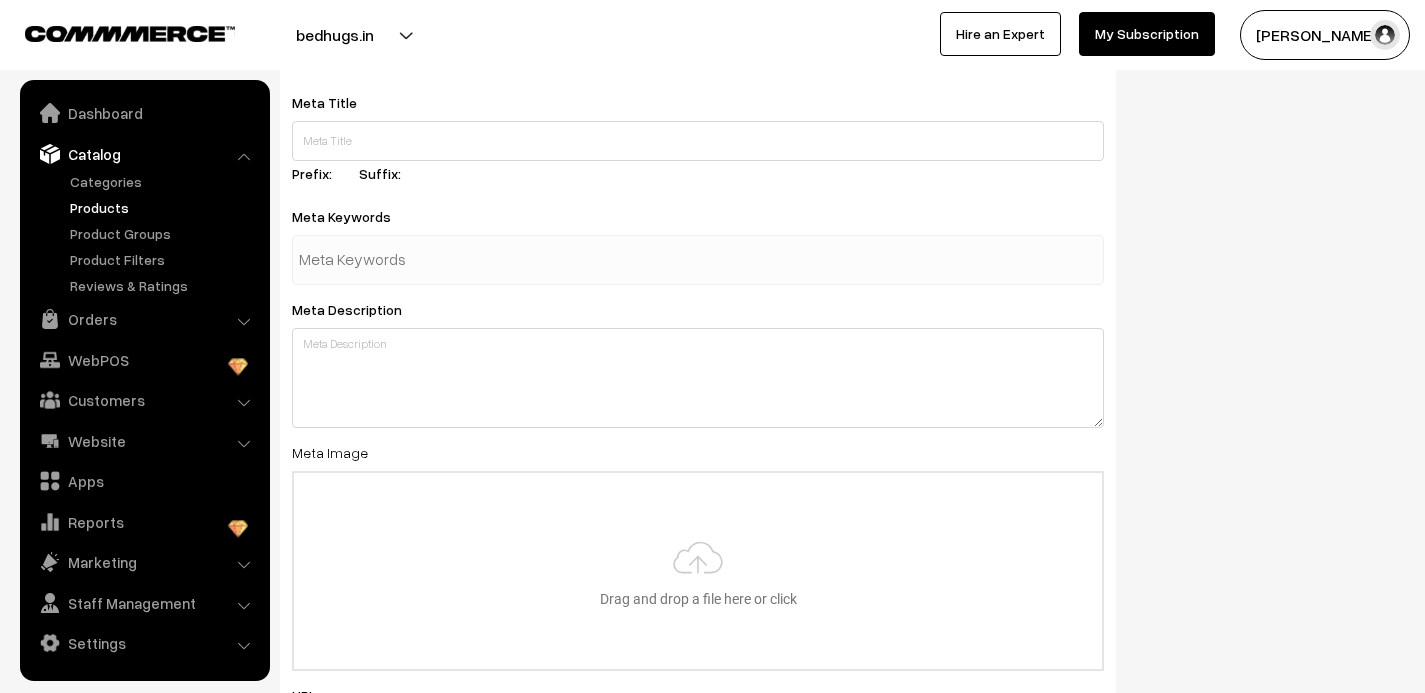 scroll, scrollTop: 3142, scrollLeft: 0, axis: vertical 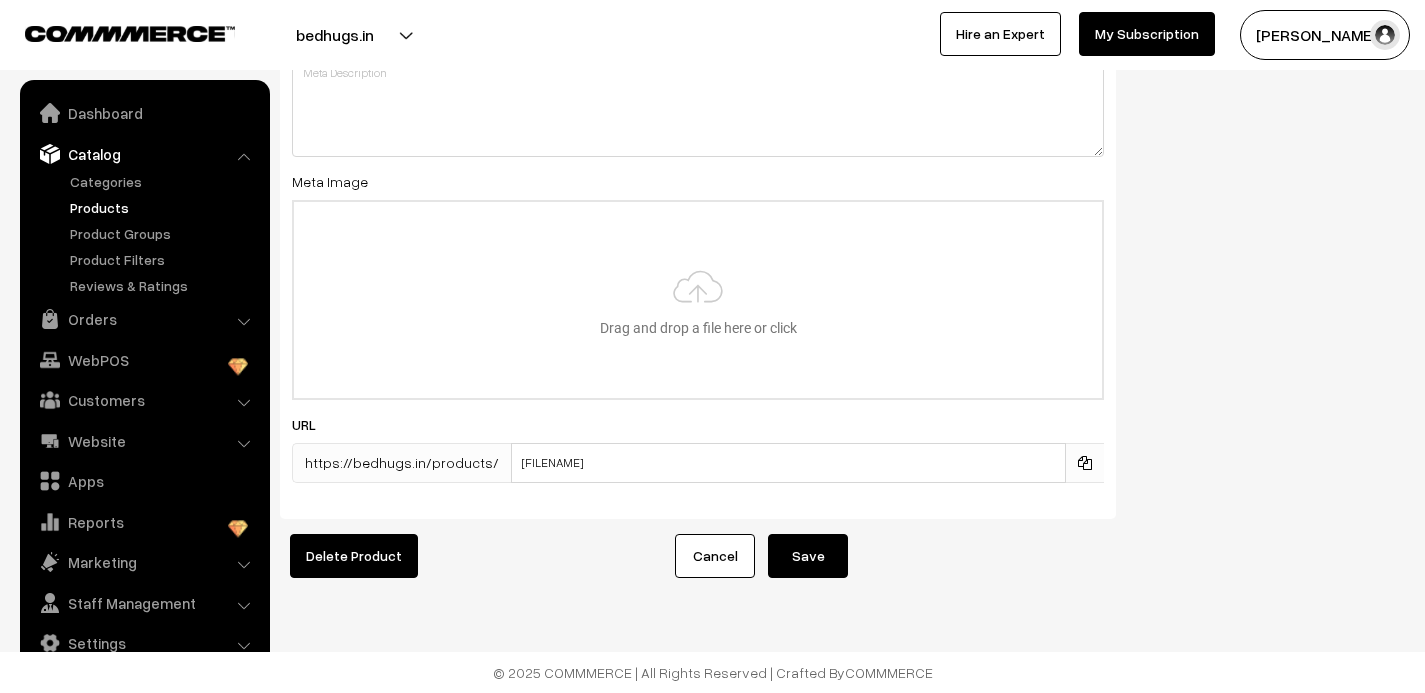 click on "Save" at bounding box center (808, 556) 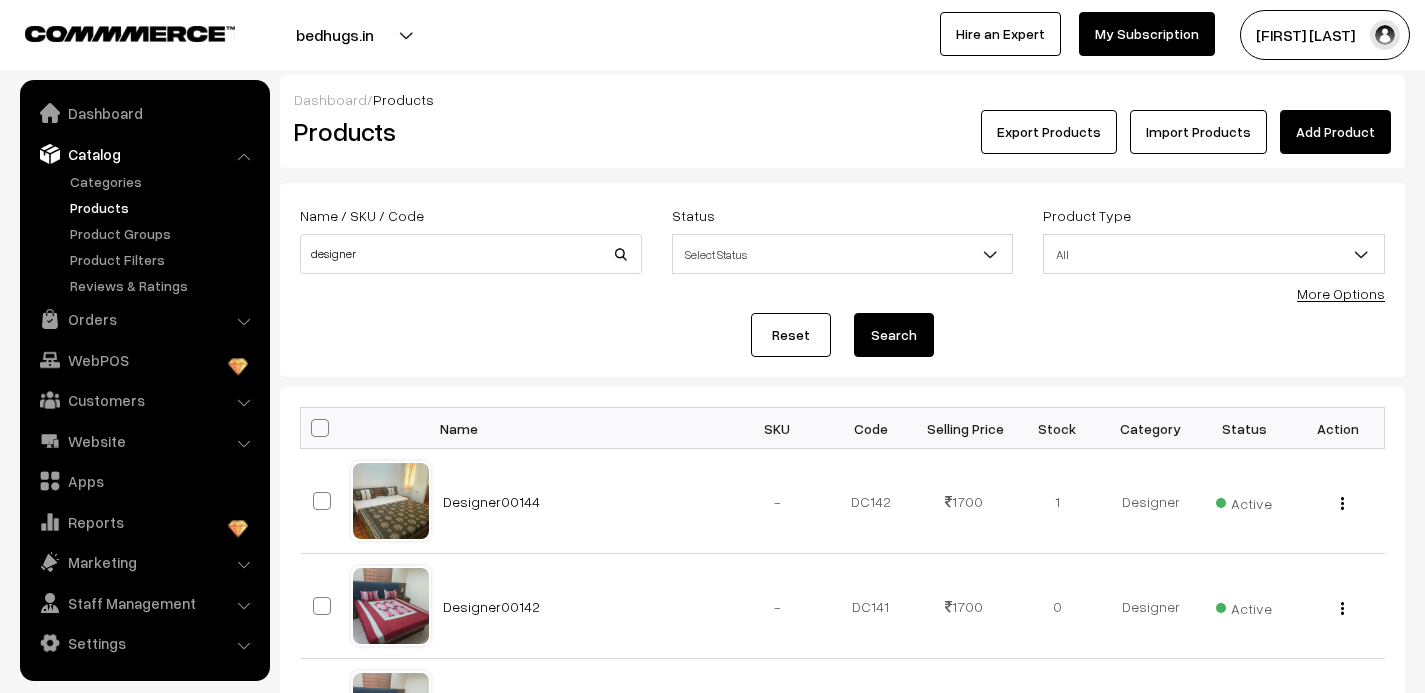 scroll, scrollTop: 0, scrollLeft: 0, axis: both 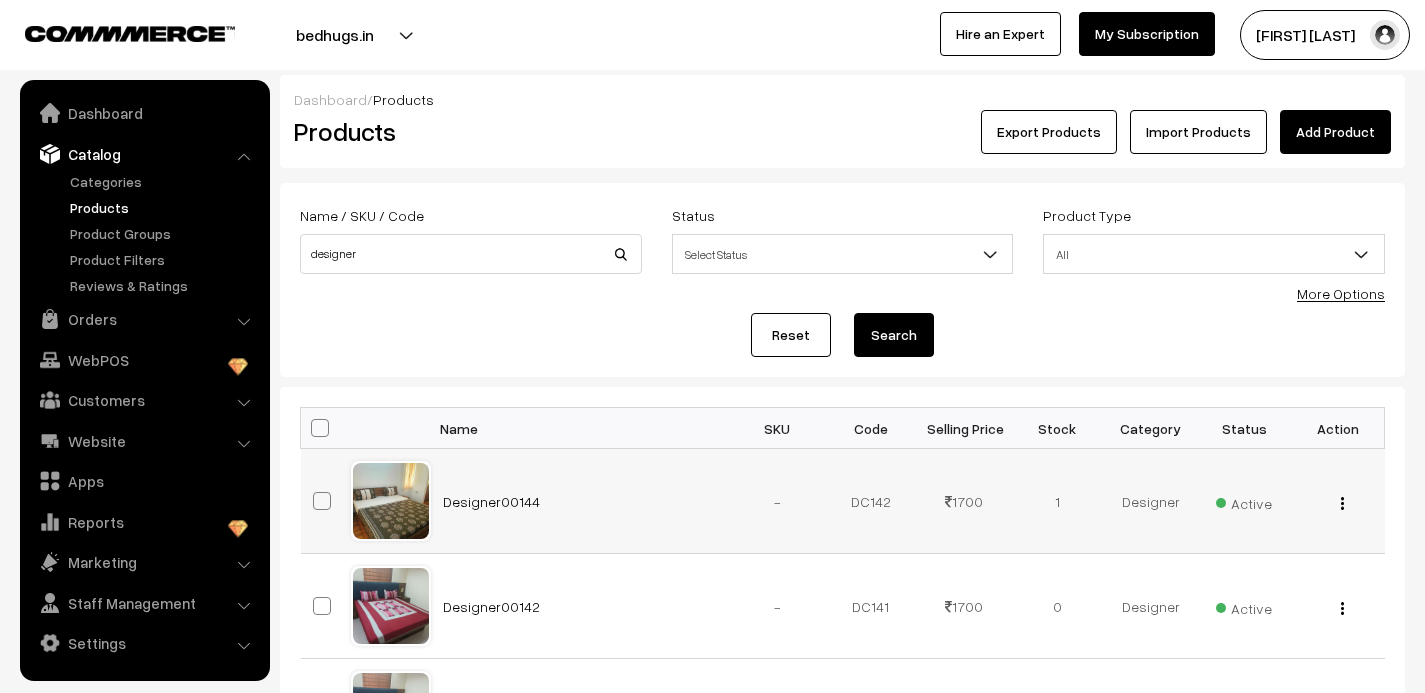 click at bounding box center [1342, 503] 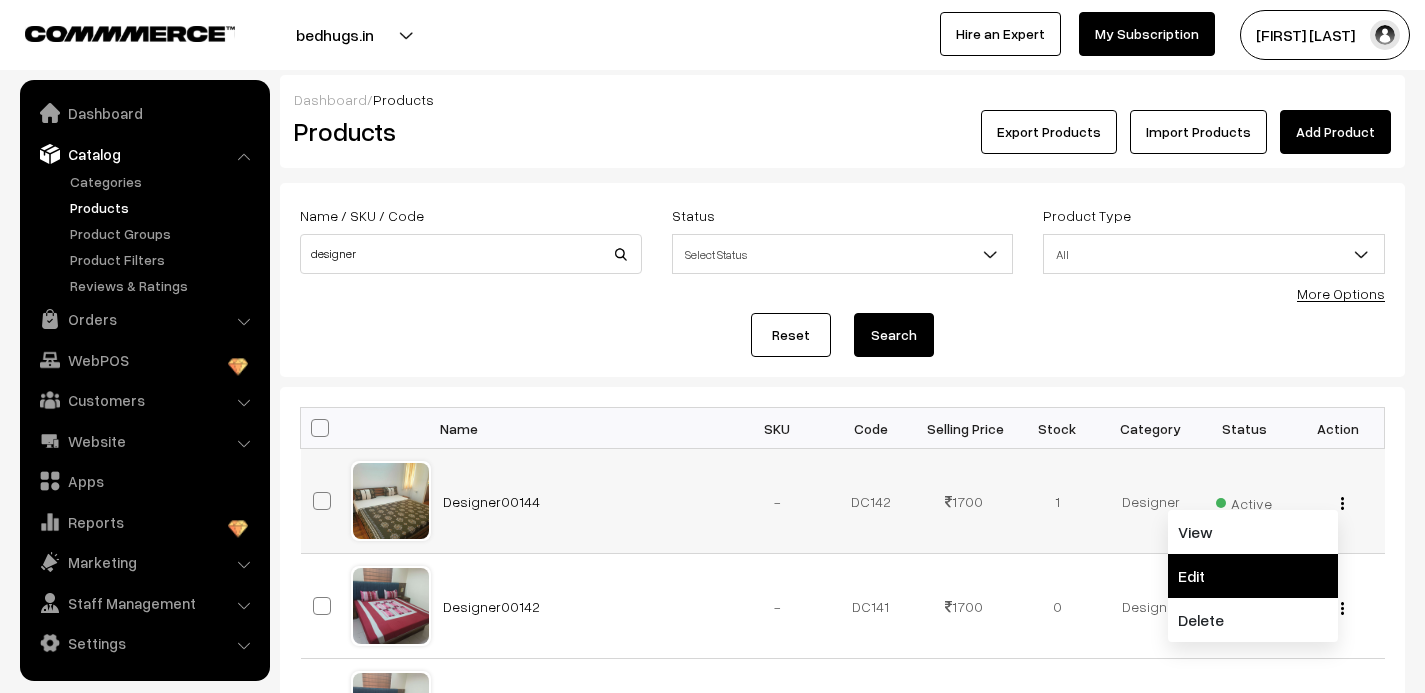 click on "Edit" at bounding box center (1253, 576) 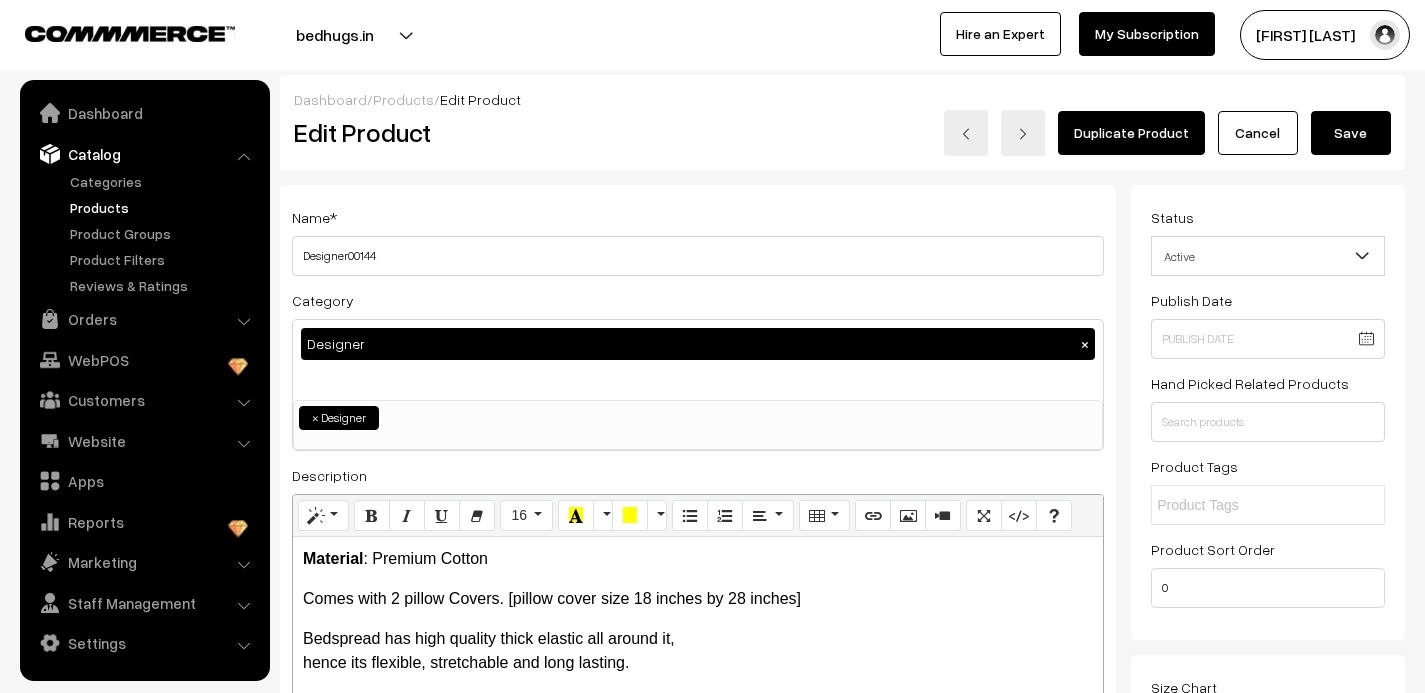 scroll, scrollTop: 0, scrollLeft: 0, axis: both 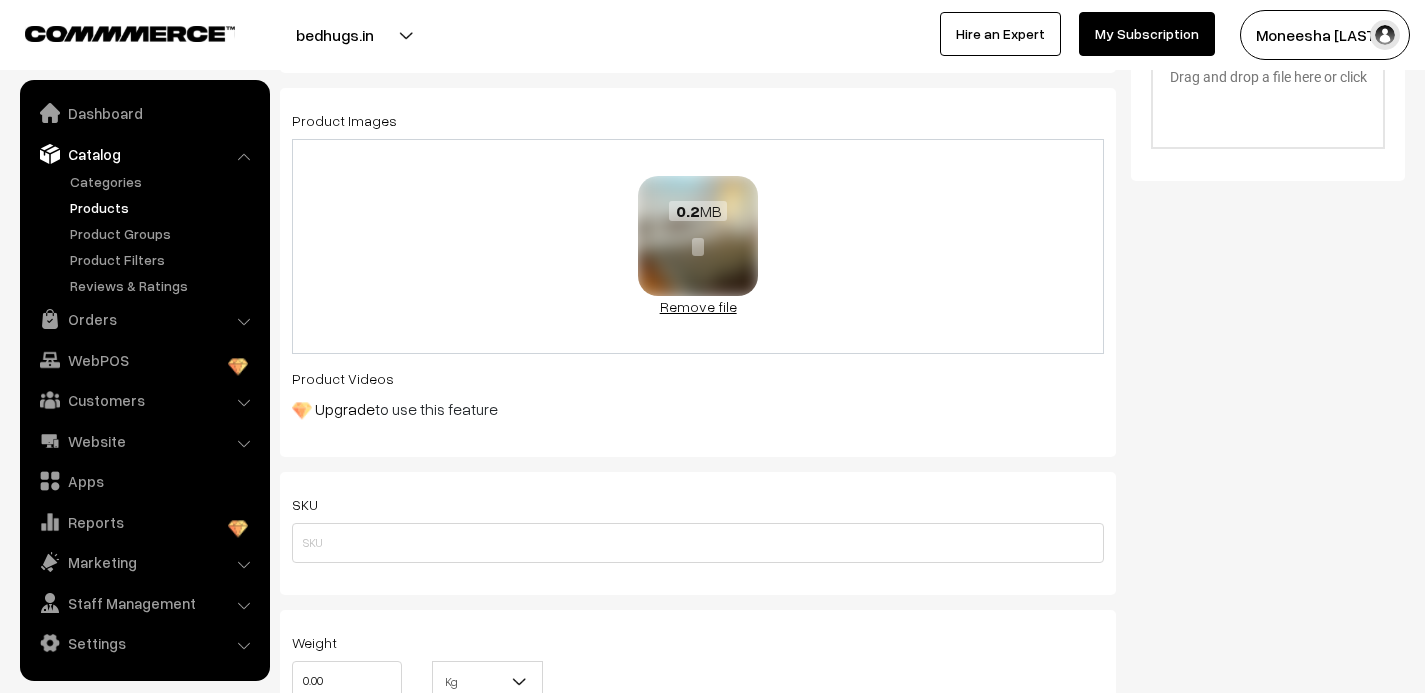click on "Remove file" at bounding box center (698, 306) 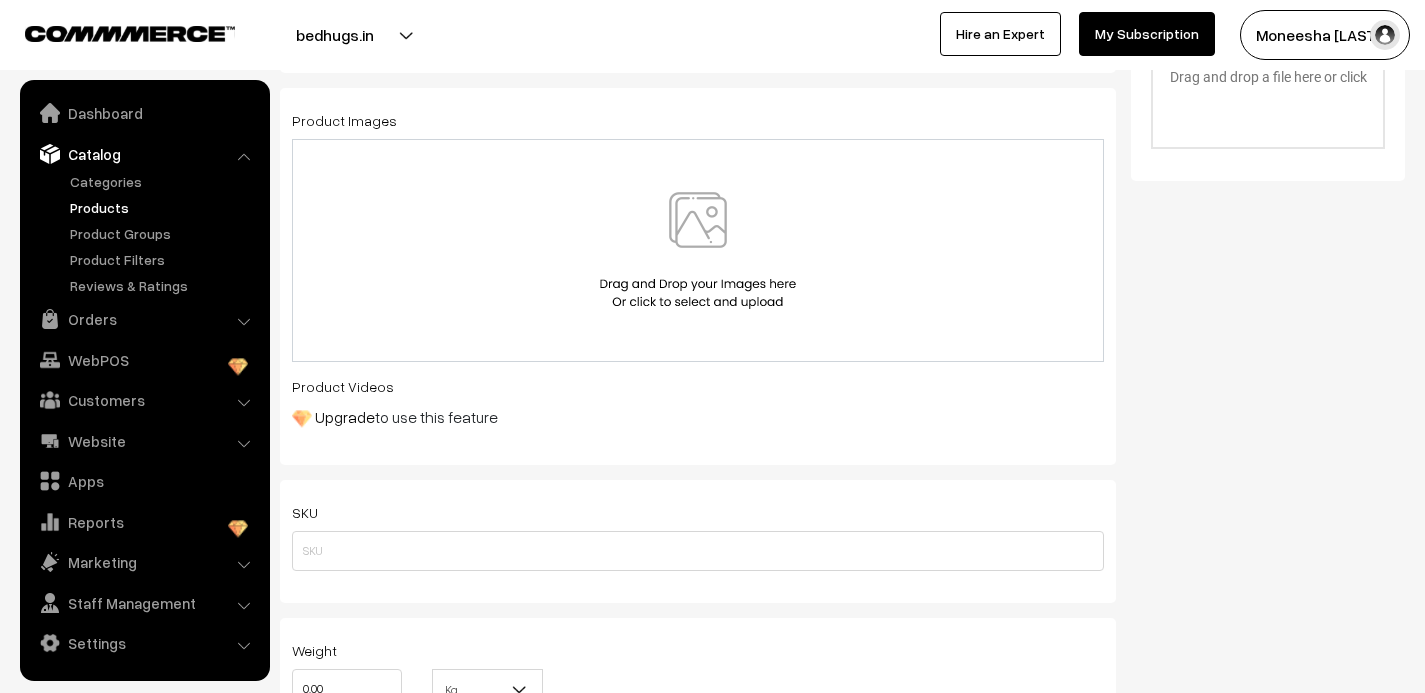 click at bounding box center [698, 250] 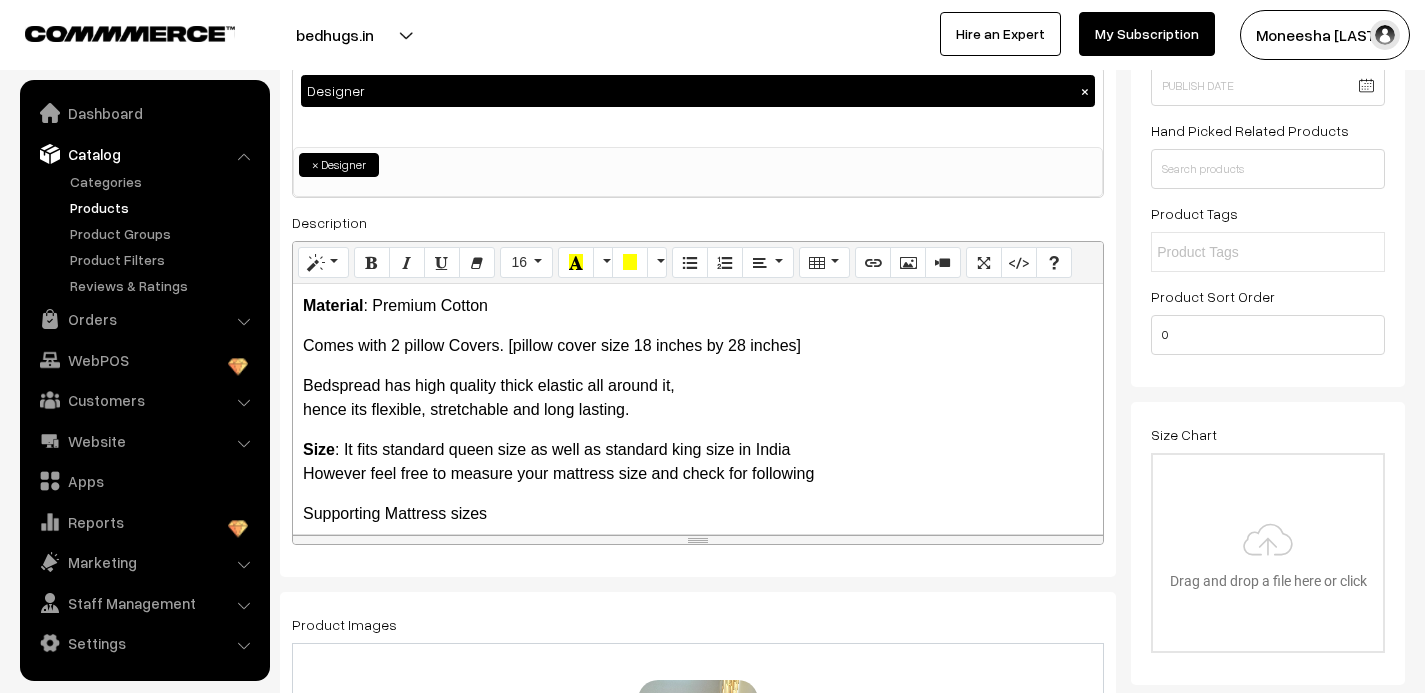 scroll, scrollTop: 0, scrollLeft: 0, axis: both 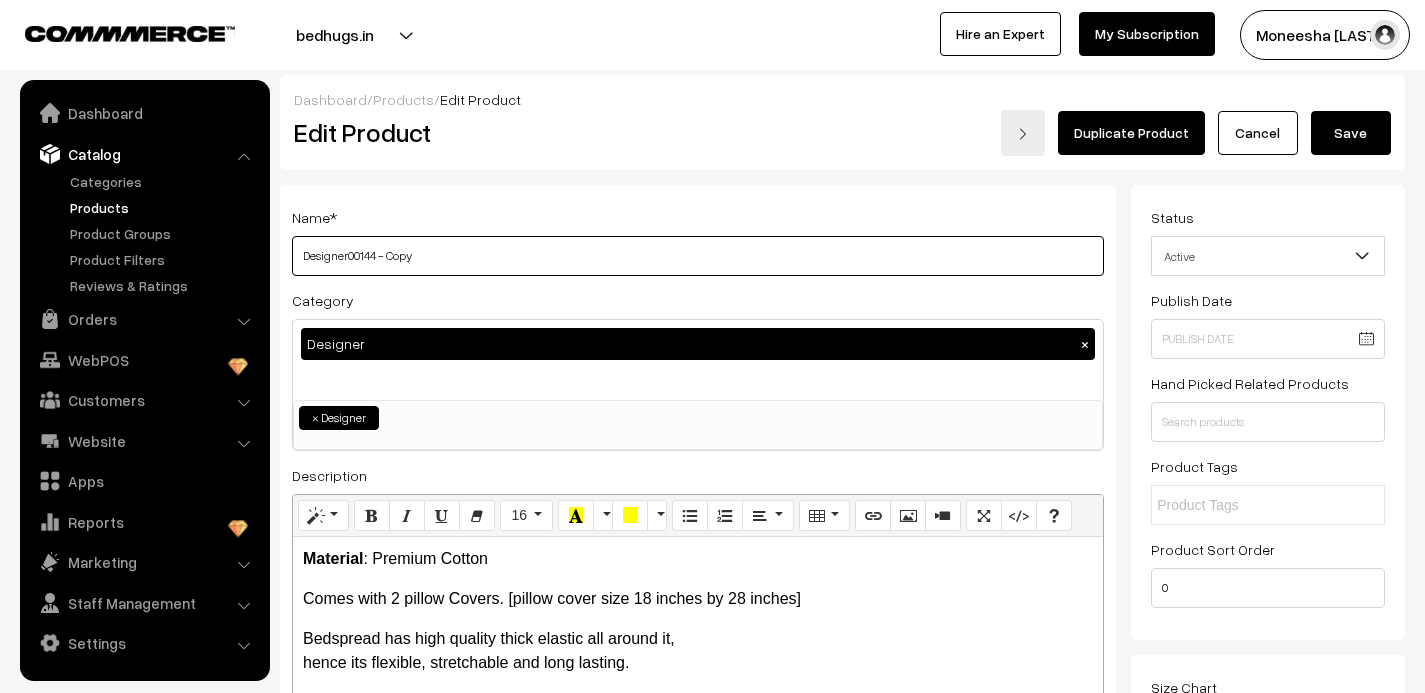click on "Designer00144 - Copy" at bounding box center (698, 256) 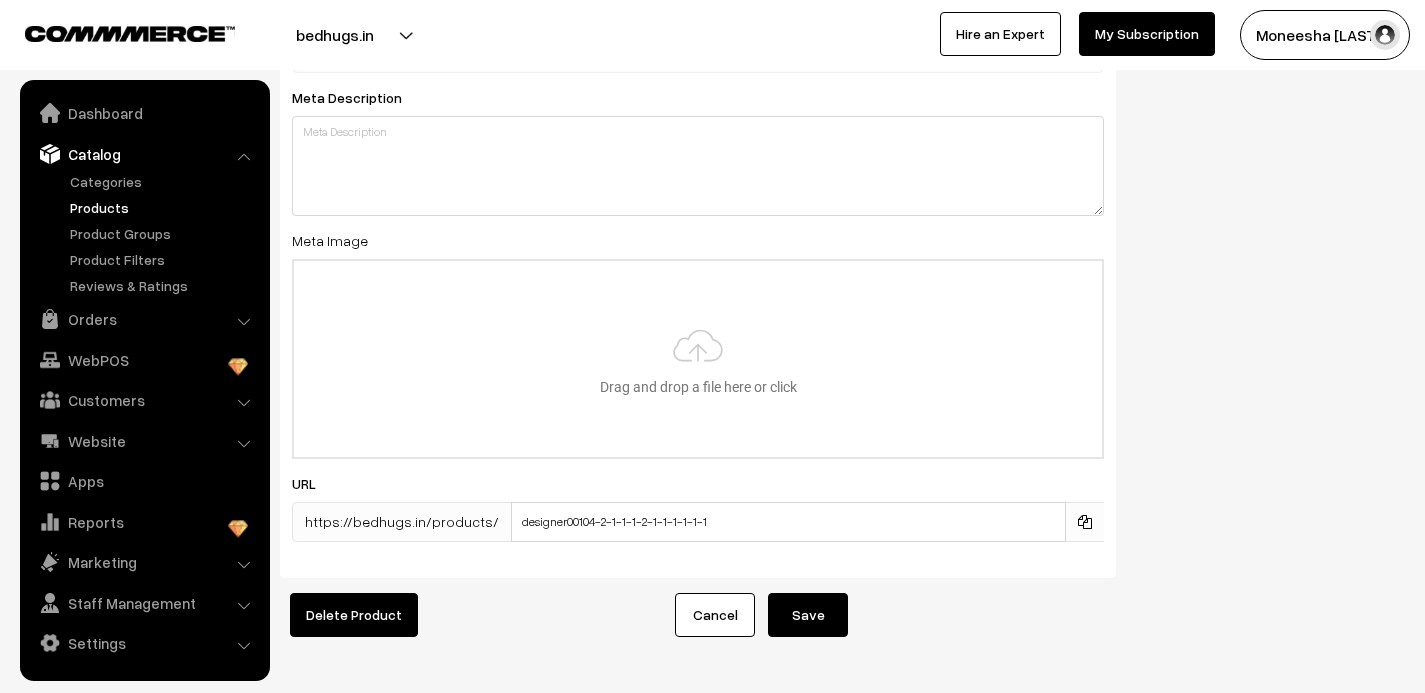 scroll, scrollTop: 3142, scrollLeft: 0, axis: vertical 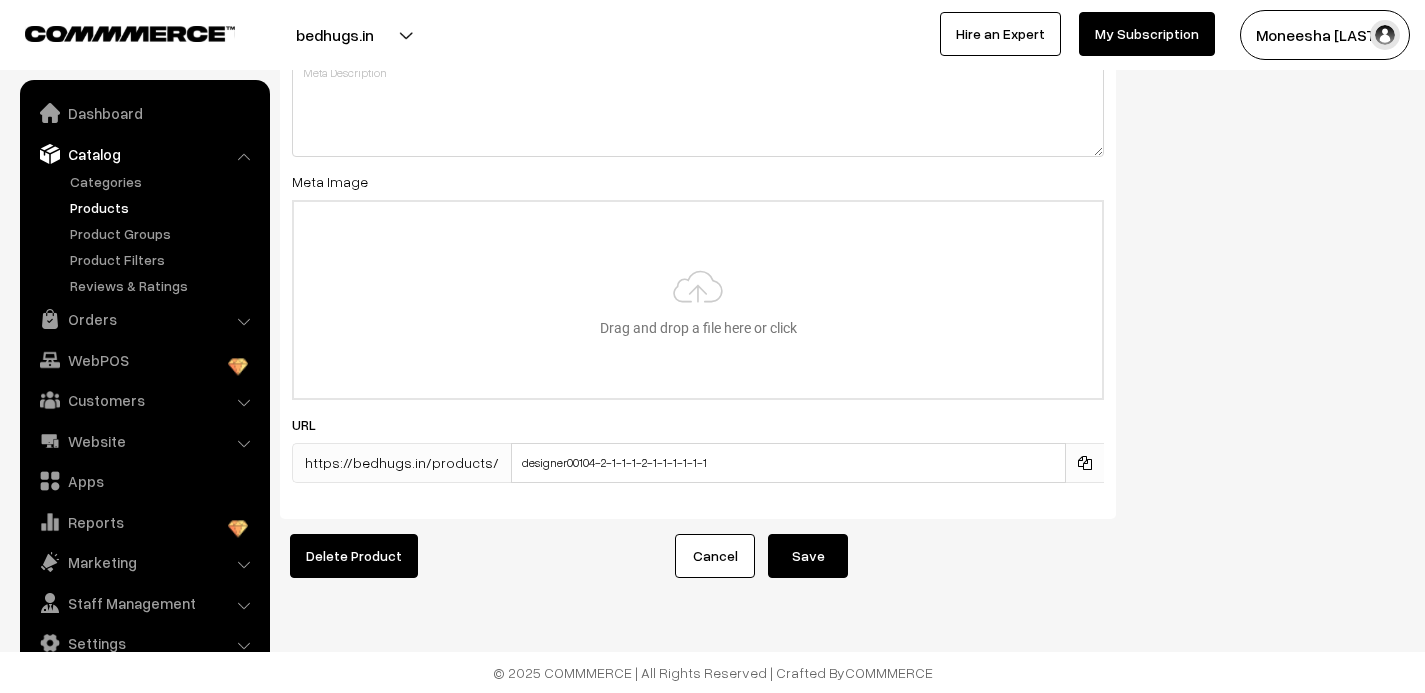 type on "Designer00145" 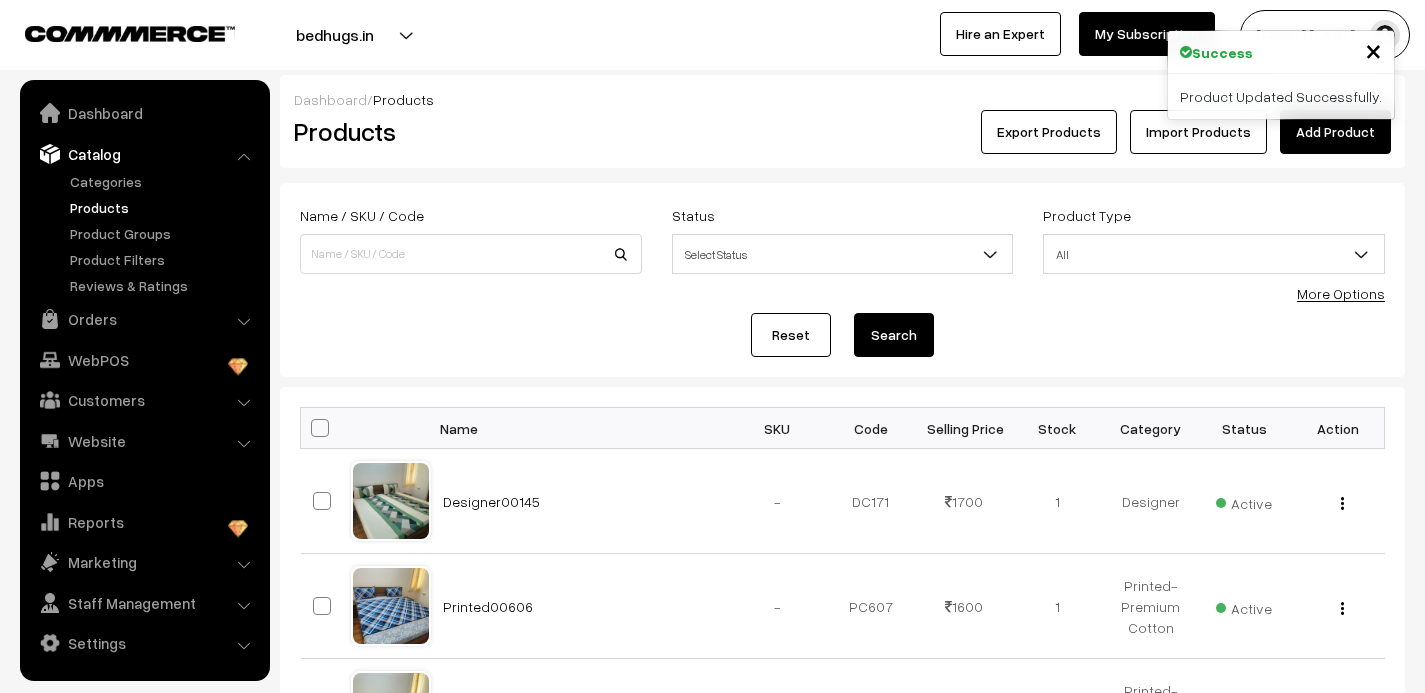 scroll, scrollTop: 0, scrollLeft: 0, axis: both 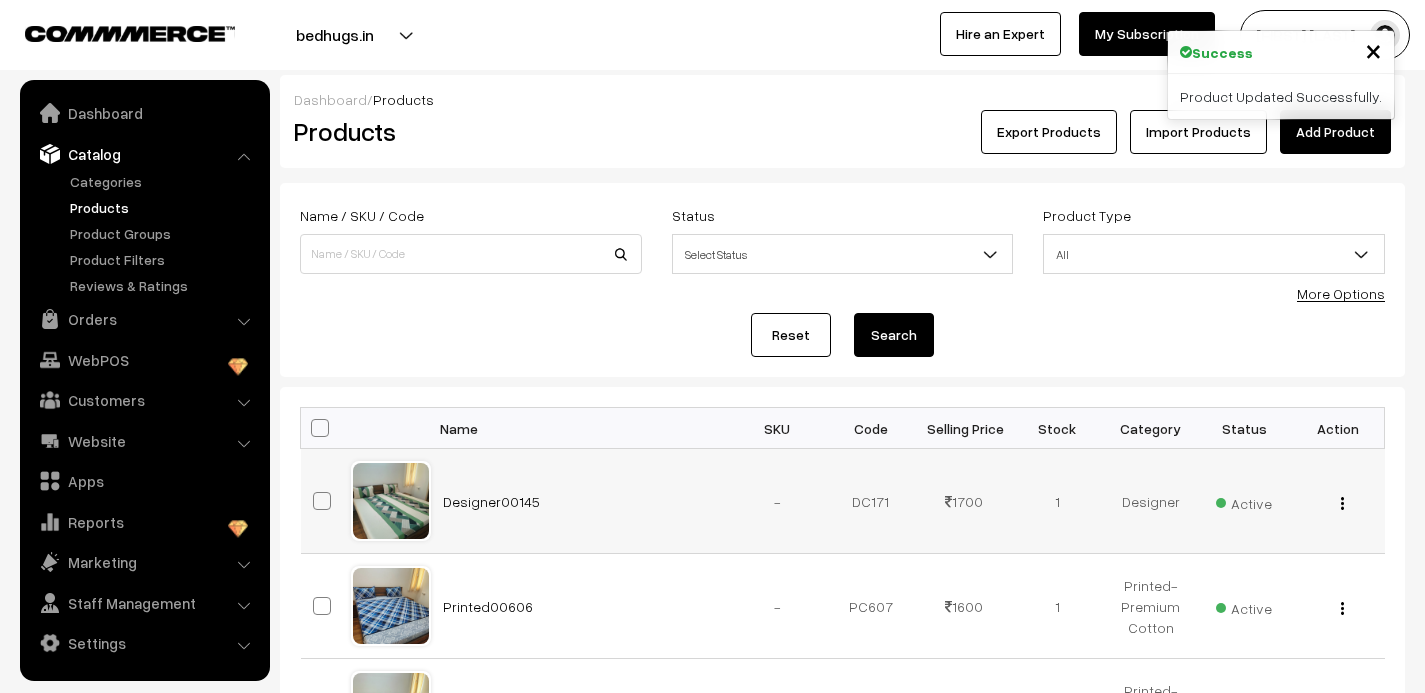 click at bounding box center (1342, 503) 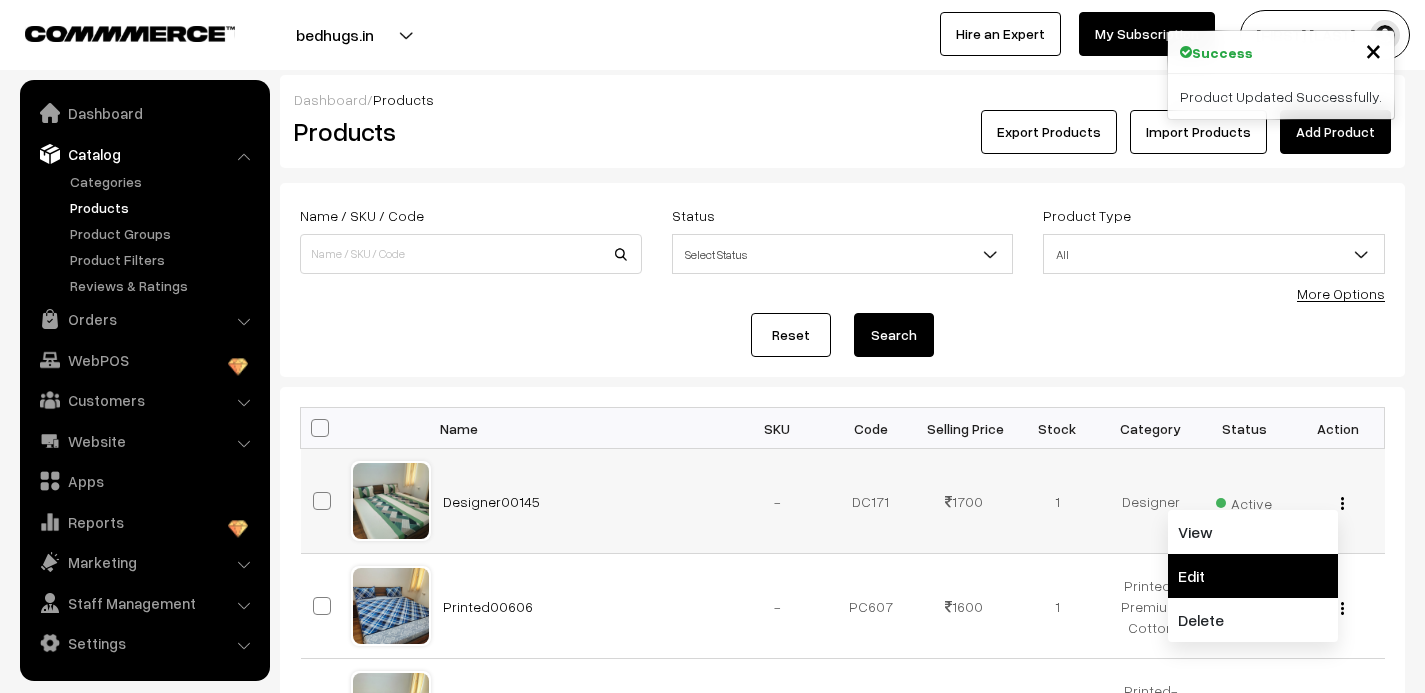 click on "Edit" at bounding box center (1253, 576) 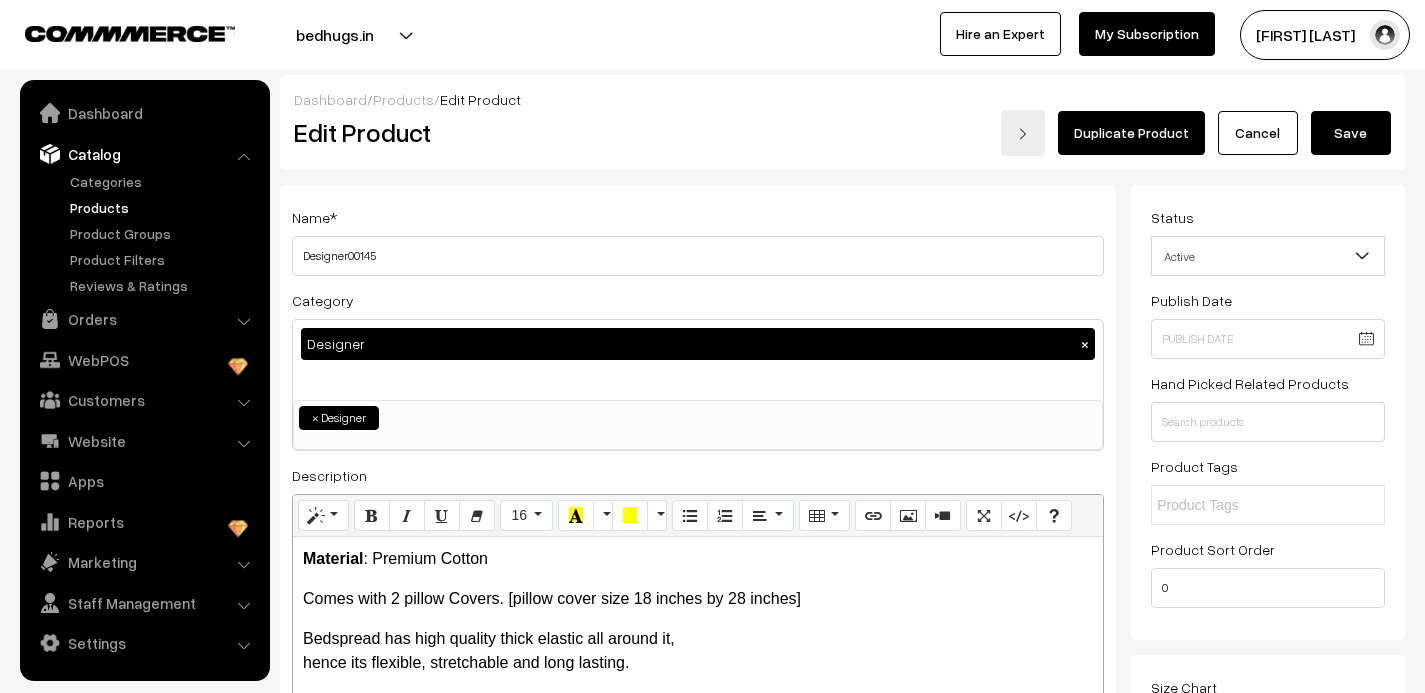 click on "Duplicate Product" at bounding box center [1131, 133] 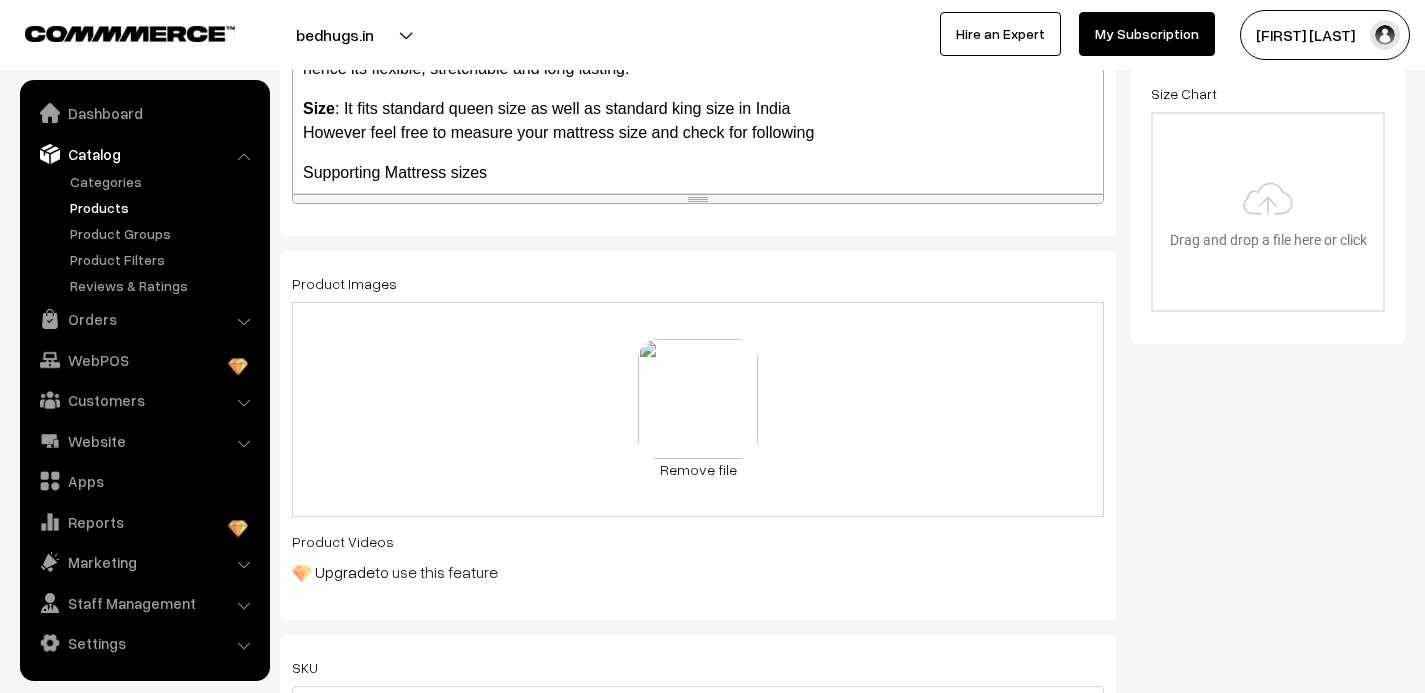 scroll, scrollTop: 704, scrollLeft: 0, axis: vertical 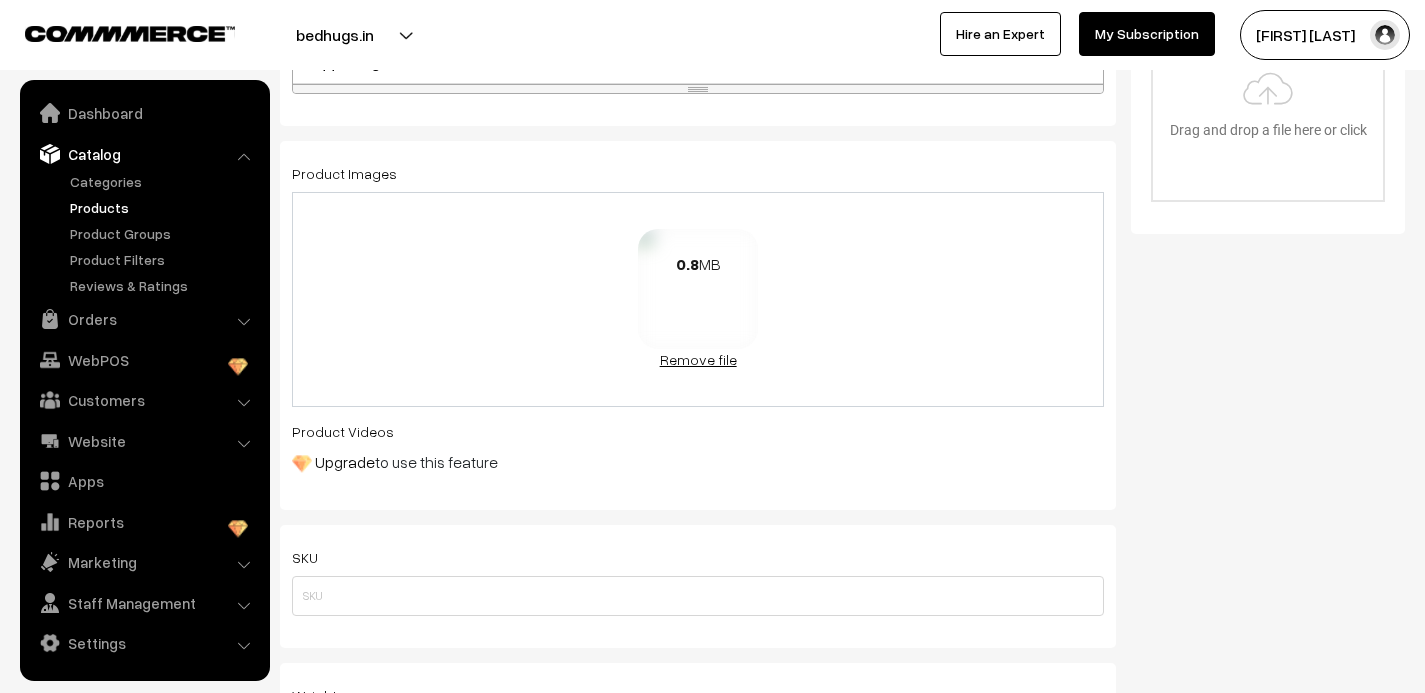 click on "Remove file" at bounding box center (698, 359) 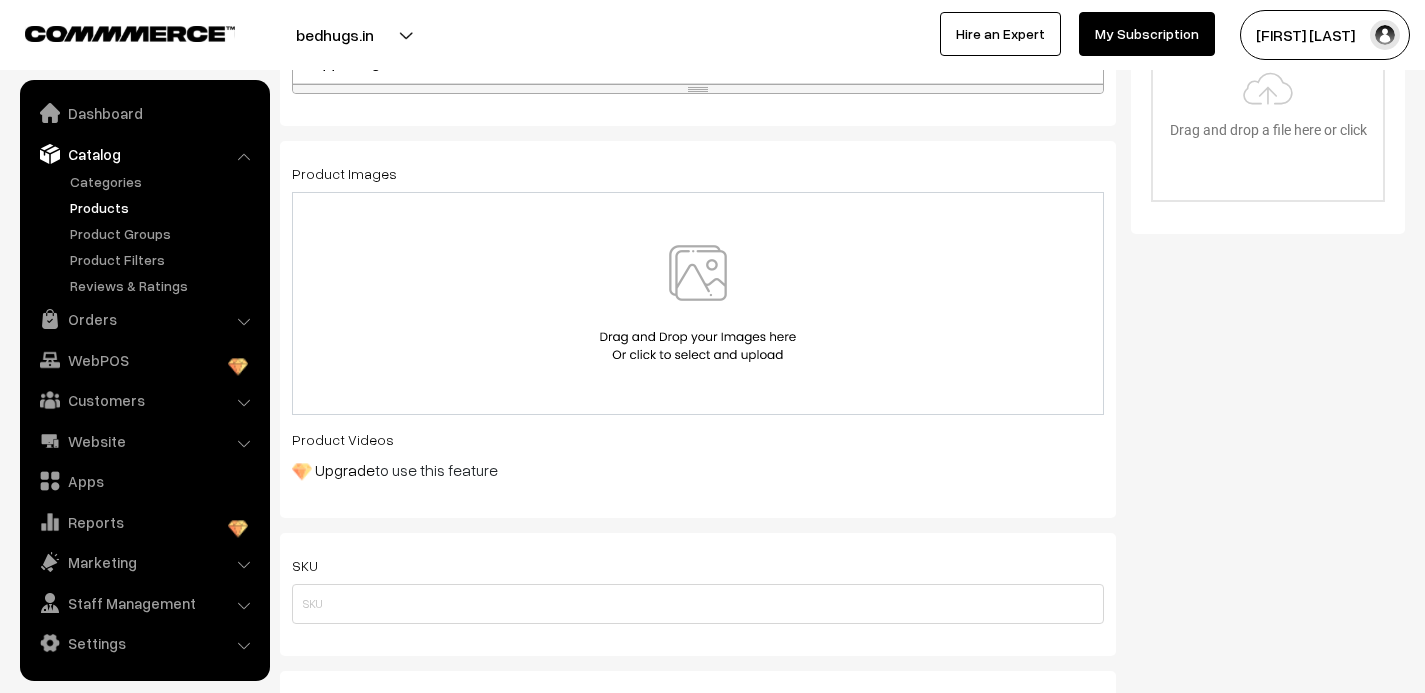 click at bounding box center [698, 303] 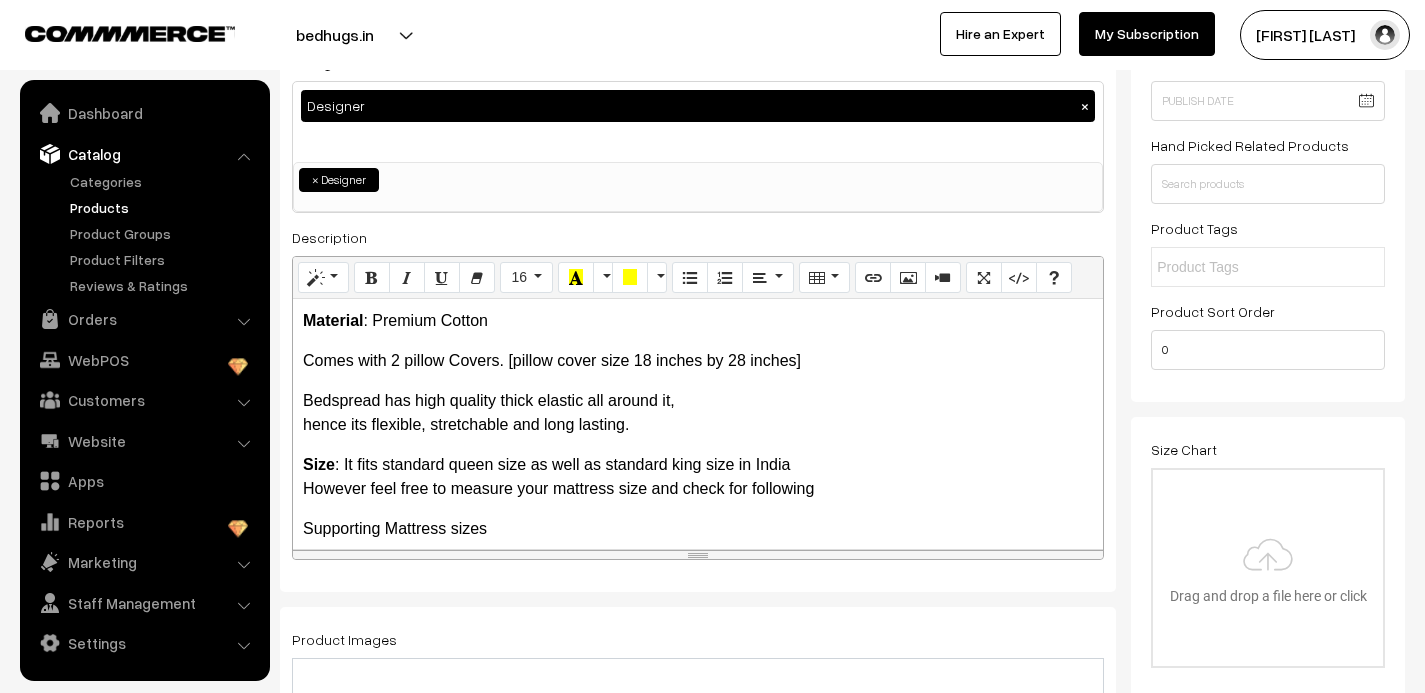 scroll, scrollTop: 0, scrollLeft: 0, axis: both 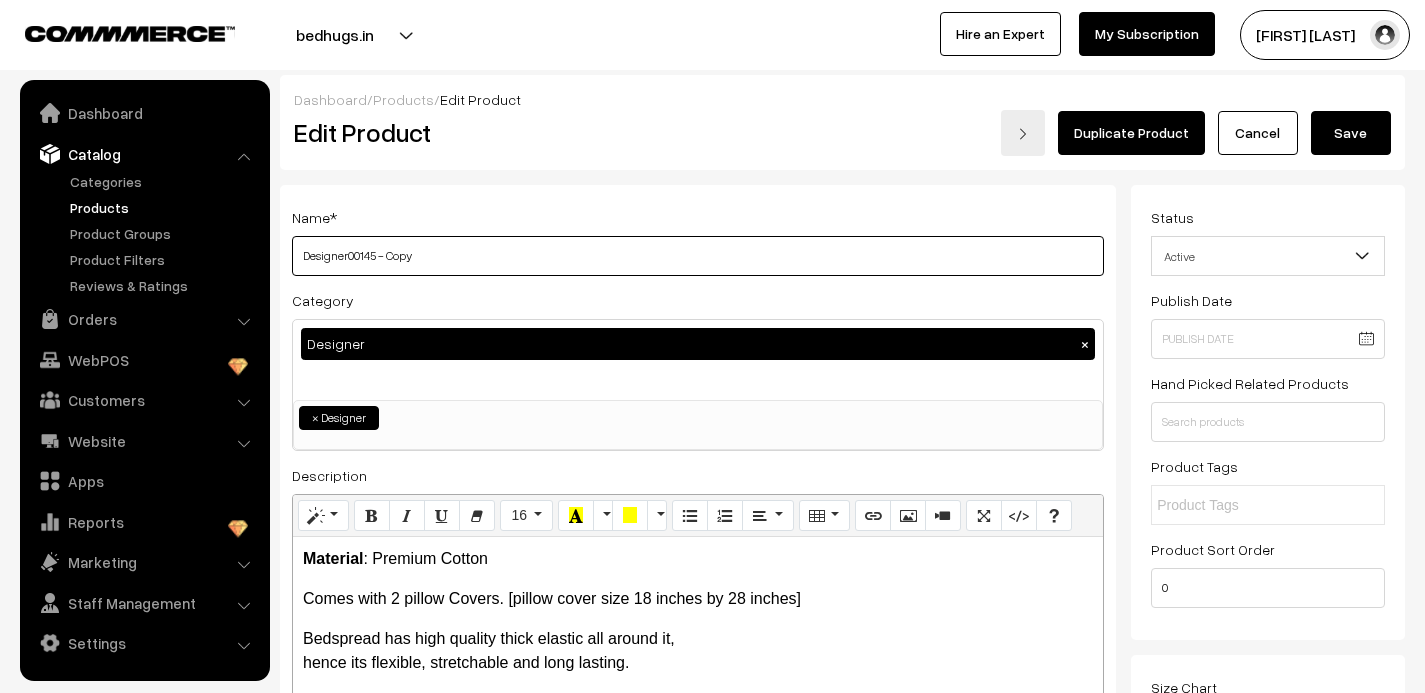 click on "Designer00145 - Copy" at bounding box center (698, 256) 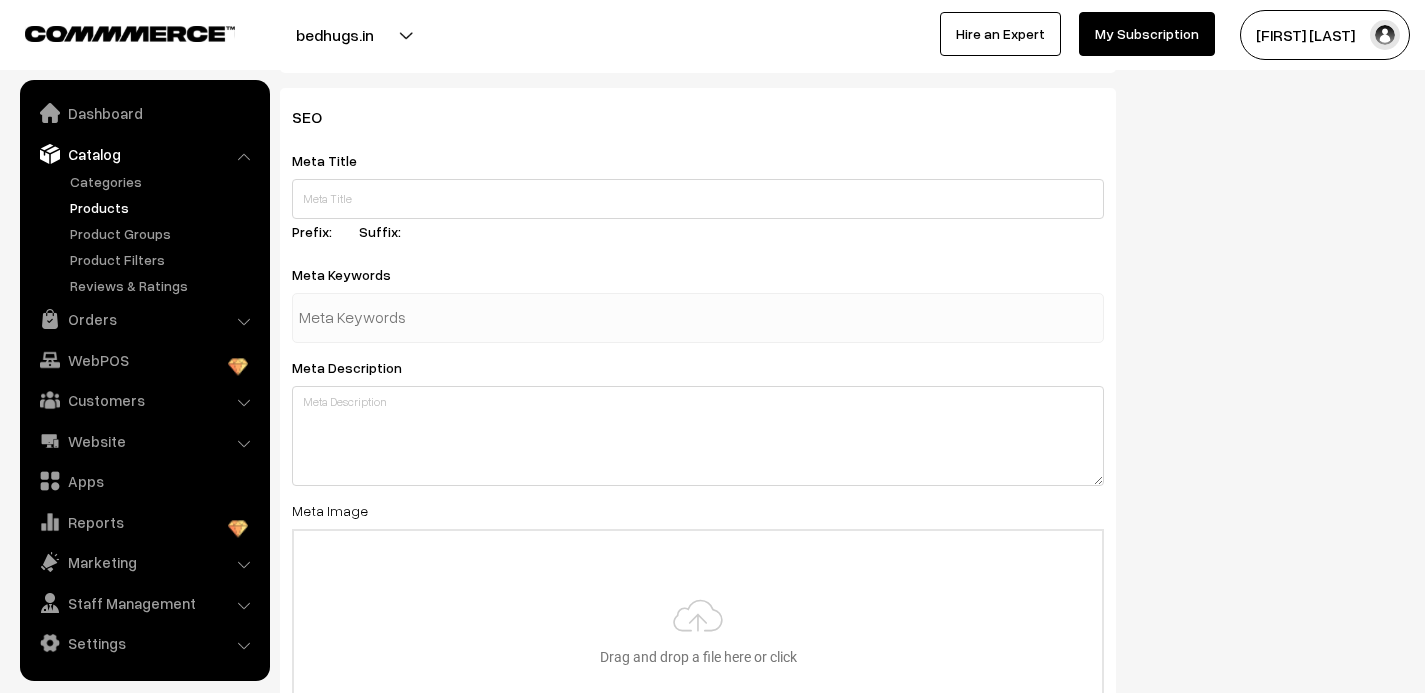 scroll, scrollTop: 3142, scrollLeft: 0, axis: vertical 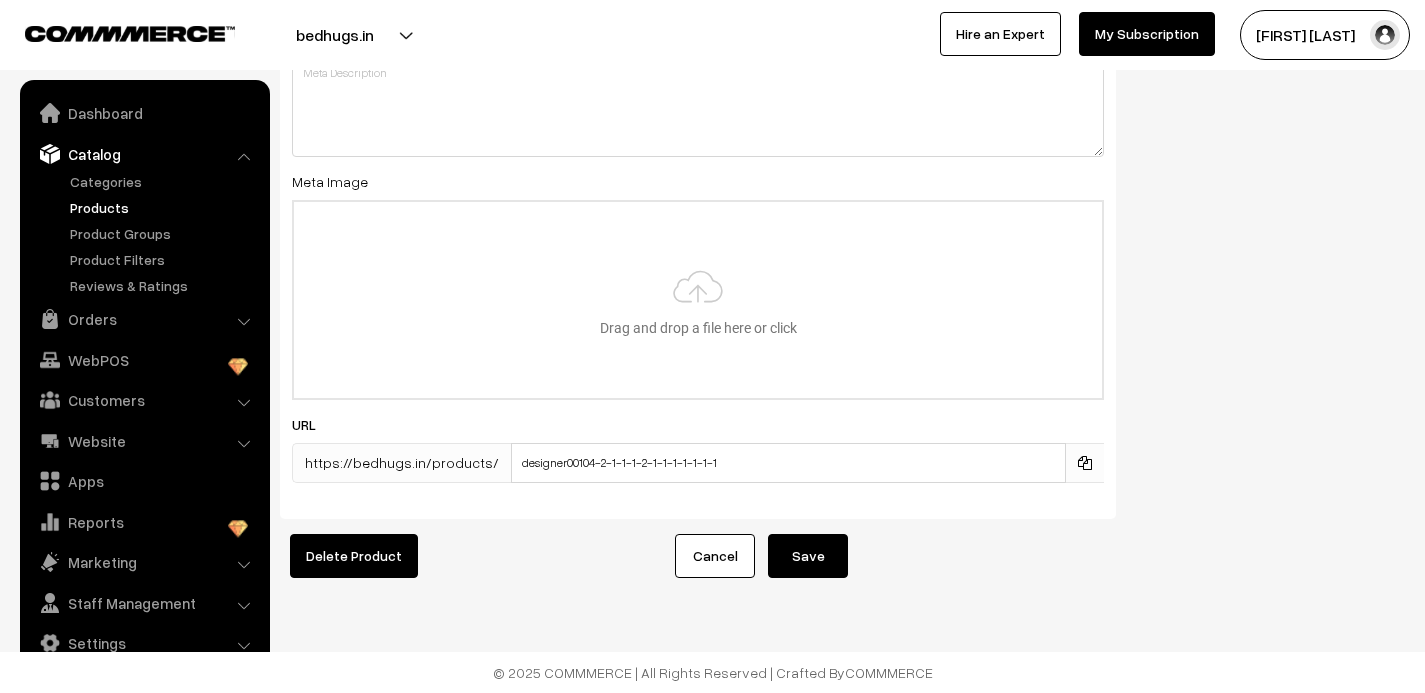 type on "Designer00146" 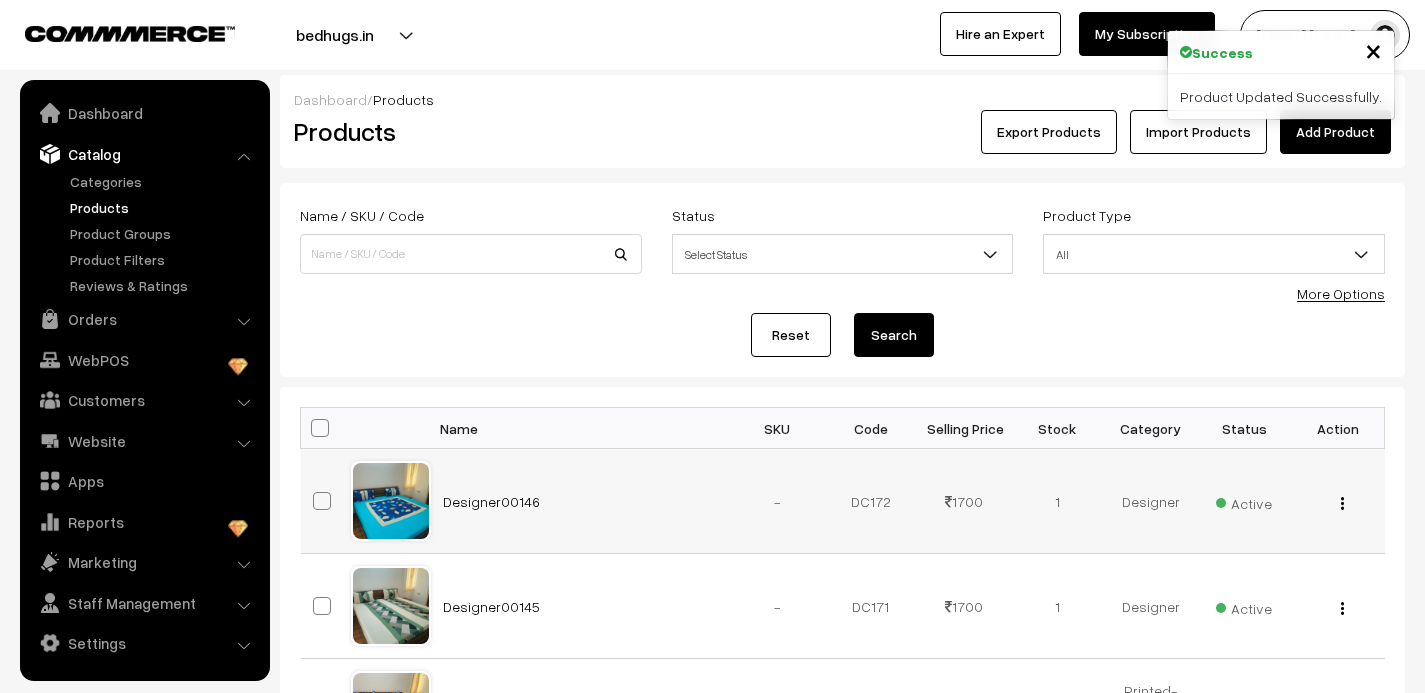 scroll, scrollTop: 0, scrollLeft: 0, axis: both 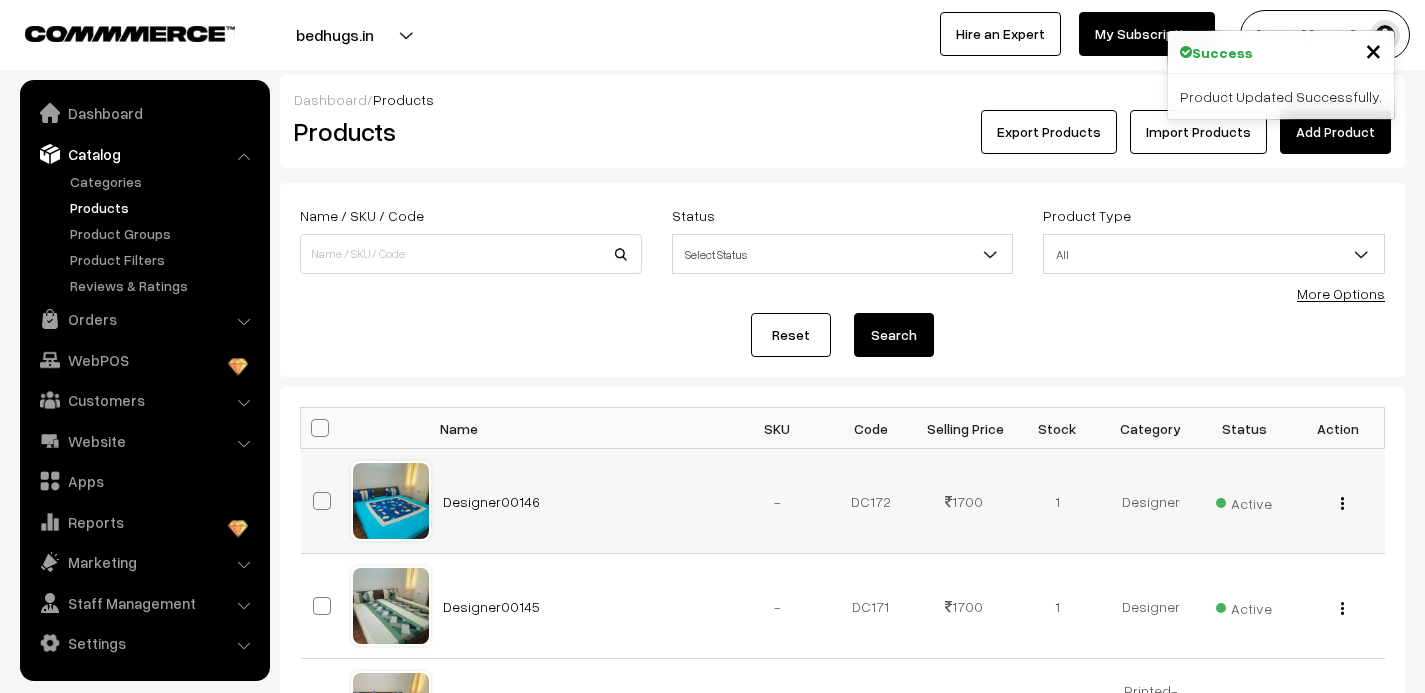 click at bounding box center (1342, 503) 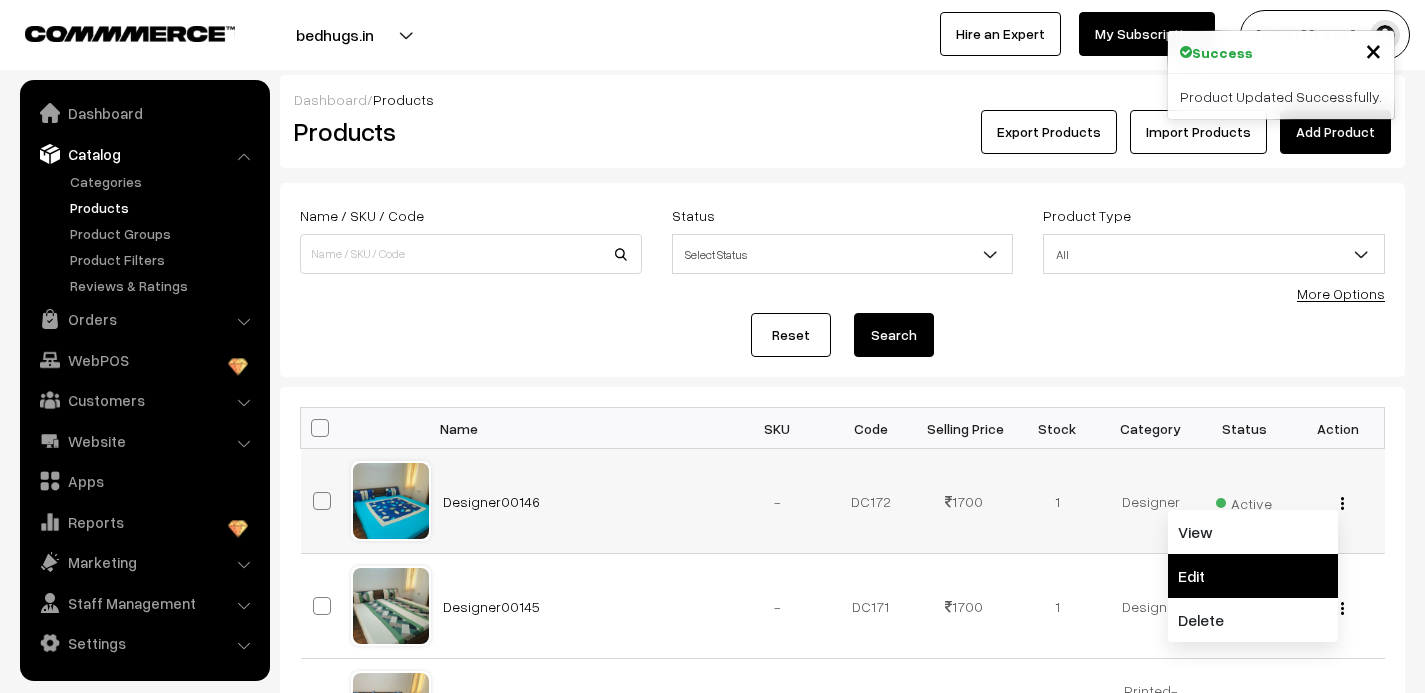 click on "Edit" at bounding box center (1253, 576) 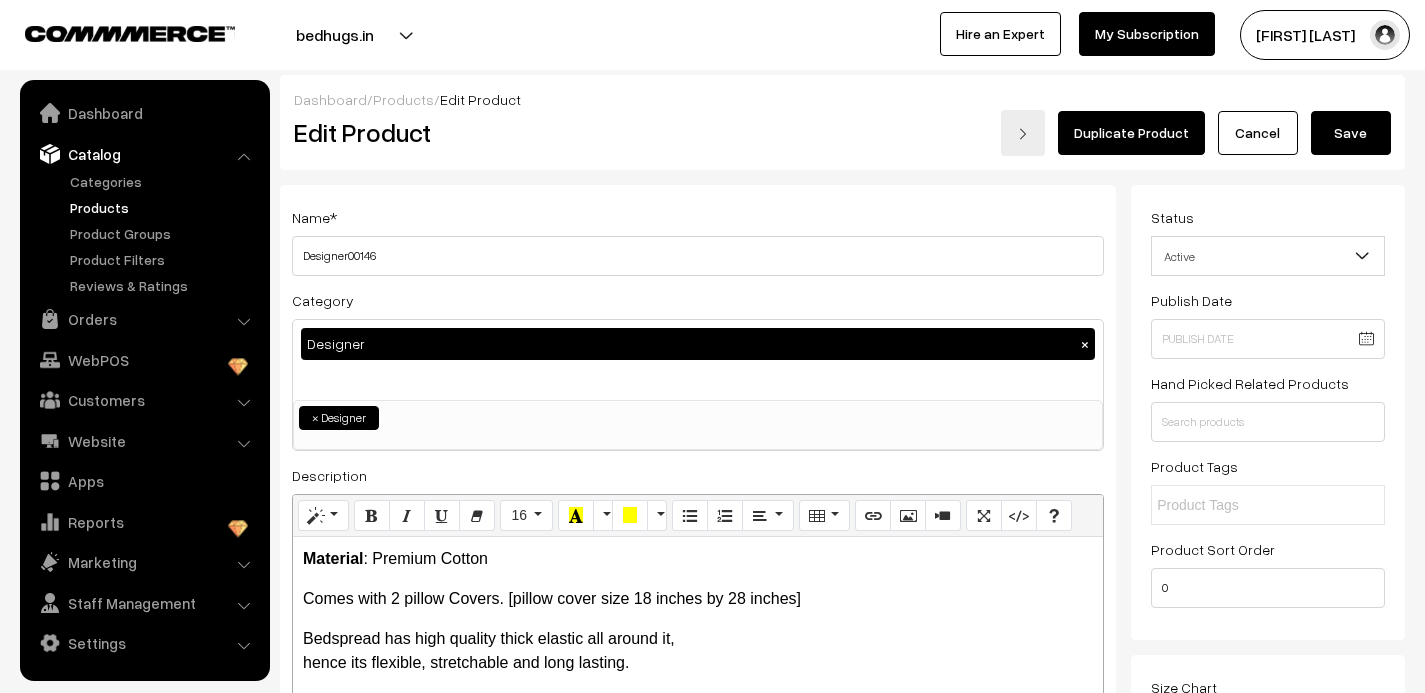 scroll, scrollTop: 0, scrollLeft: 0, axis: both 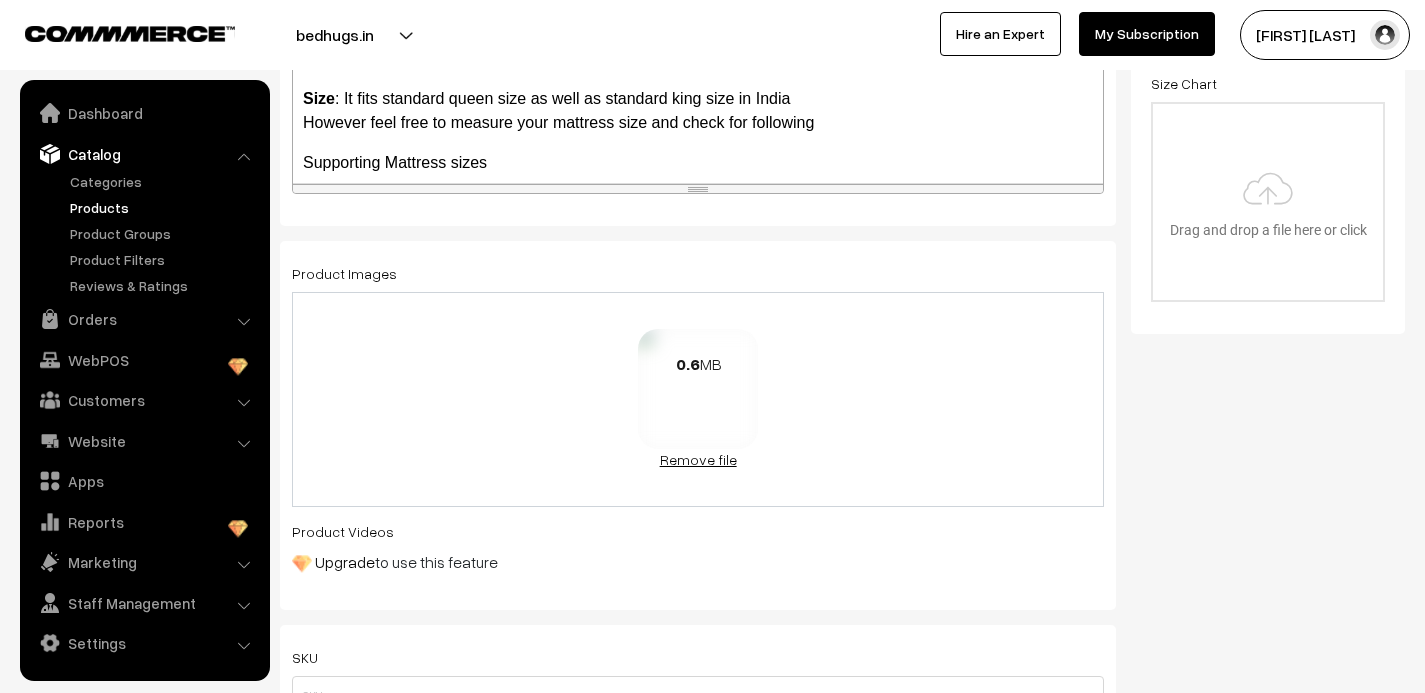 click on "Remove file" at bounding box center (698, 459) 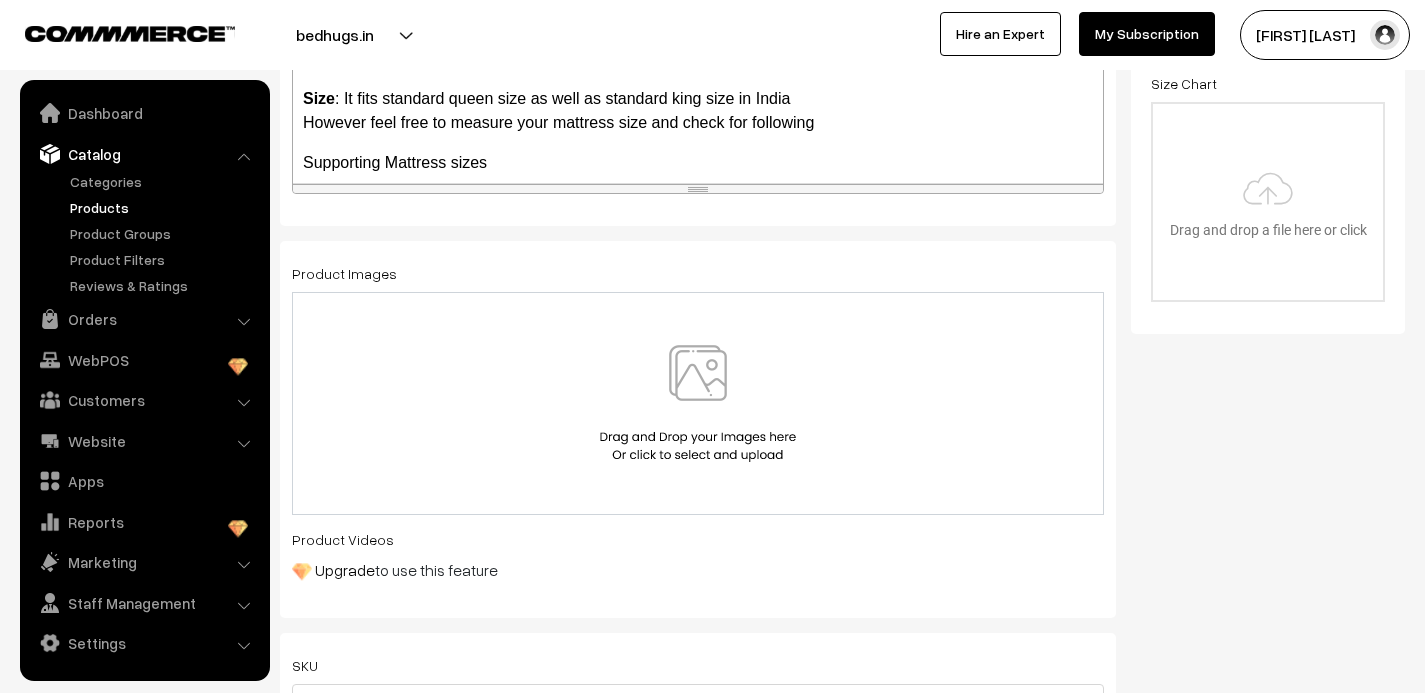 click at bounding box center [698, 403] 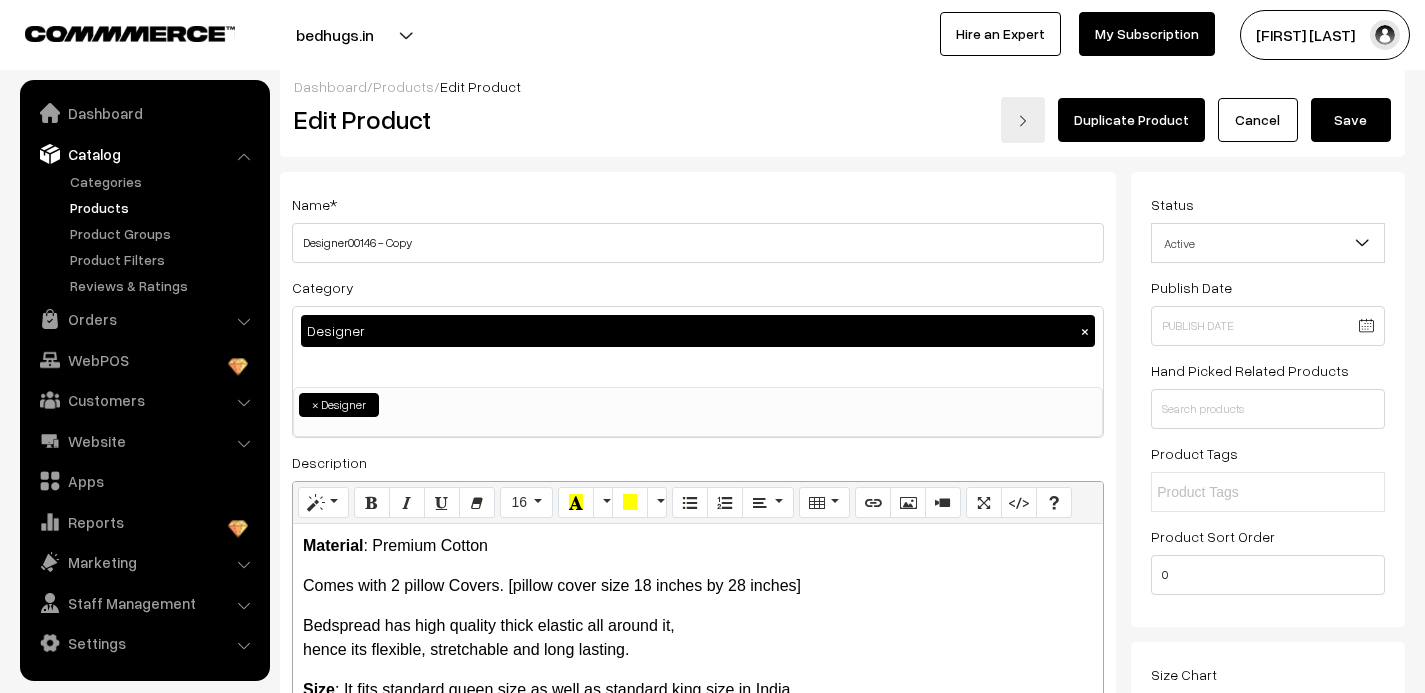 scroll, scrollTop: 0, scrollLeft: 0, axis: both 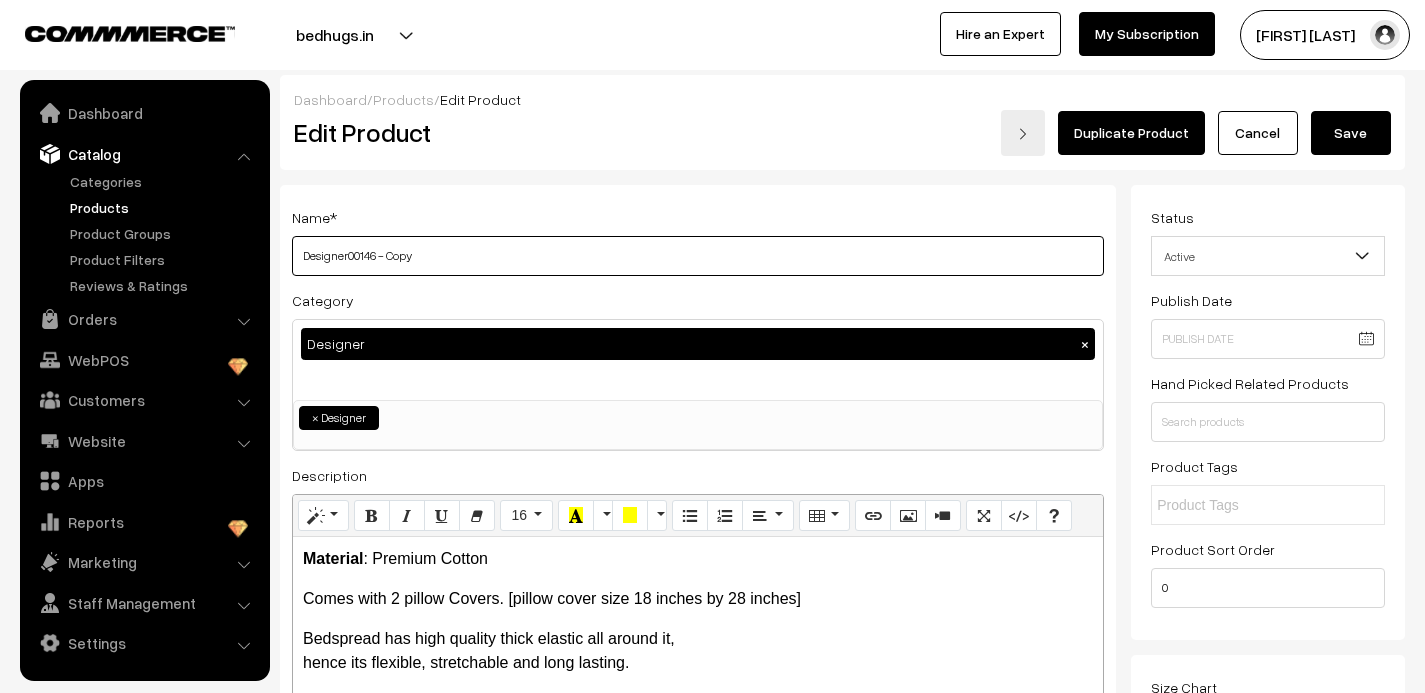 click on "Designer00146 - Copy" at bounding box center [698, 256] 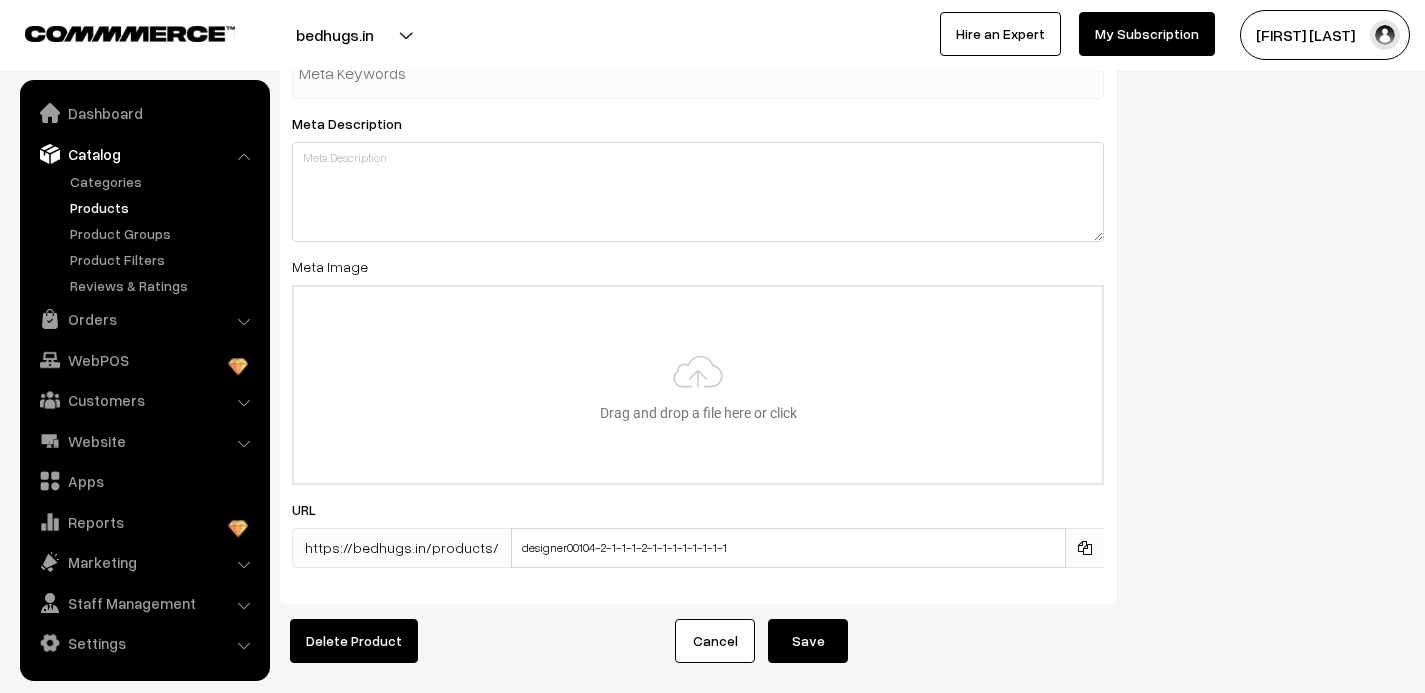 scroll, scrollTop: 3142, scrollLeft: 0, axis: vertical 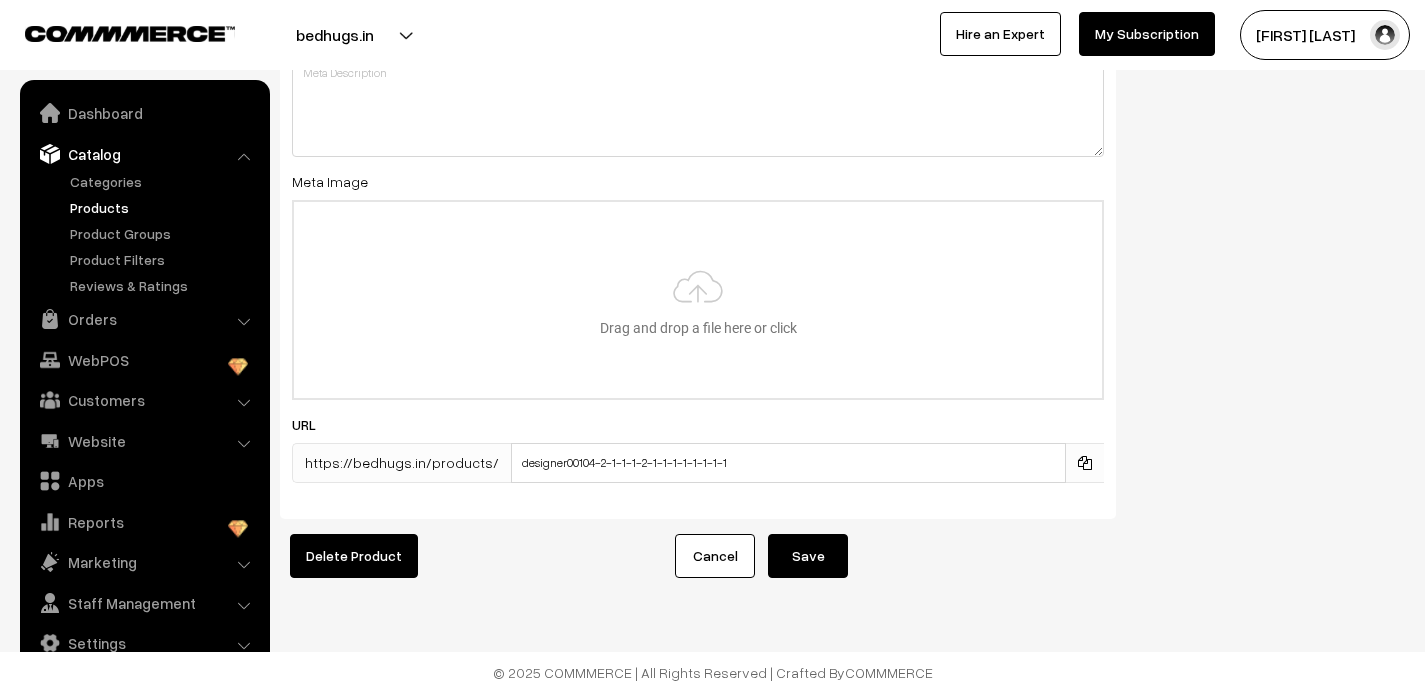 type on "Designer00147" 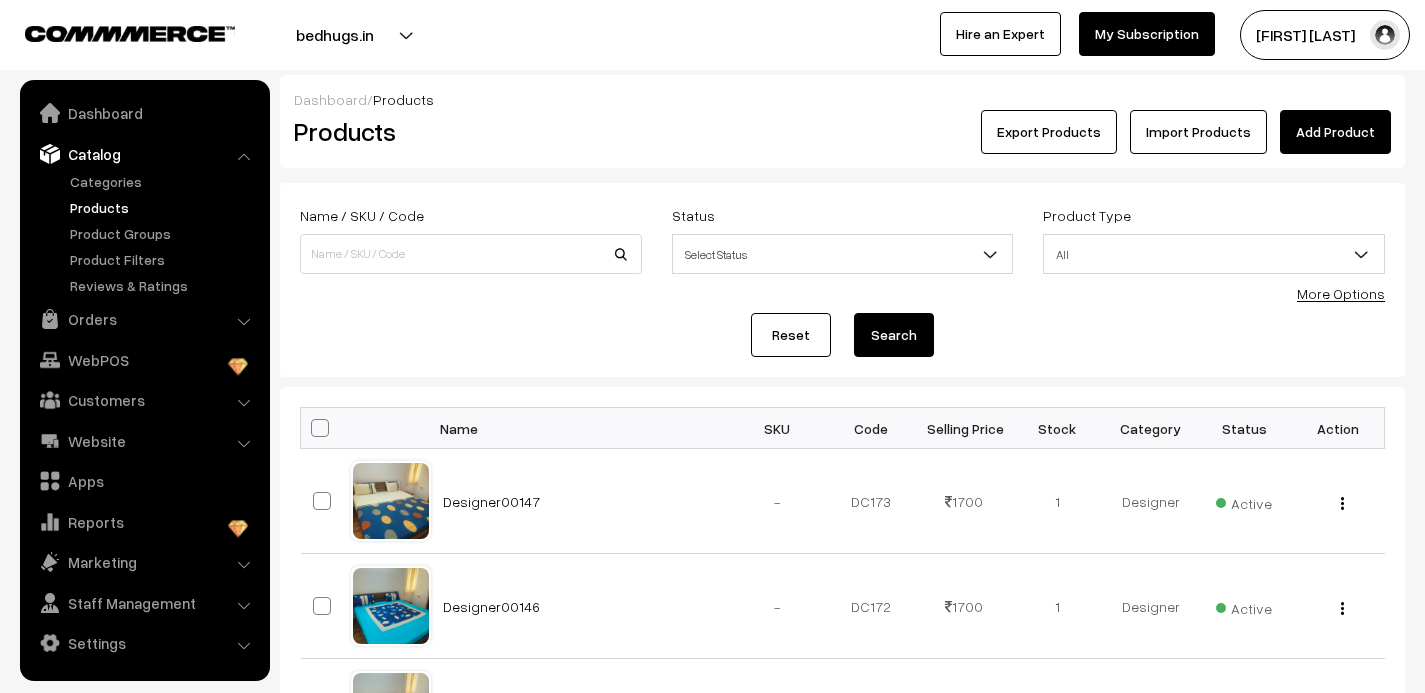 scroll, scrollTop: 0, scrollLeft: 0, axis: both 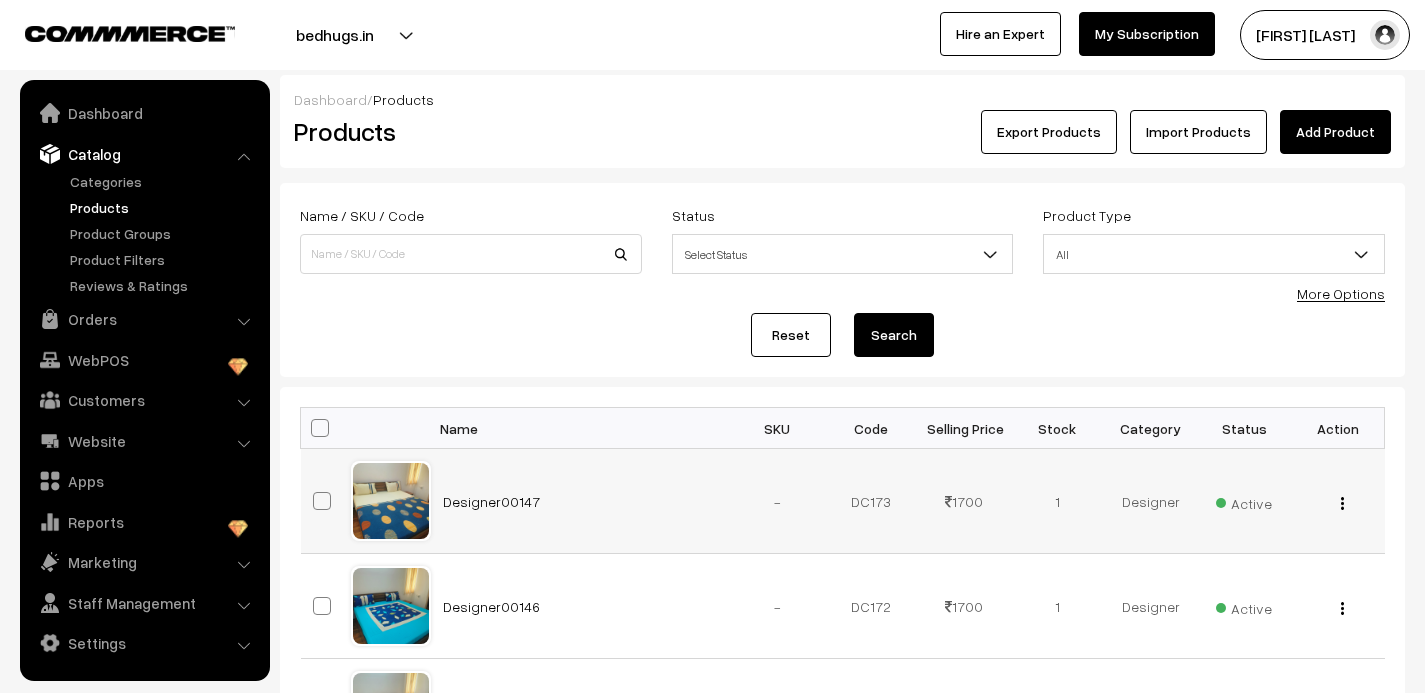 click at bounding box center [1342, 503] 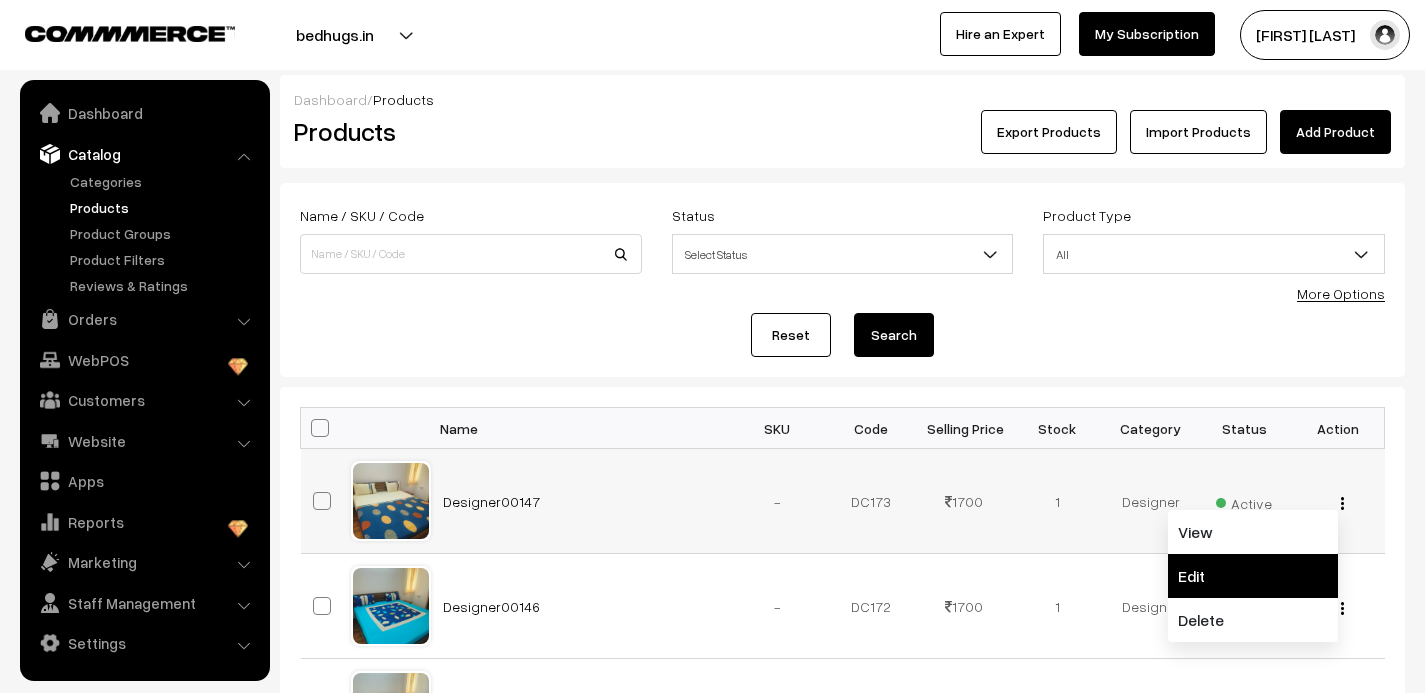 click on "Edit" at bounding box center [1253, 576] 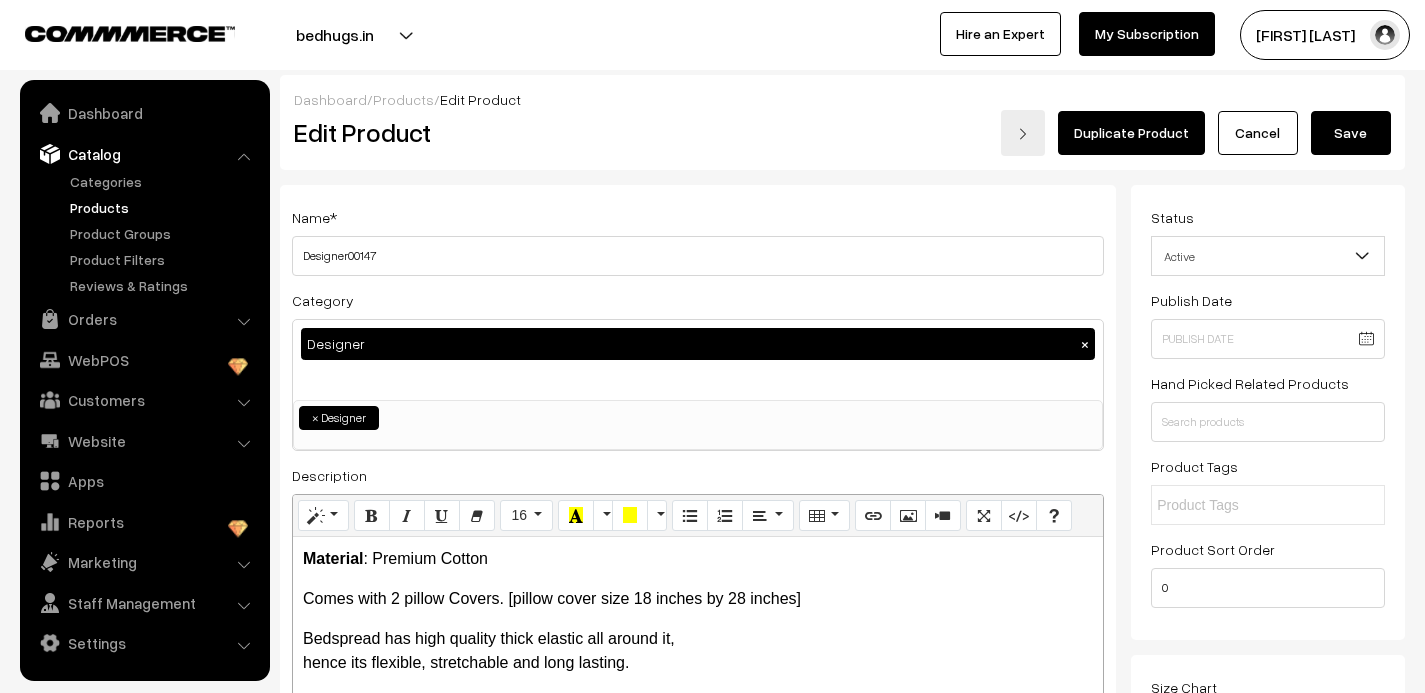 scroll, scrollTop: 0, scrollLeft: 0, axis: both 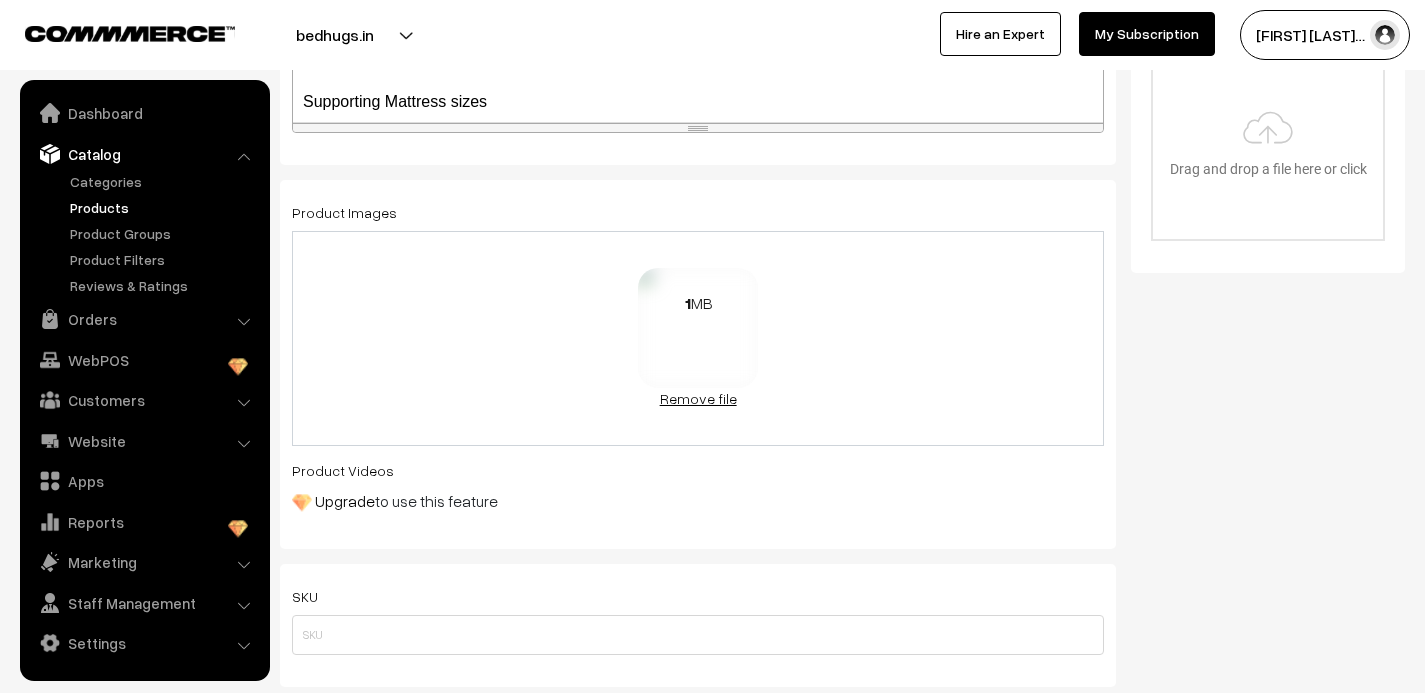 click on "Remove file" at bounding box center [698, 398] 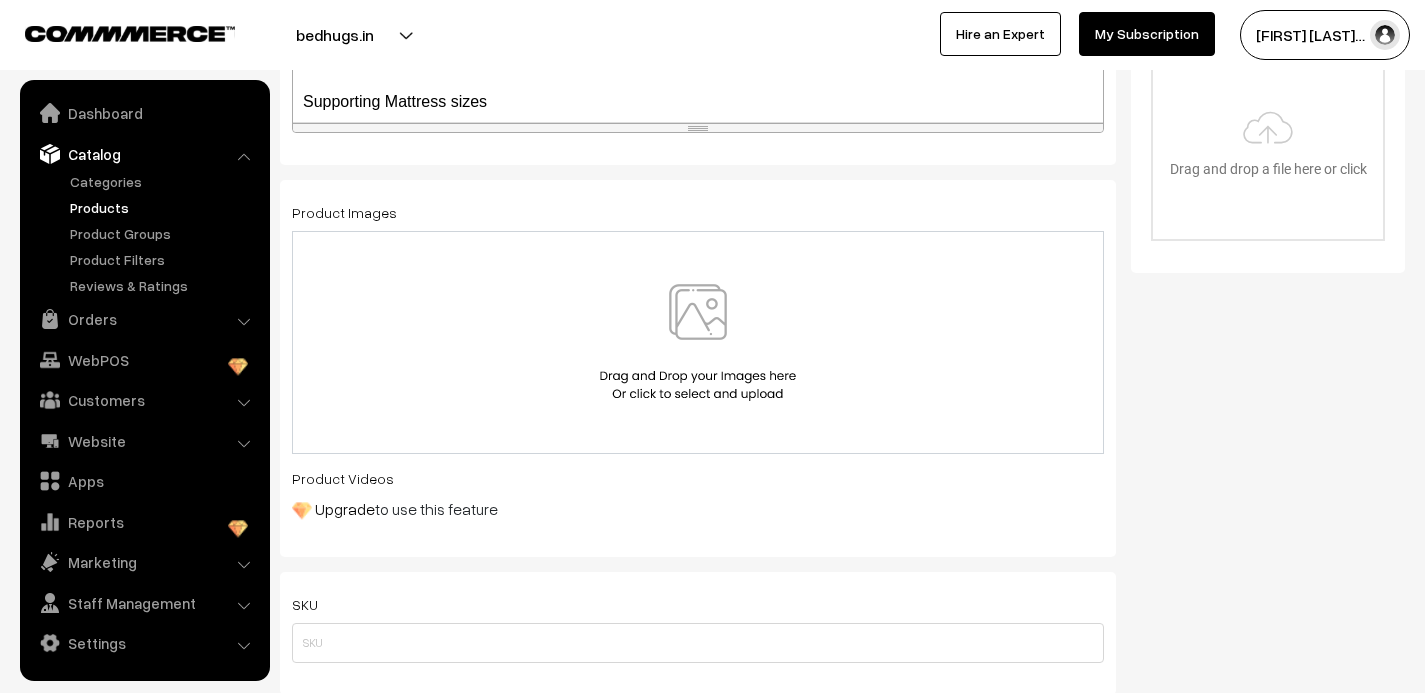 click at bounding box center (698, 342) 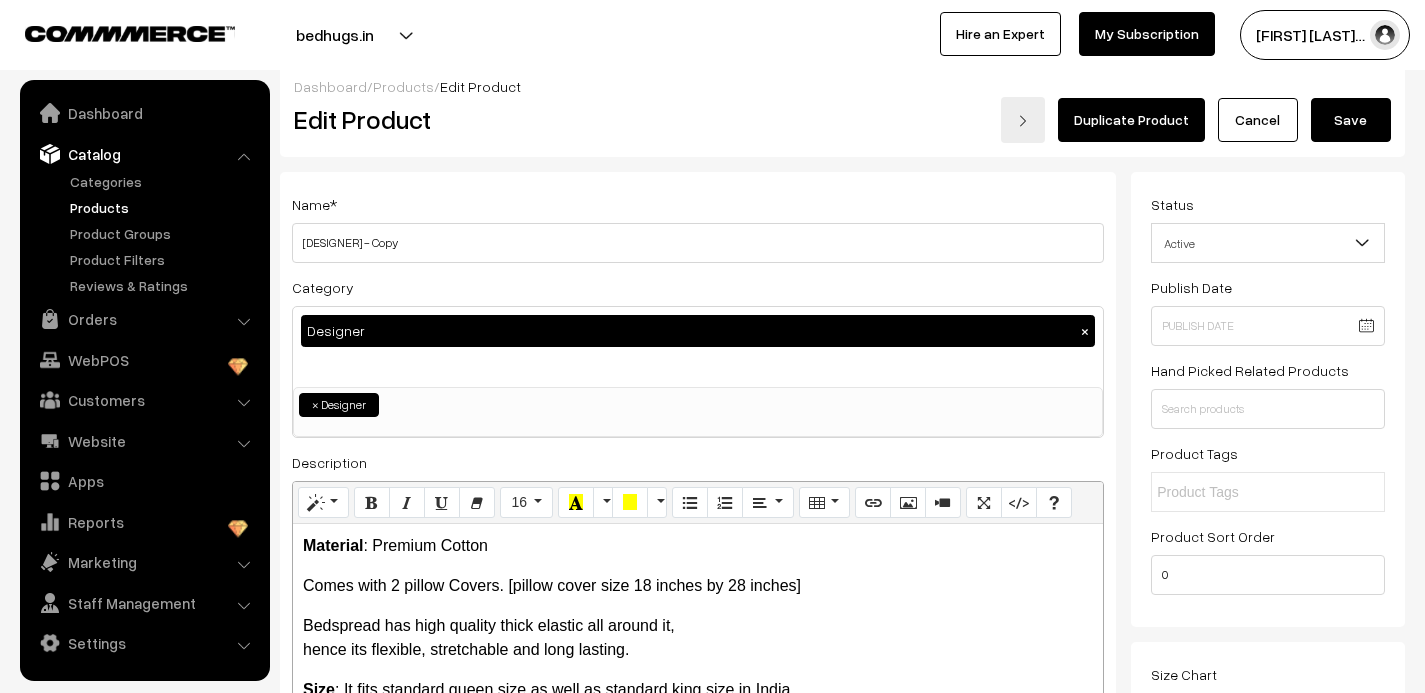 scroll, scrollTop: 0, scrollLeft: 0, axis: both 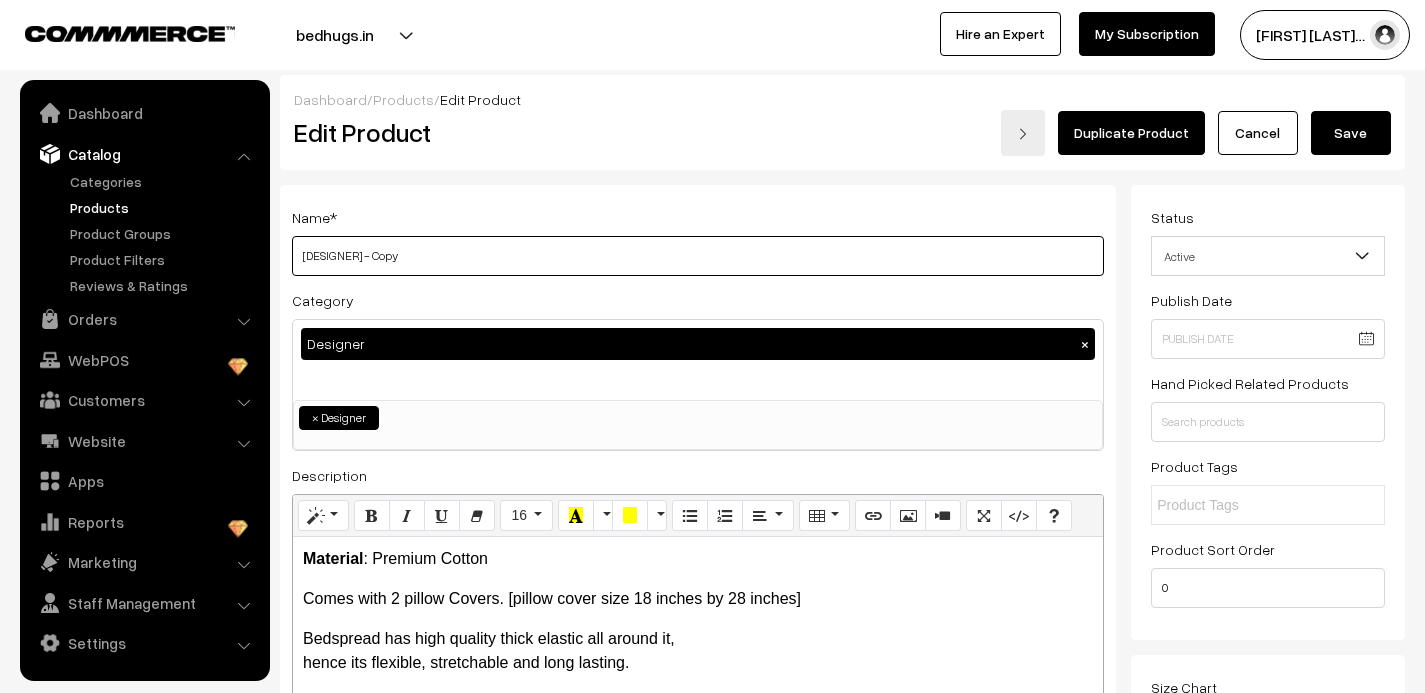 click on "Designer00147 - Copy" at bounding box center (698, 256) 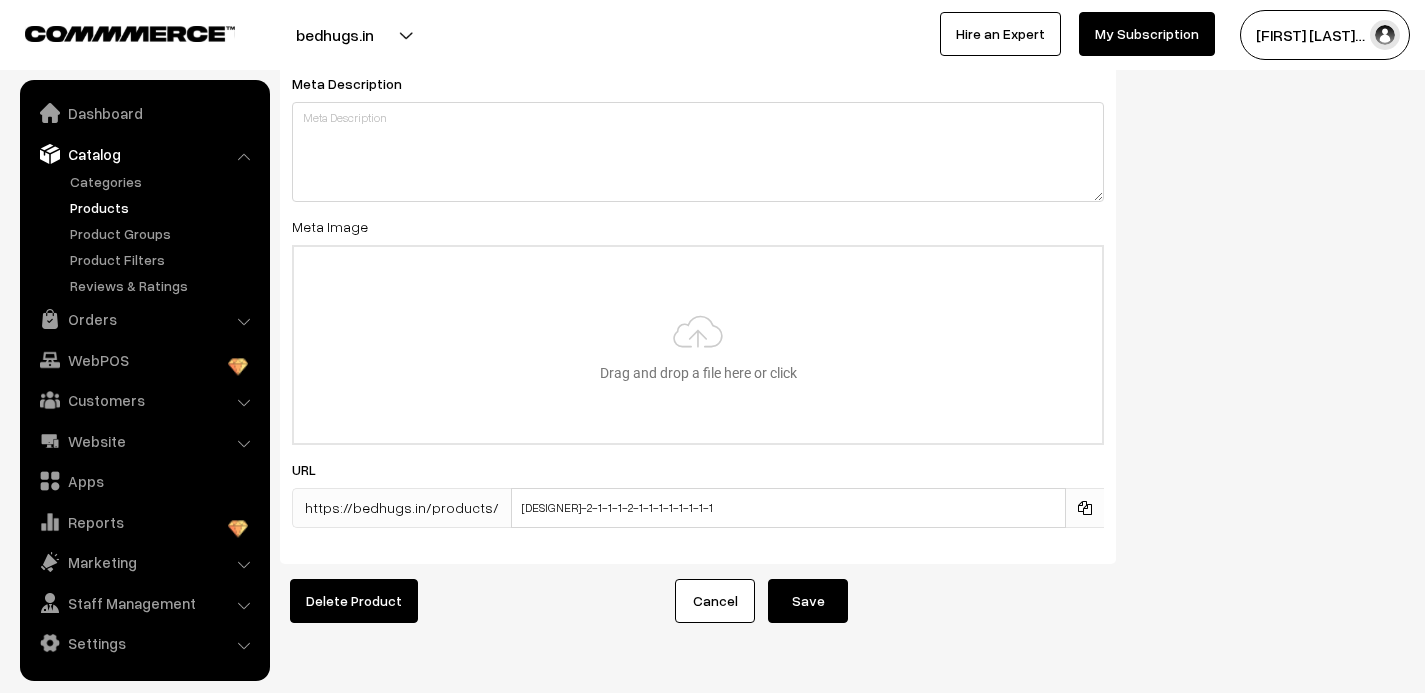 scroll, scrollTop: 3142, scrollLeft: 0, axis: vertical 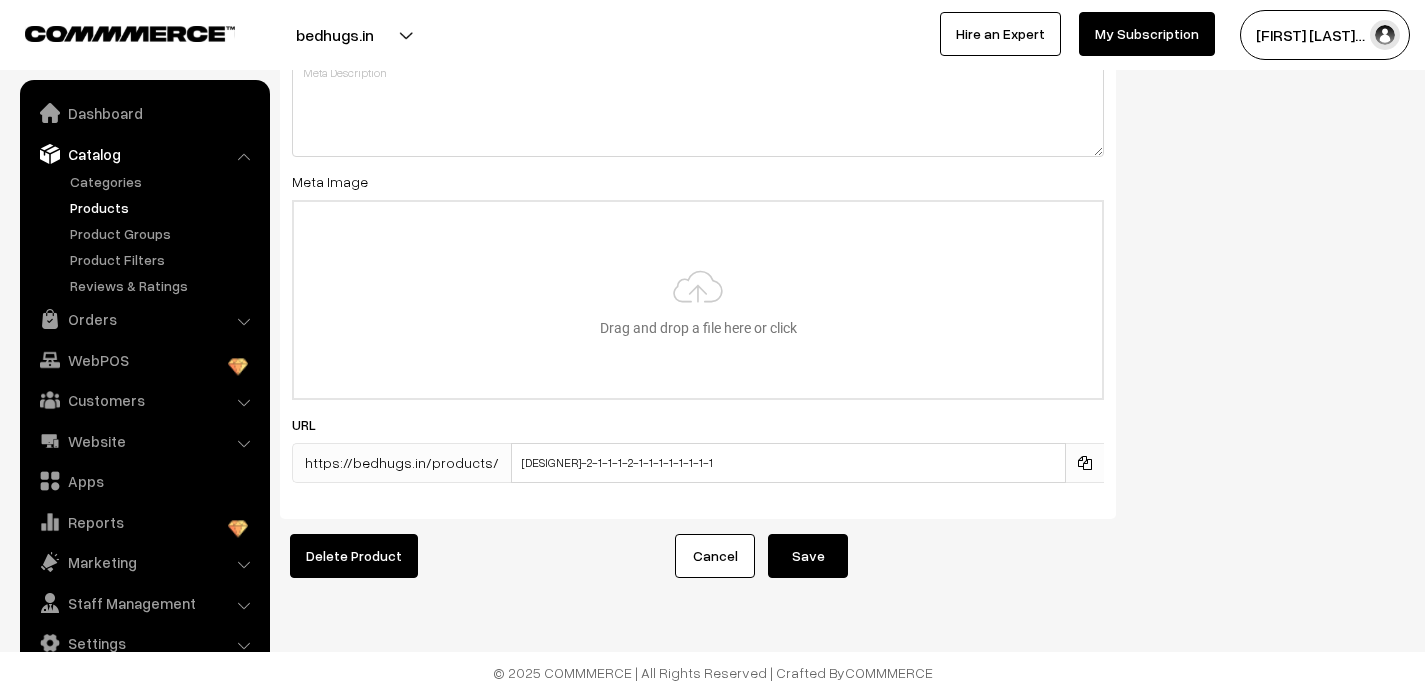 type on "Designer00148" 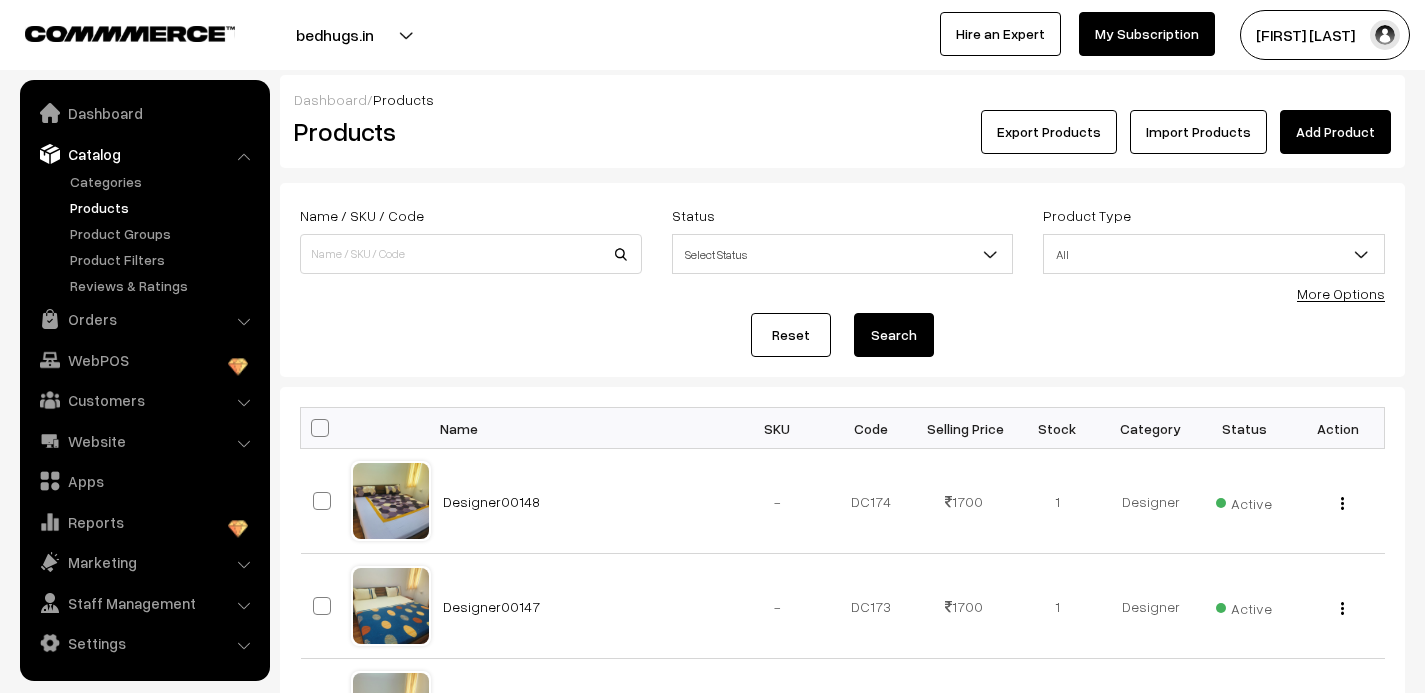 scroll, scrollTop: 0, scrollLeft: 0, axis: both 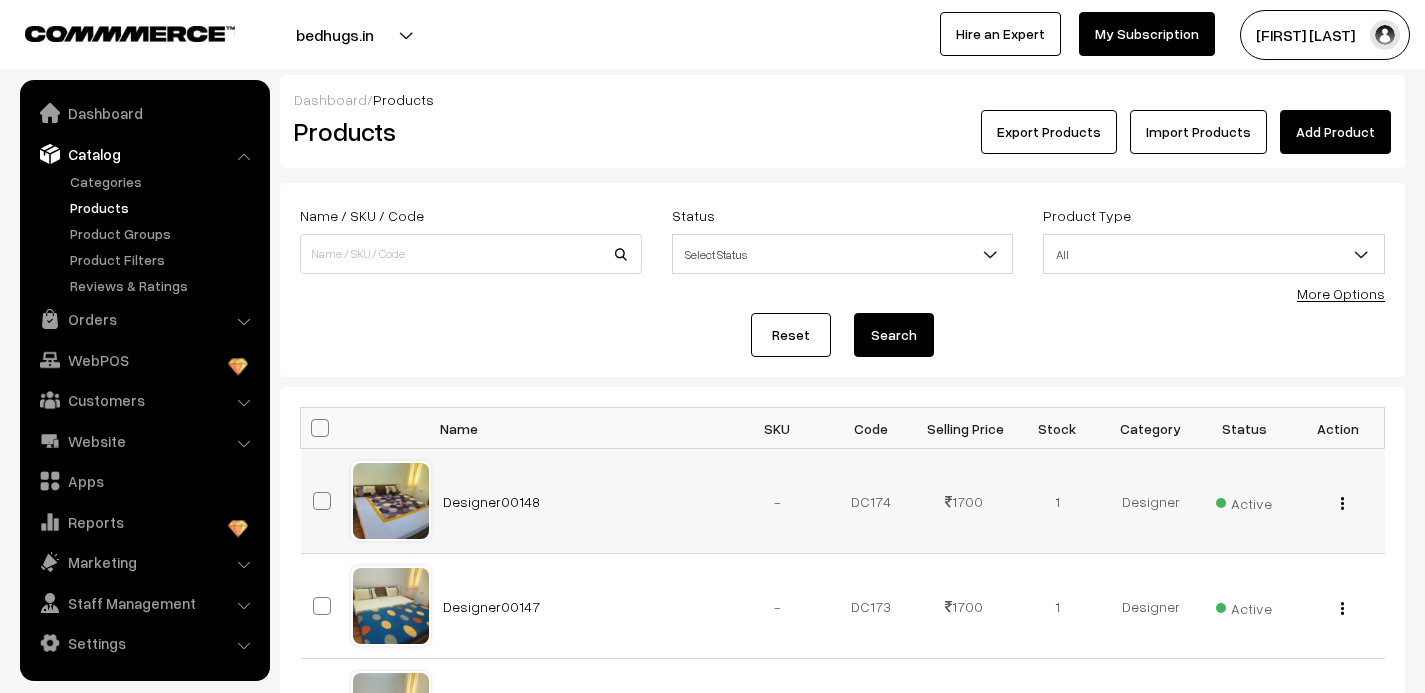 click at bounding box center [1342, 503] 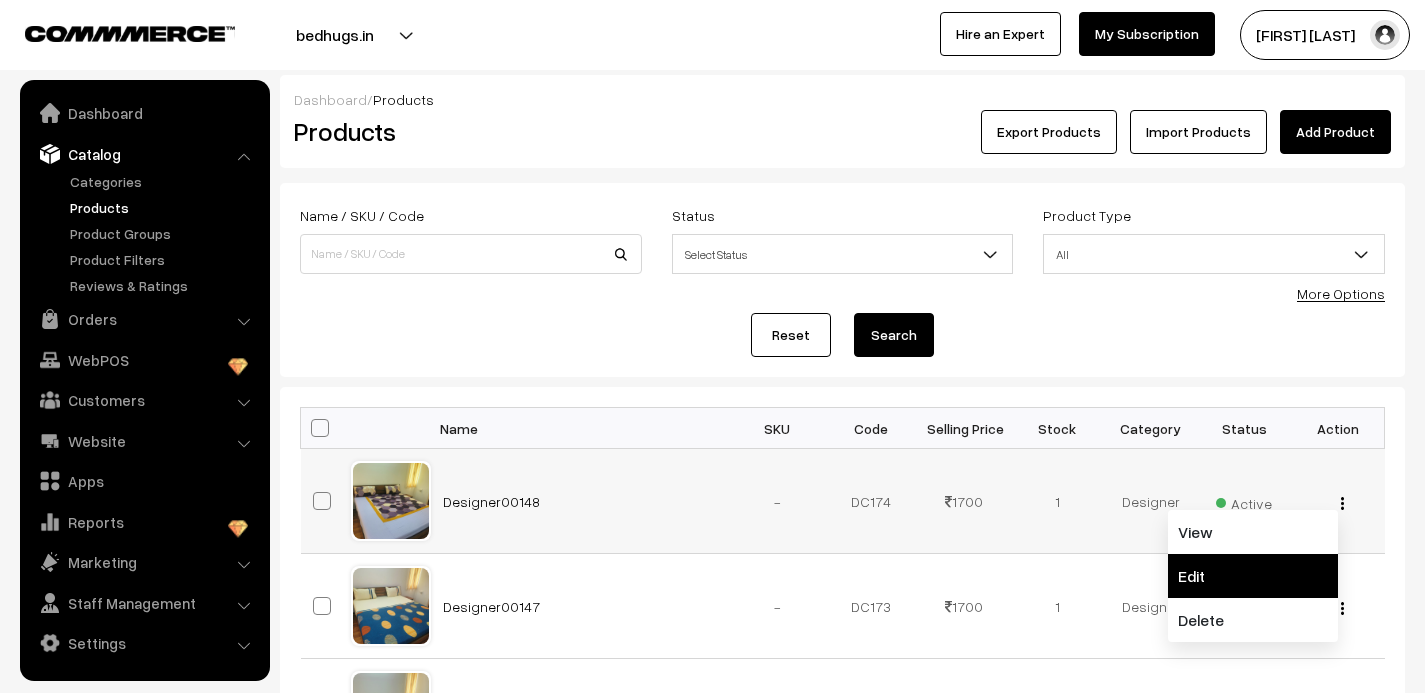 click on "Edit" at bounding box center [1253, 576] 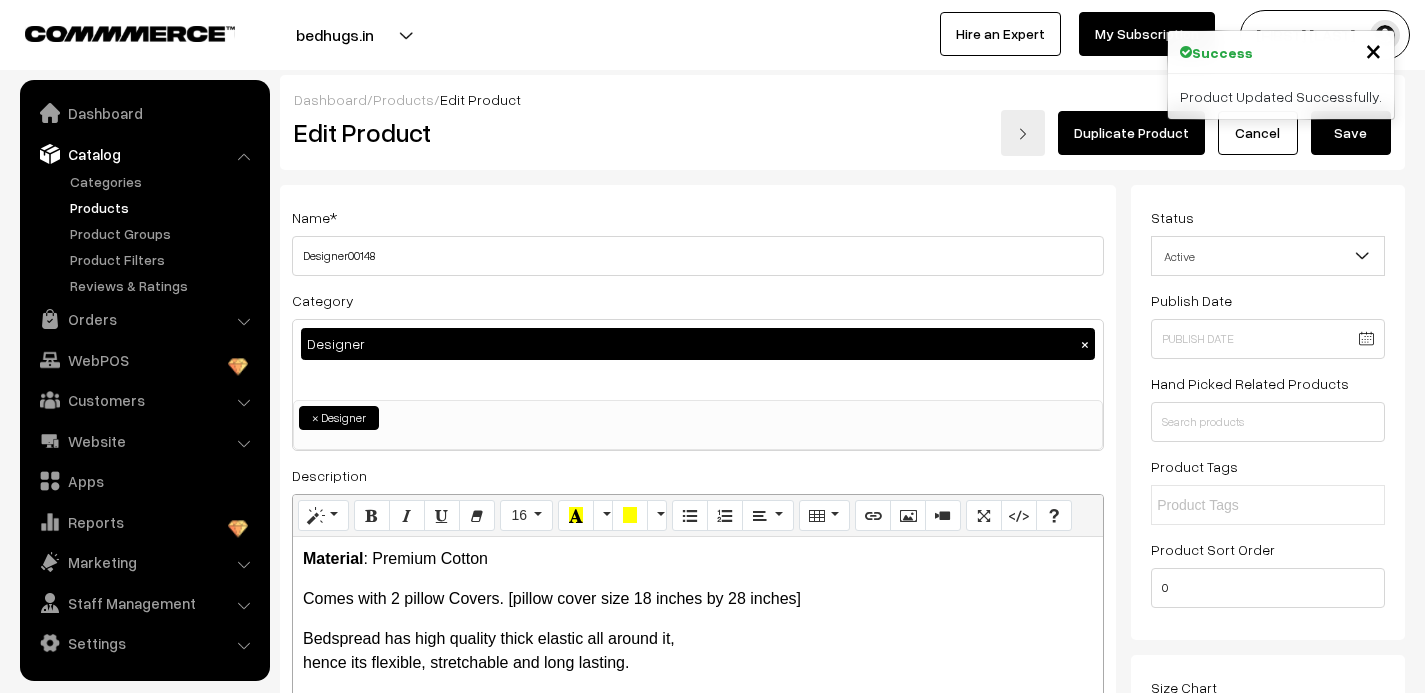 scroll, scrollTop: 0, scrollLeft: 0, axis: both 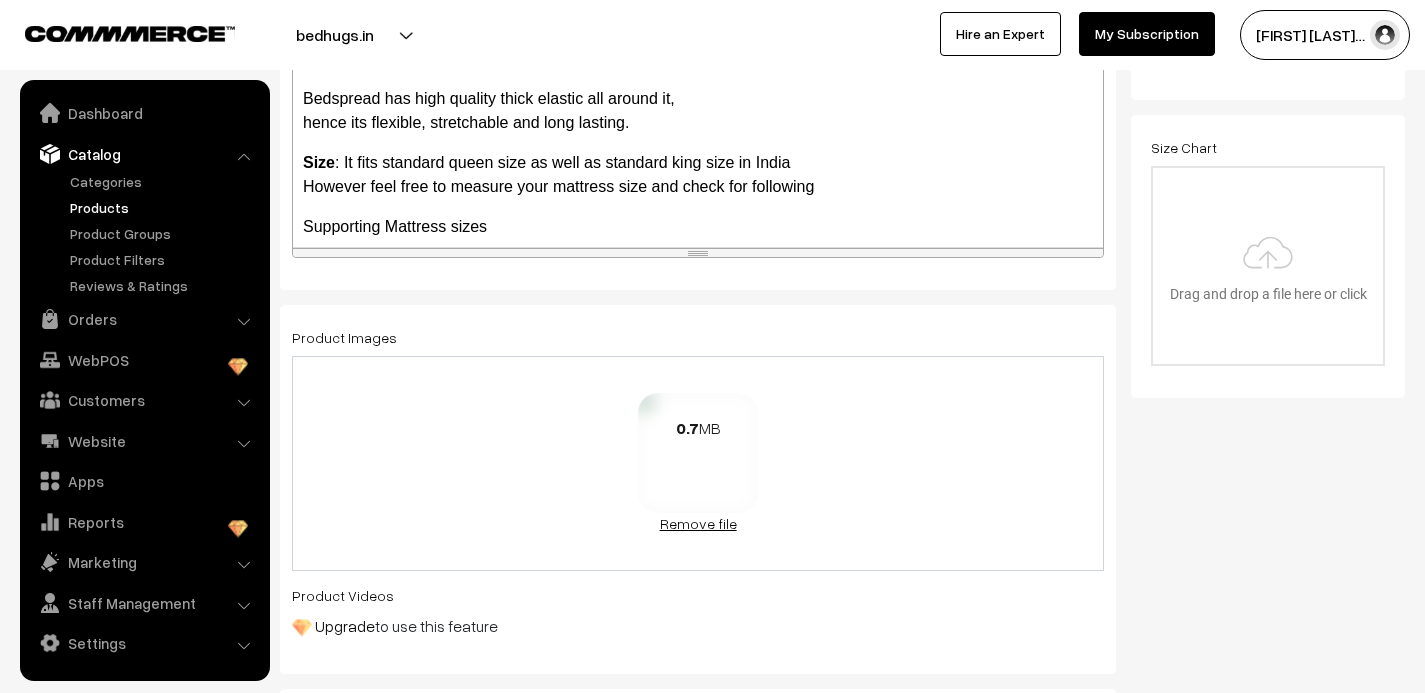 click on "Remove file" at bounding box center [698, 523] 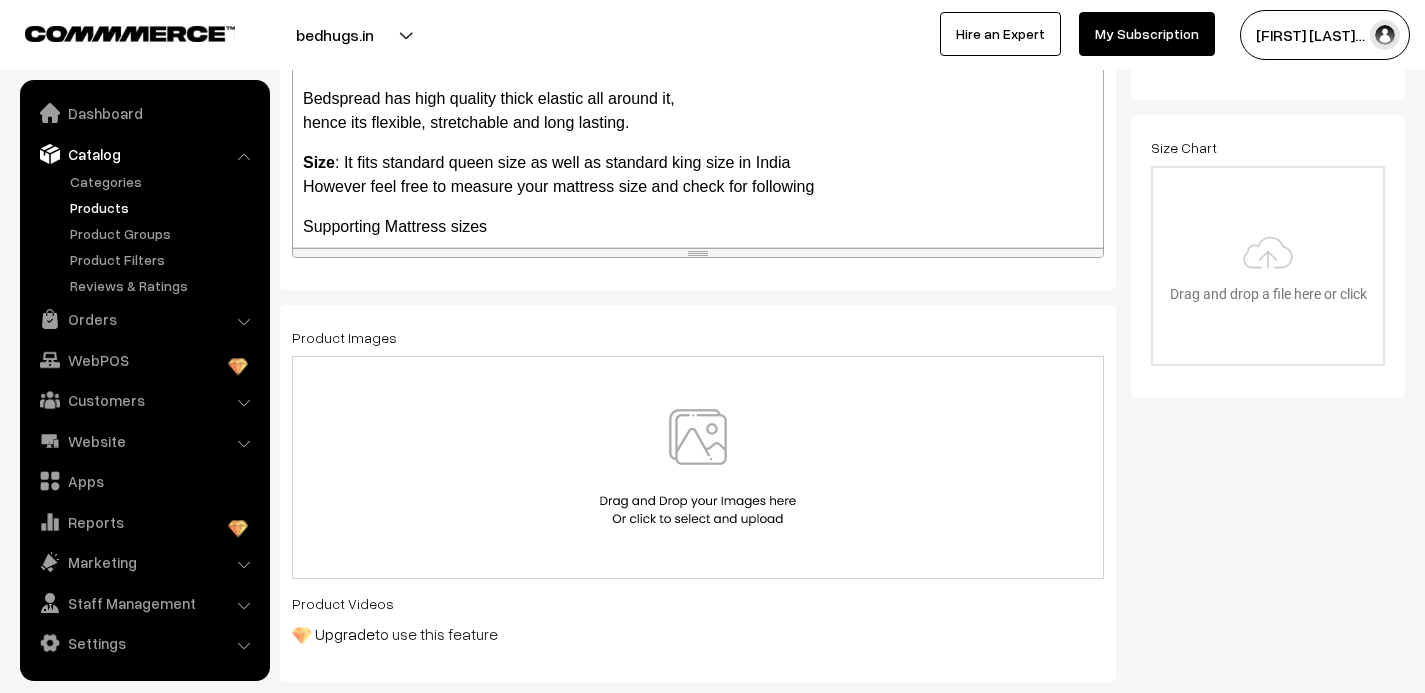 click at bounding box center (698, 467) 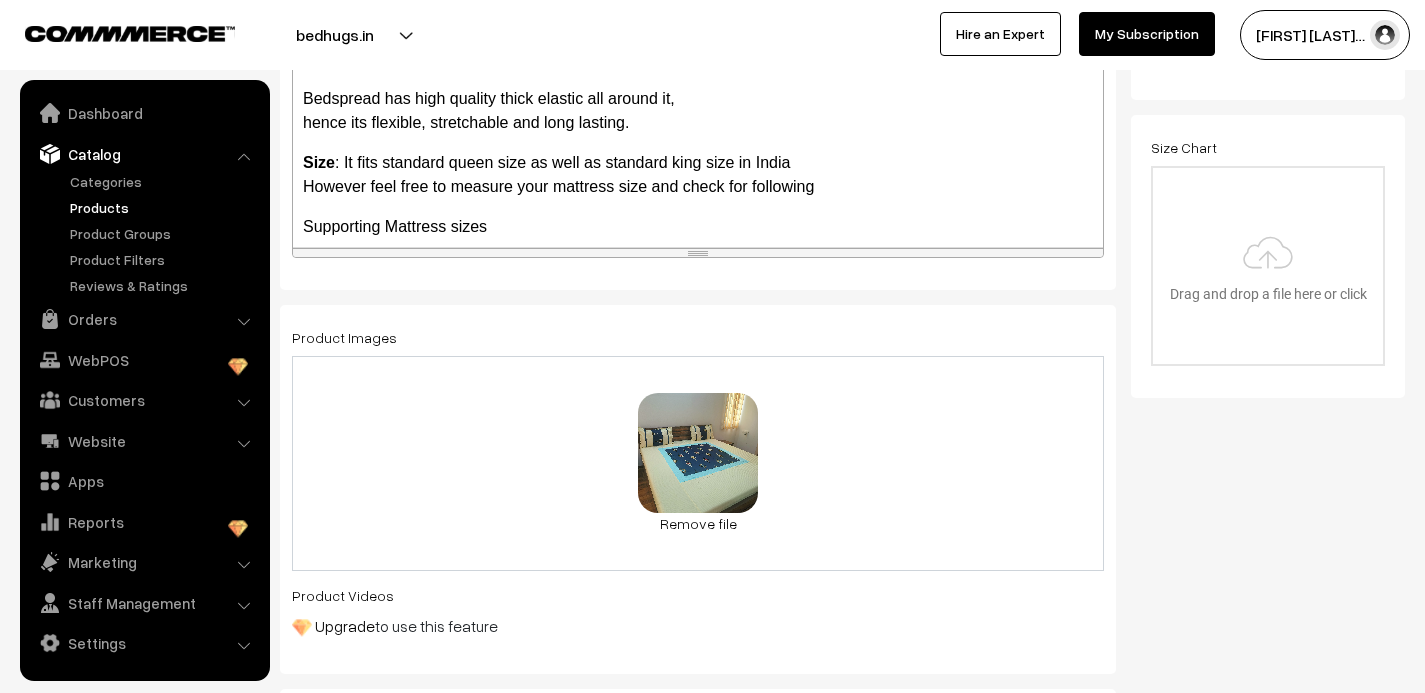 scroll, scrollTop: 0, scrollLeft: 0, axis: both 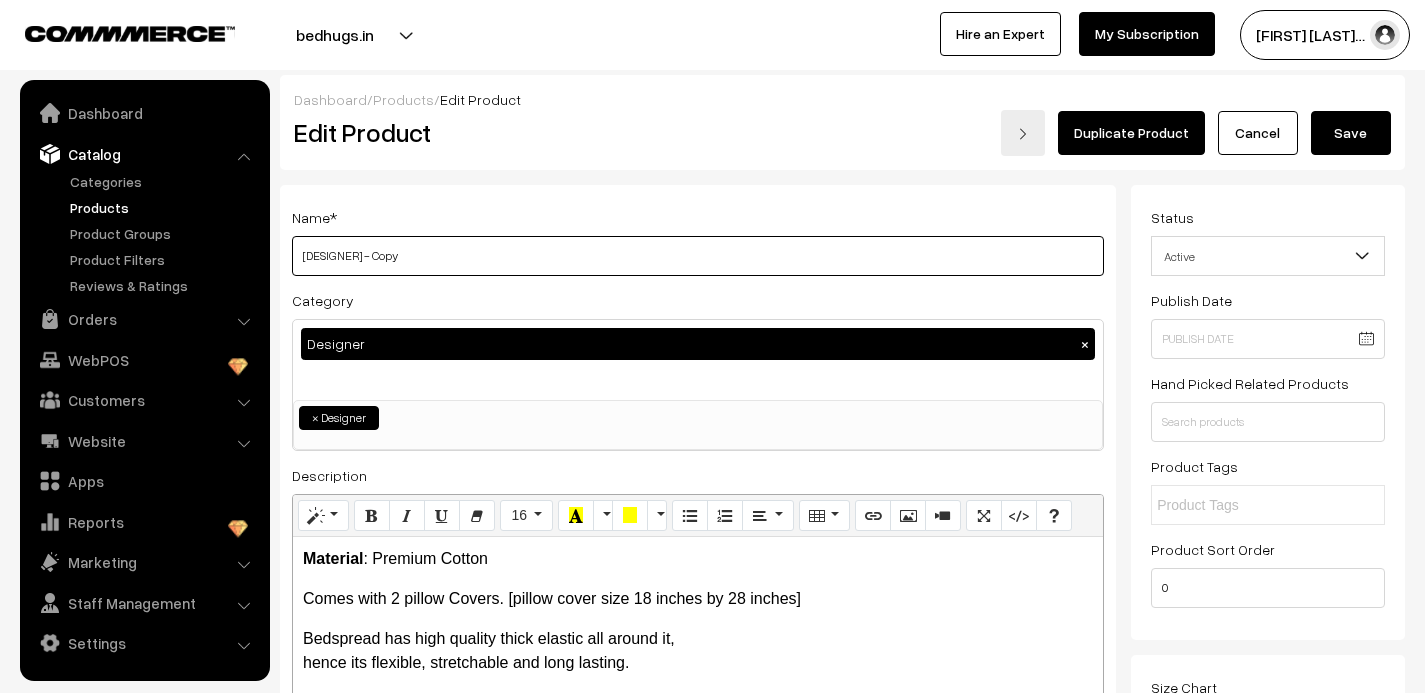 click on "[DESIGNER] - Copy" at bounding box center (698, 256) 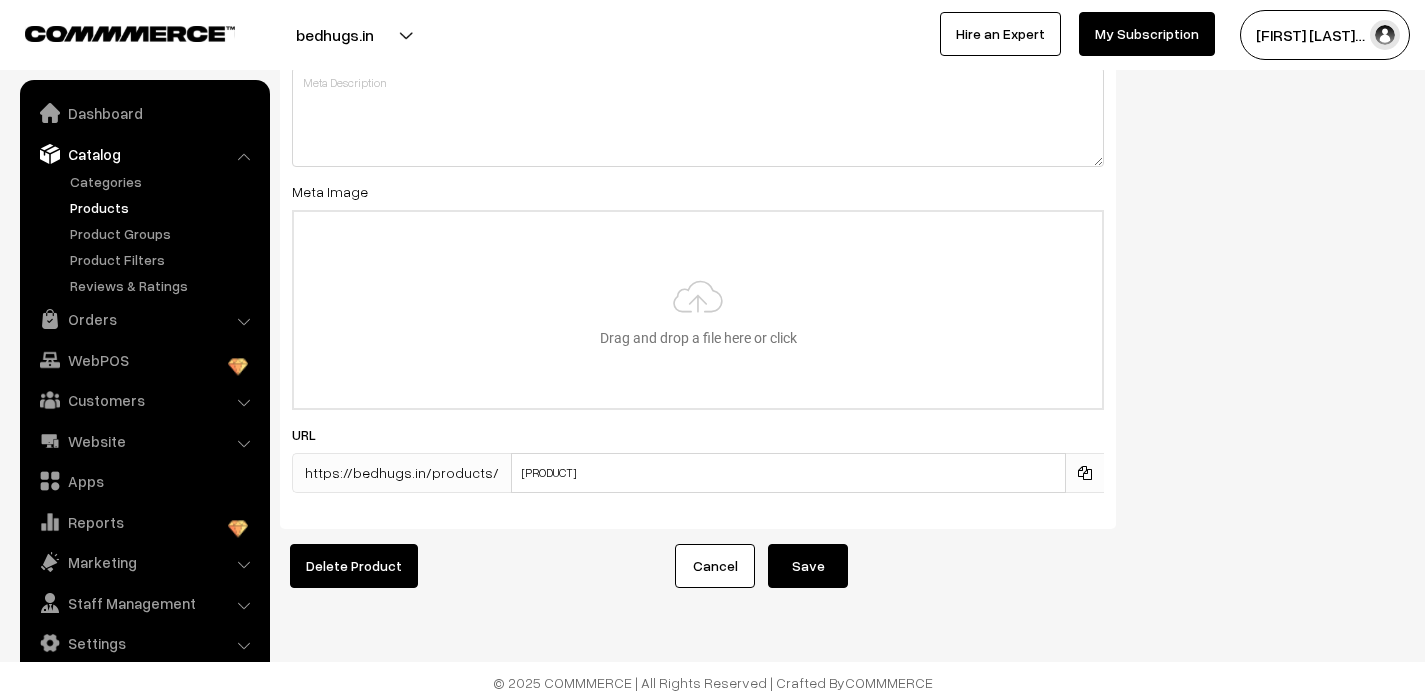 scroll, scrollTop: 3142, scrollLeft: 0, axis: vertical 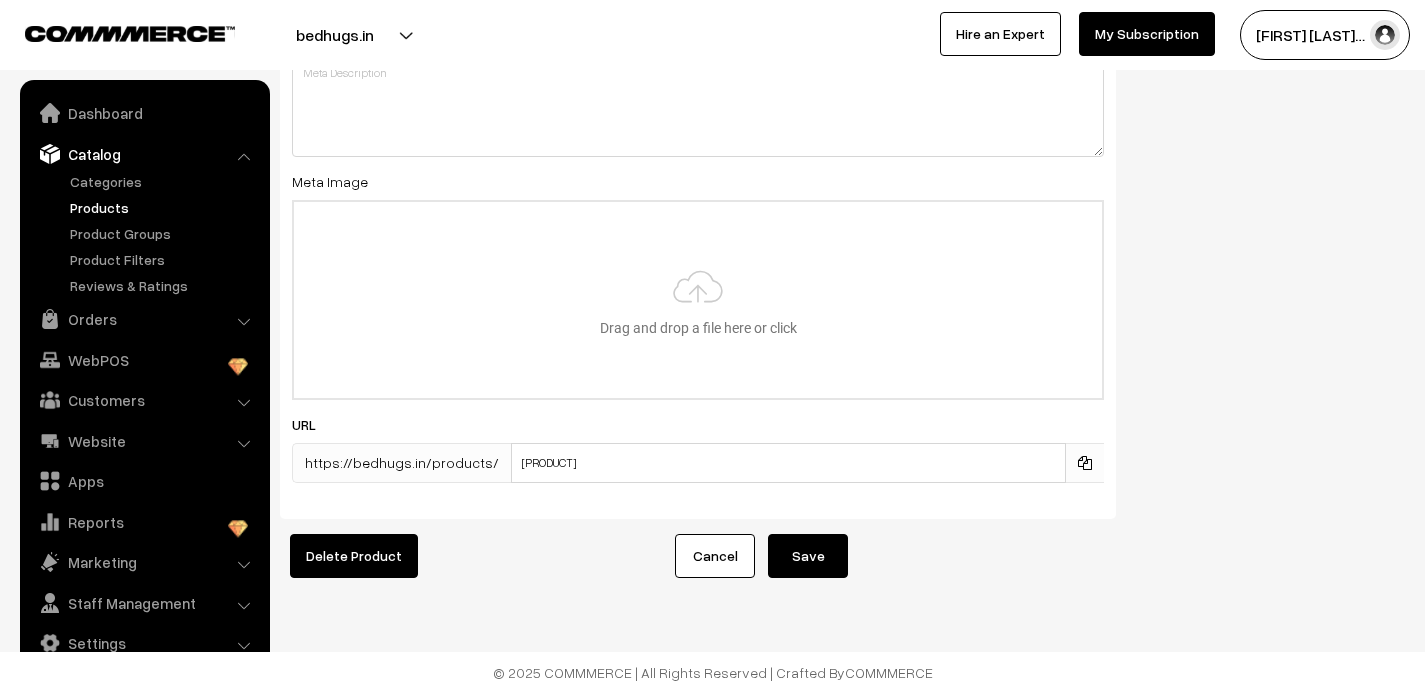 type on "Designer00149" 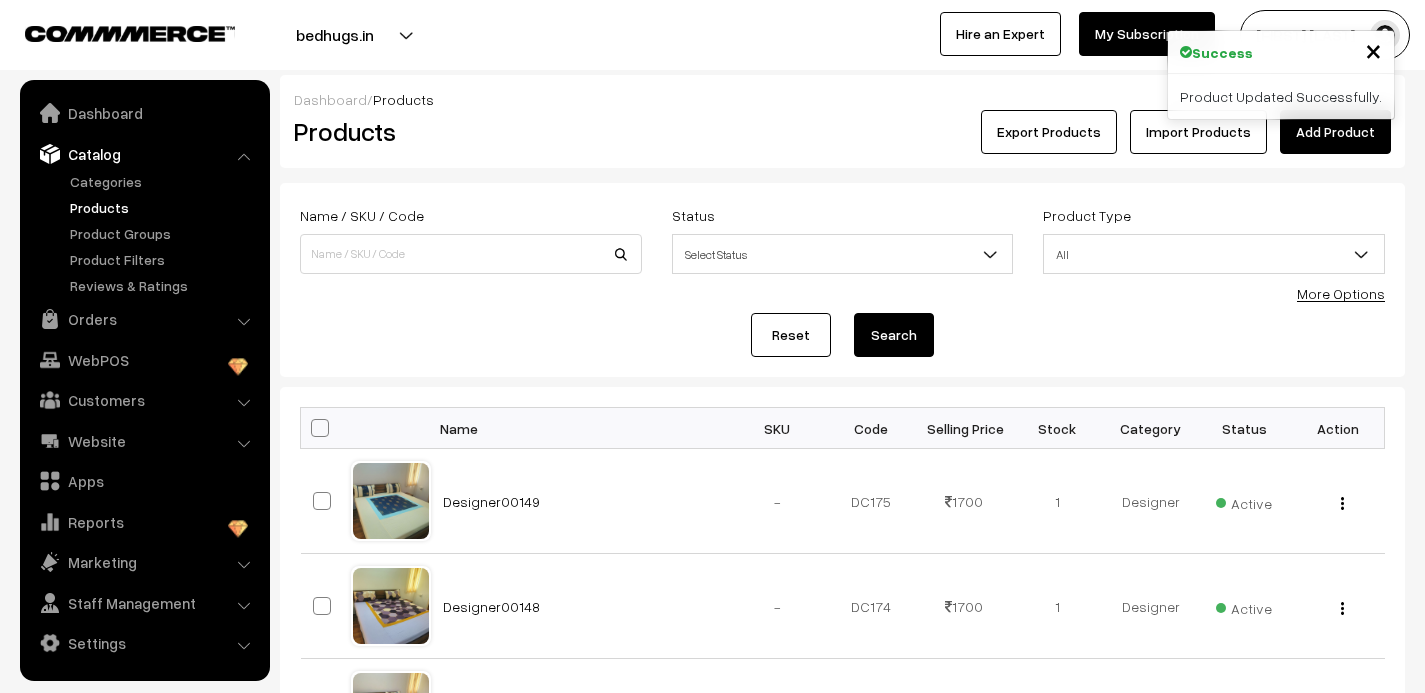scroll, scrollTop: 0, scrollLeft: 0, axis: both 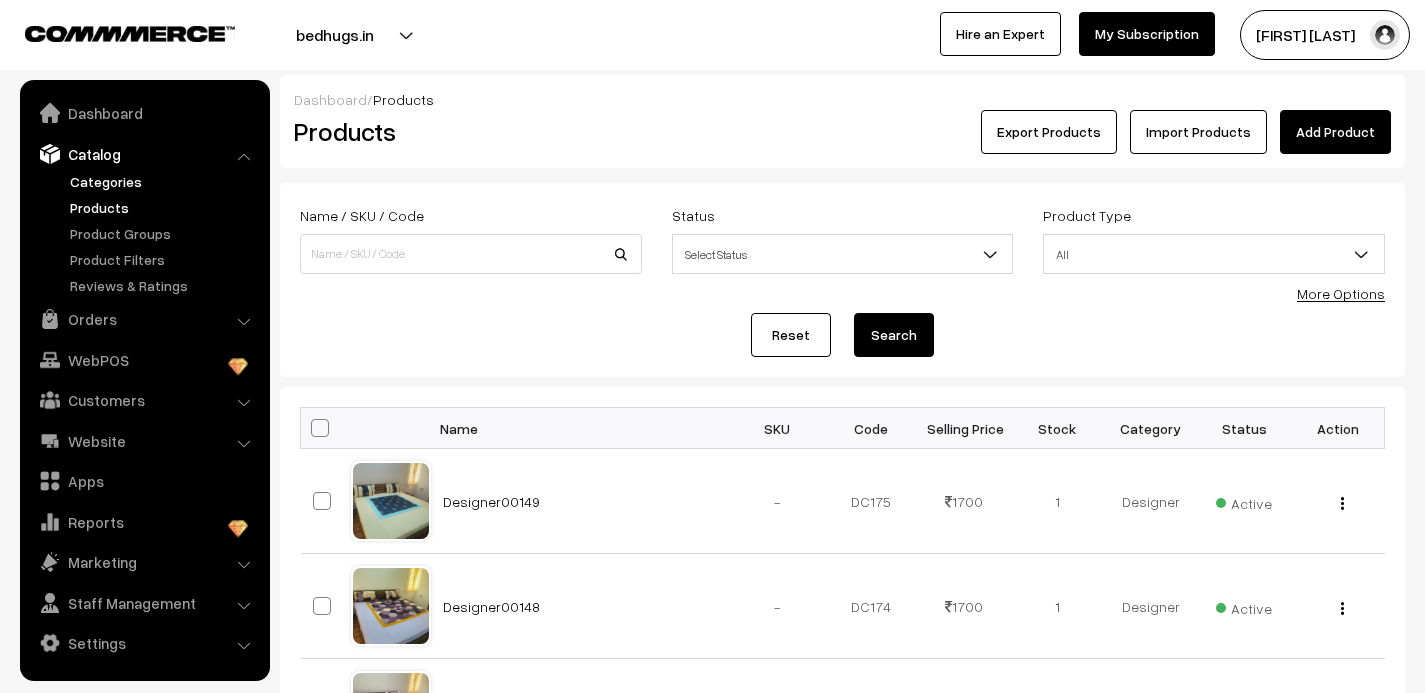 click on "Categories" at bounding box center [164, 181] 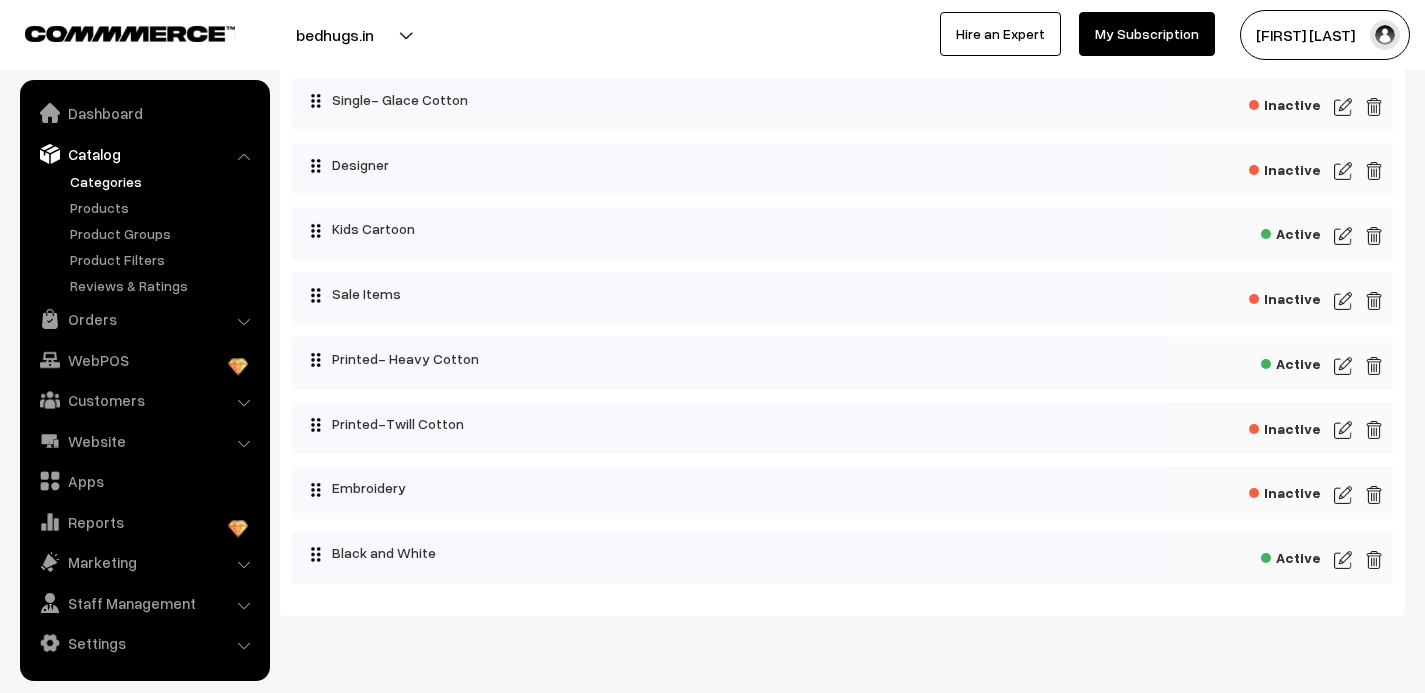 scroll, scrollTop: 716, scrollLeft: 0, axis: vertical 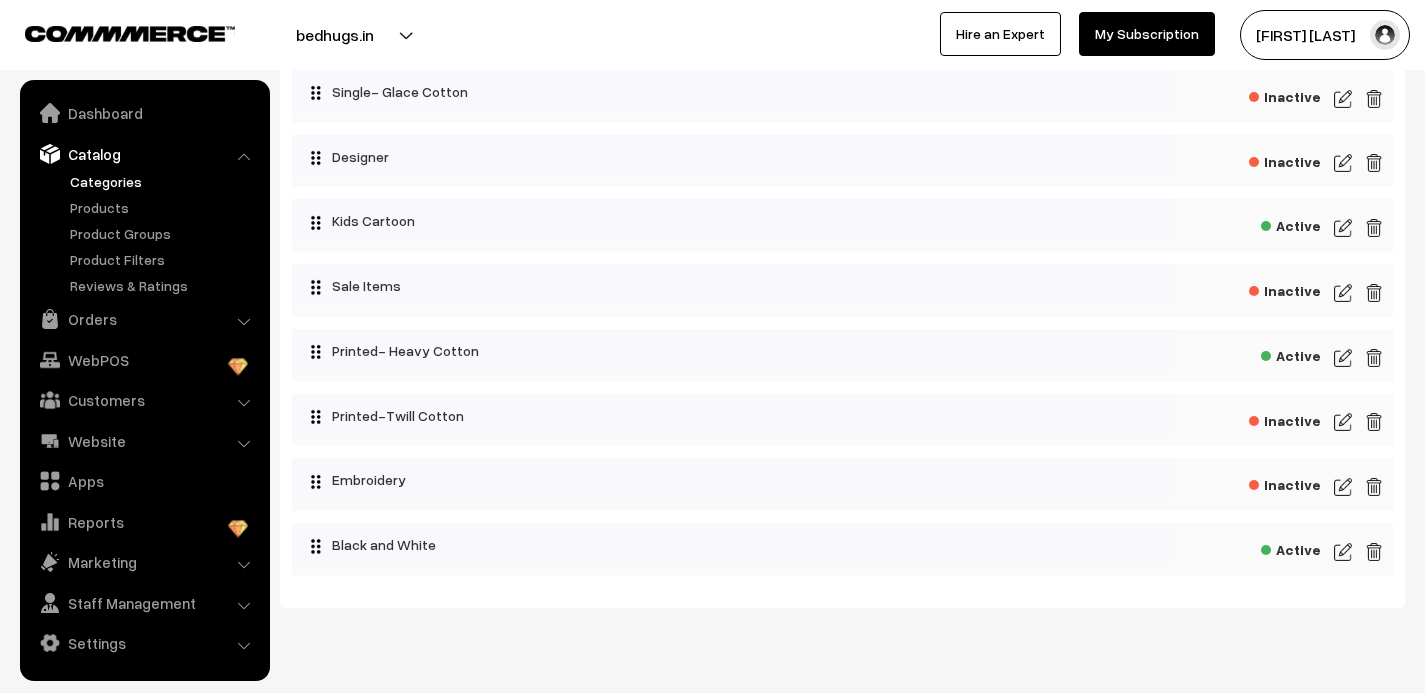 click at bounding box center [1343, 163] 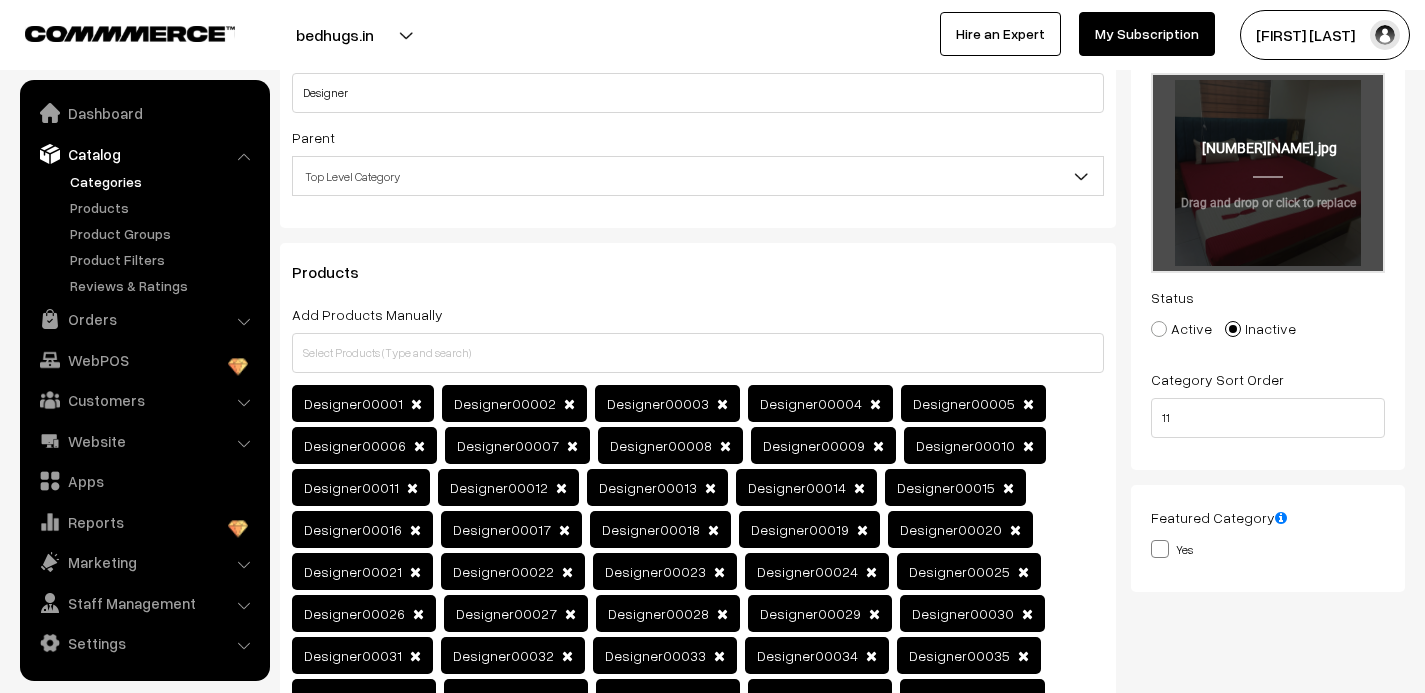 scroll, scrollTop: 168, scrollLeft: 0, axis: vertical 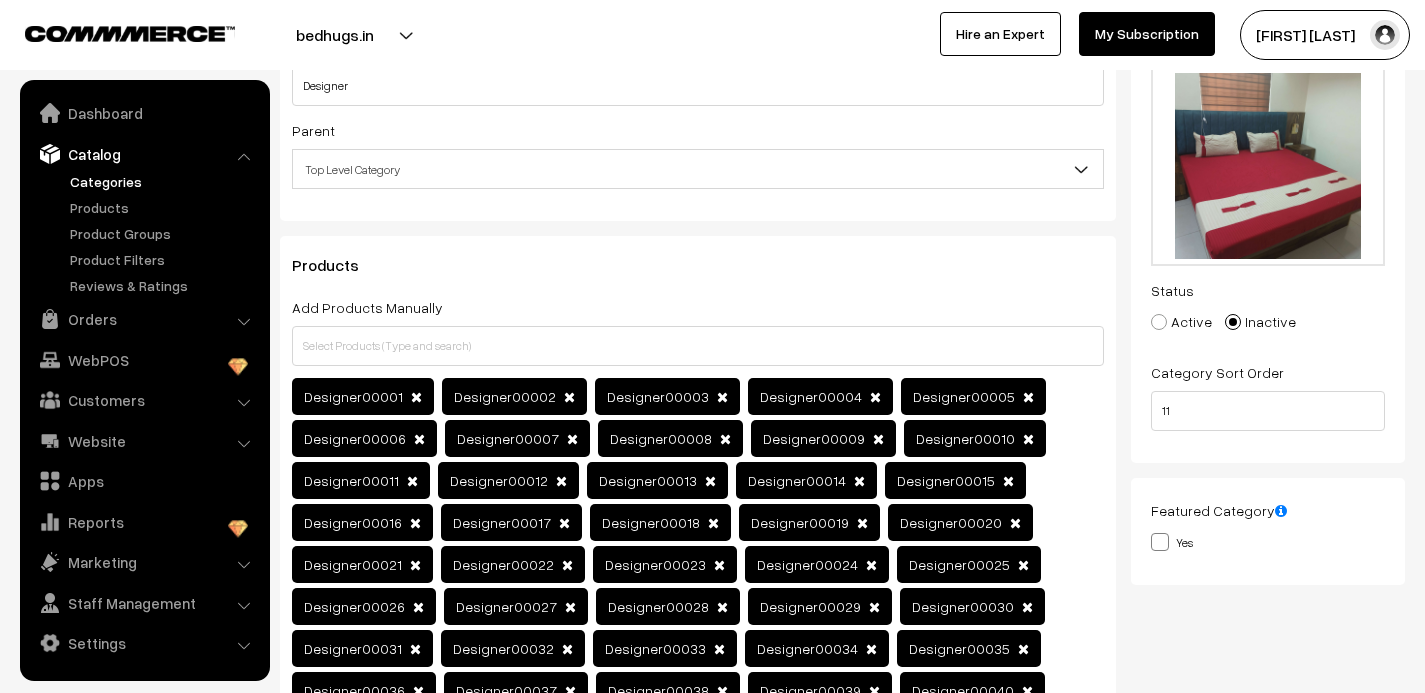 click at bounding box center [1159, 322] 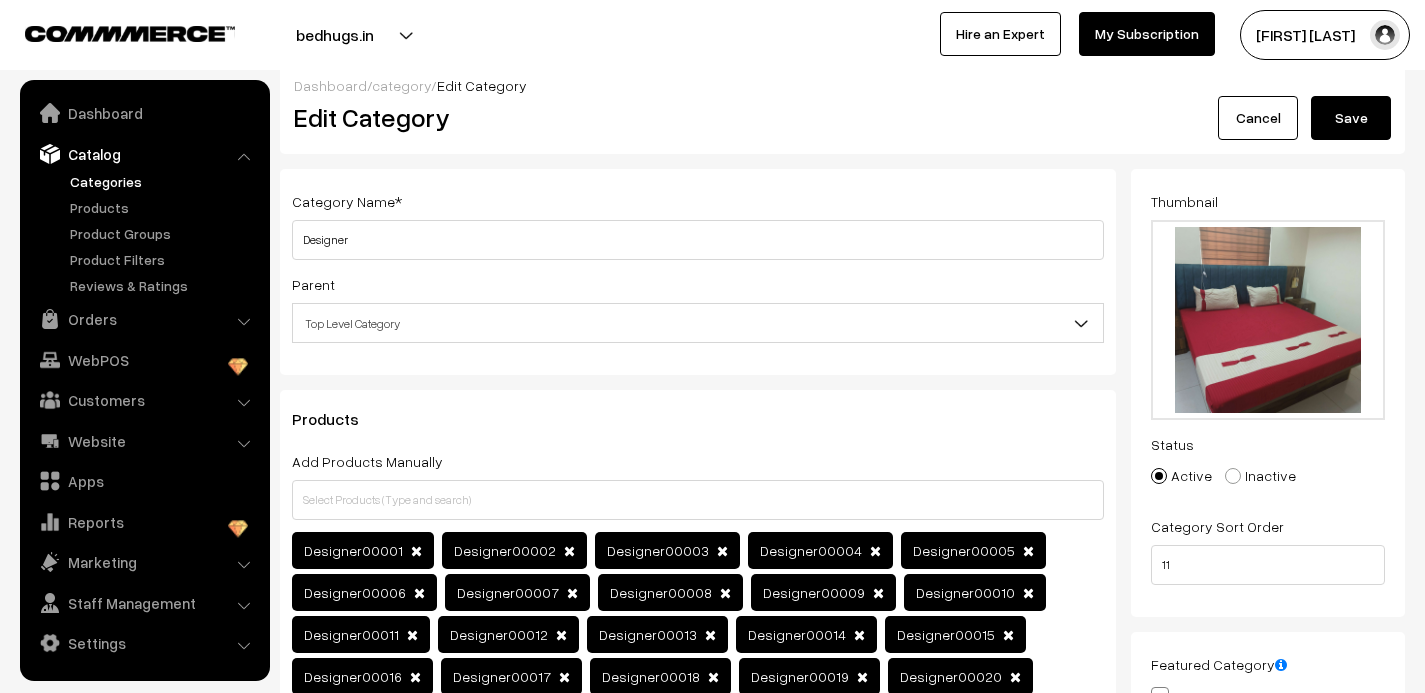 scroll, scrollTop: 0, scrollLeft: 0, axis: both 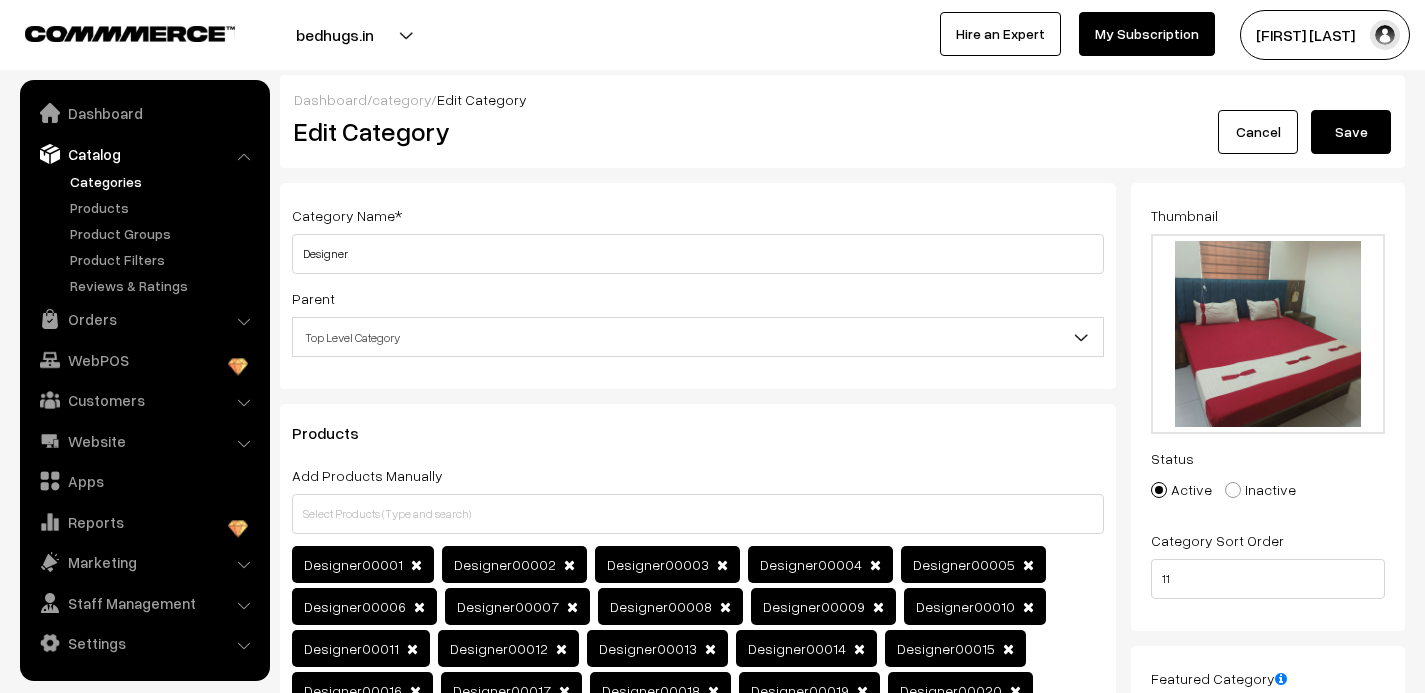 click on "Save" at bounding box center (1351, 132) 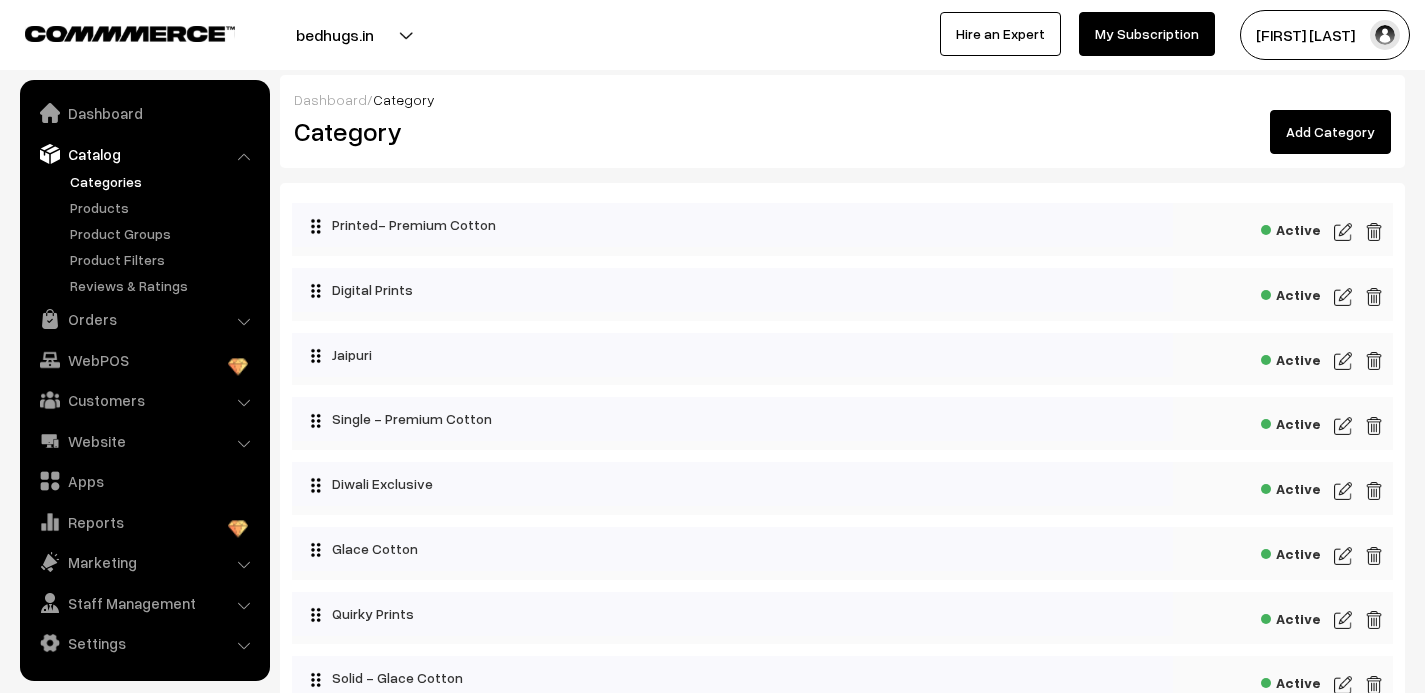 scroll, scrollTop: 0, scrollLeft: 0, axis: both 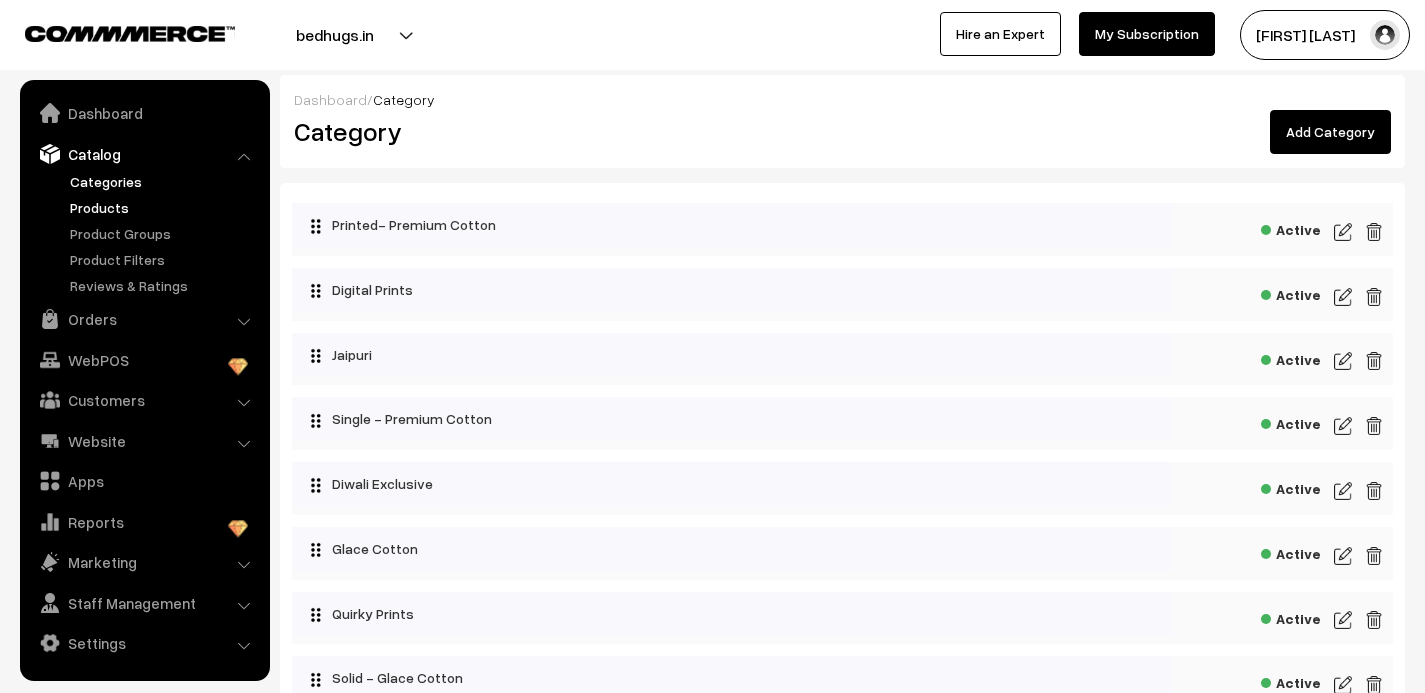 click on "Products" at bounding box center [164, 207] 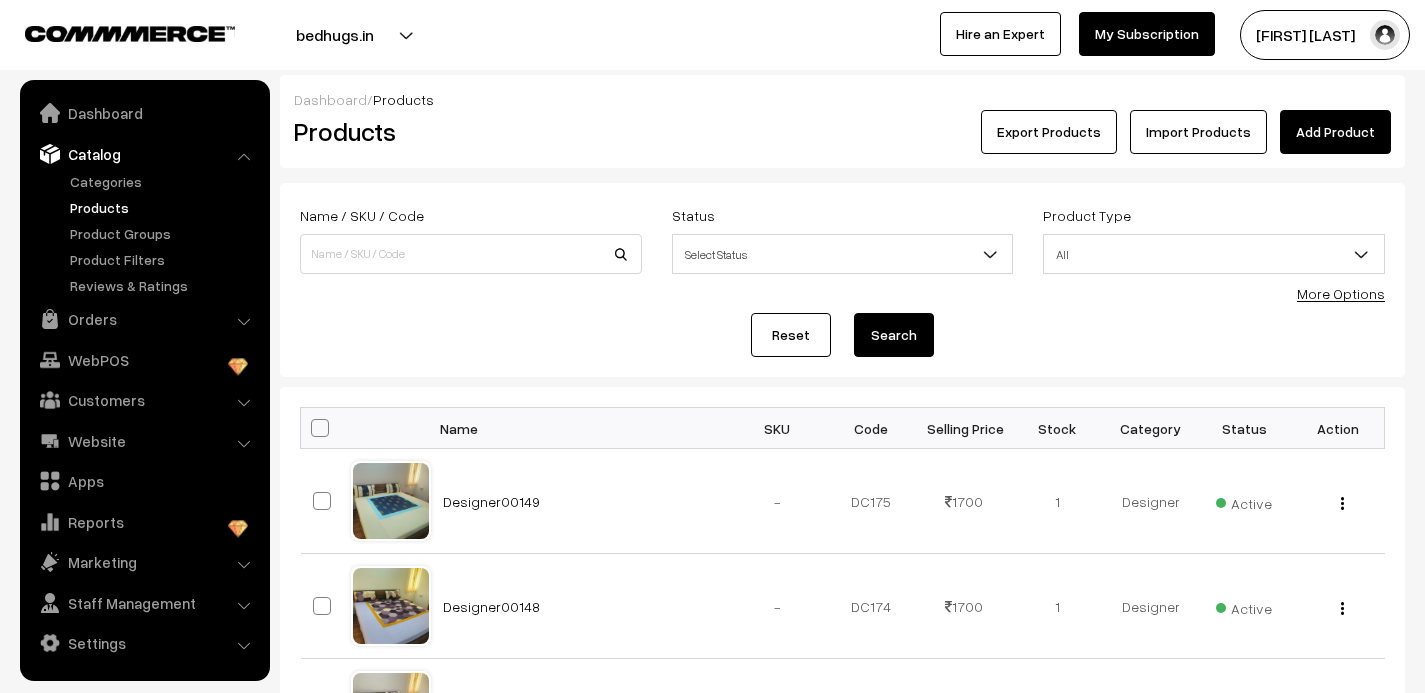 scroll, scrollTop: 0, scrollLeft: 0, axis: both 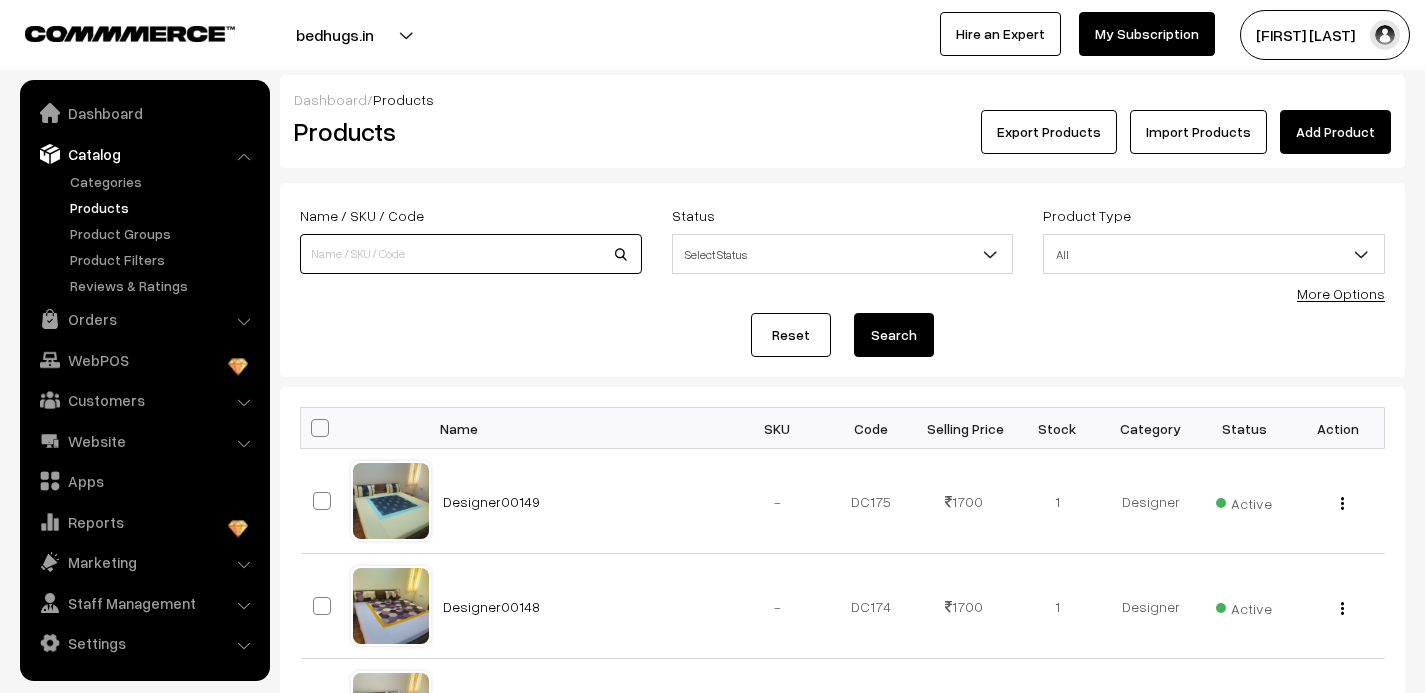click at bounding box center (471, 254) 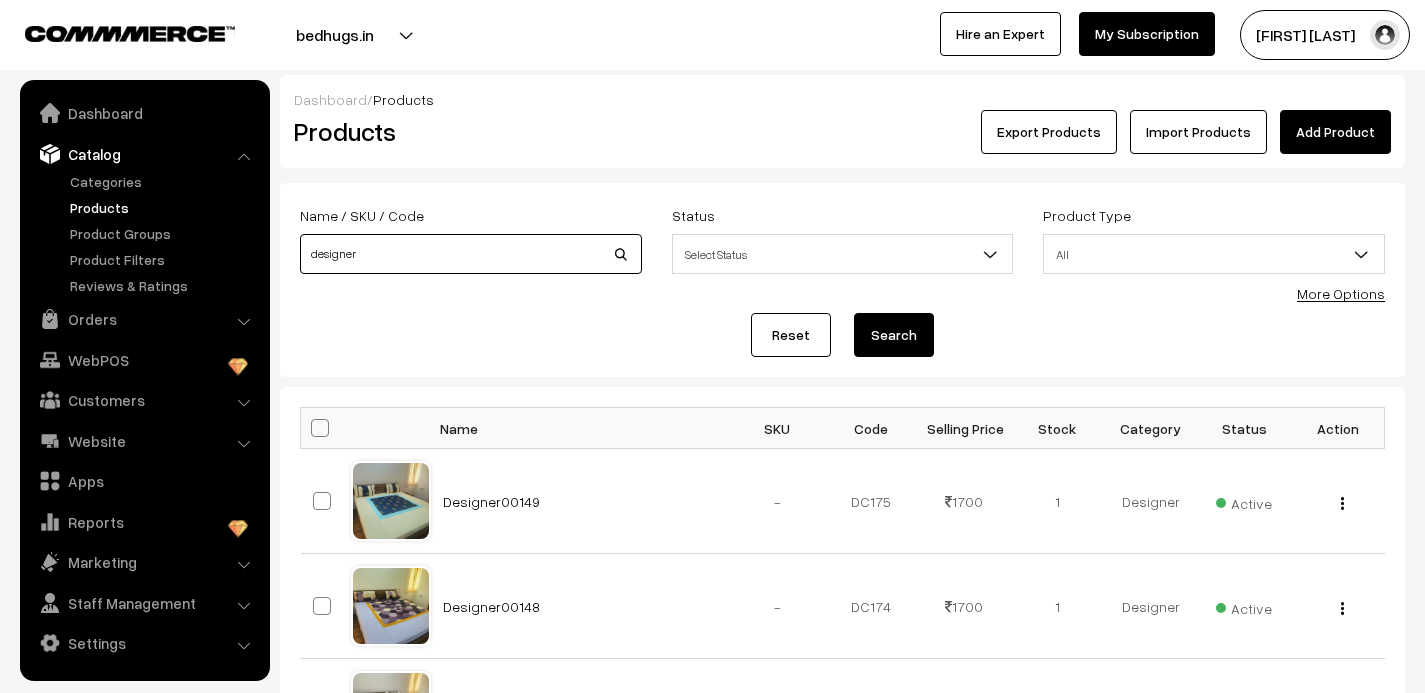 type on "designer" 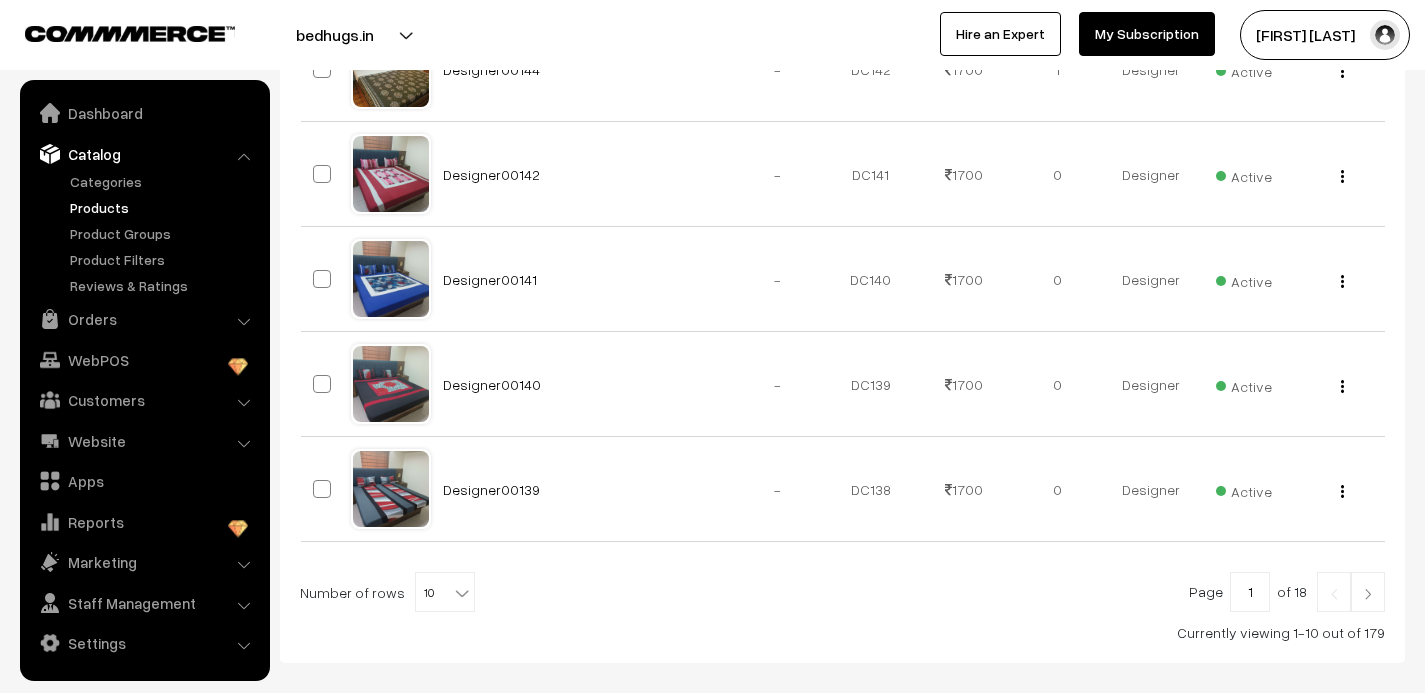 scroll, scrollTop: 963, scrollLeft: 0, axis: vertical 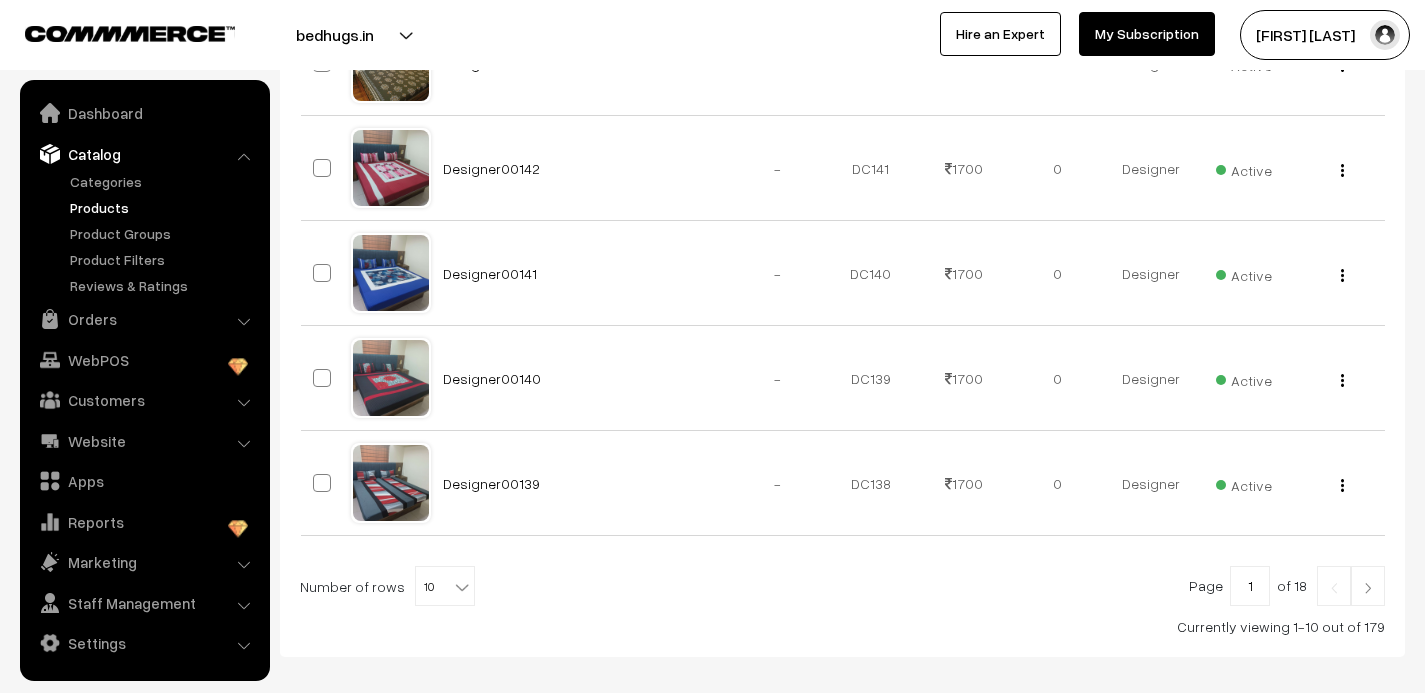 click at bounding box center (1368, 588) 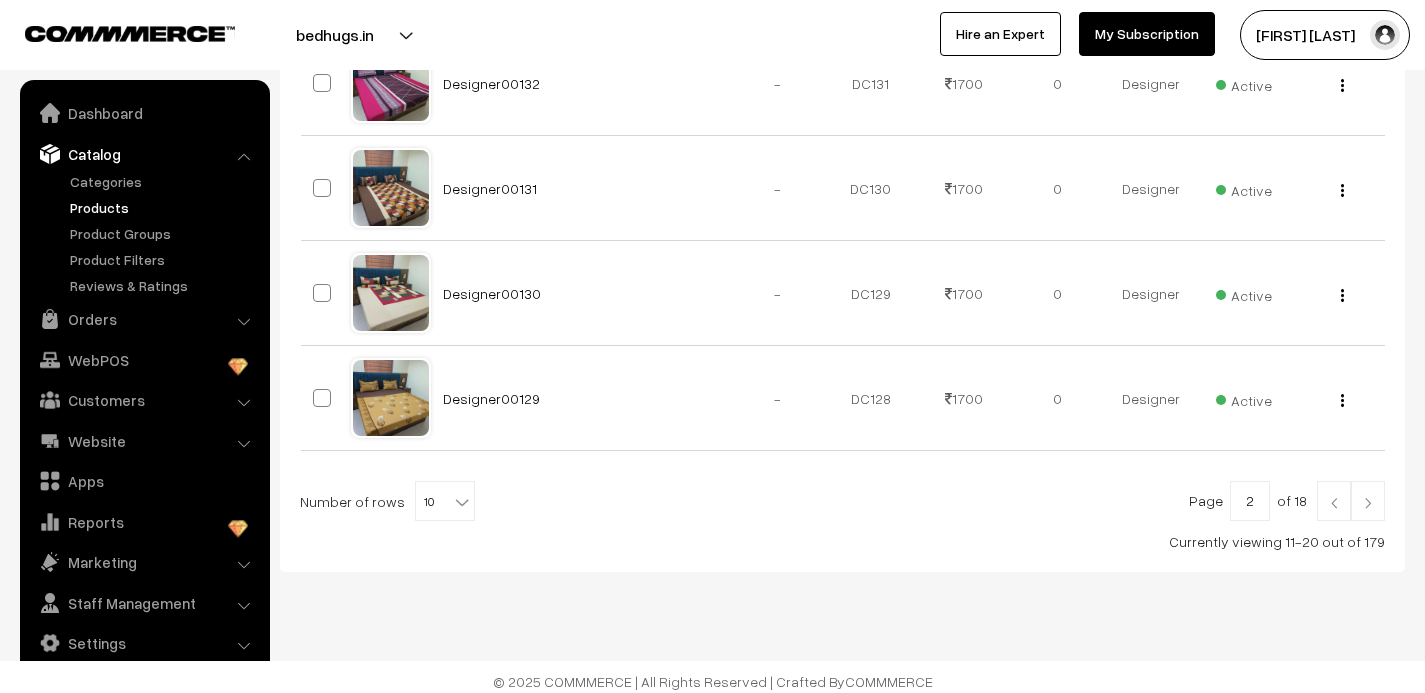 scroll, scrollTop: 1057, scrollLeft: 0, axis: vertical 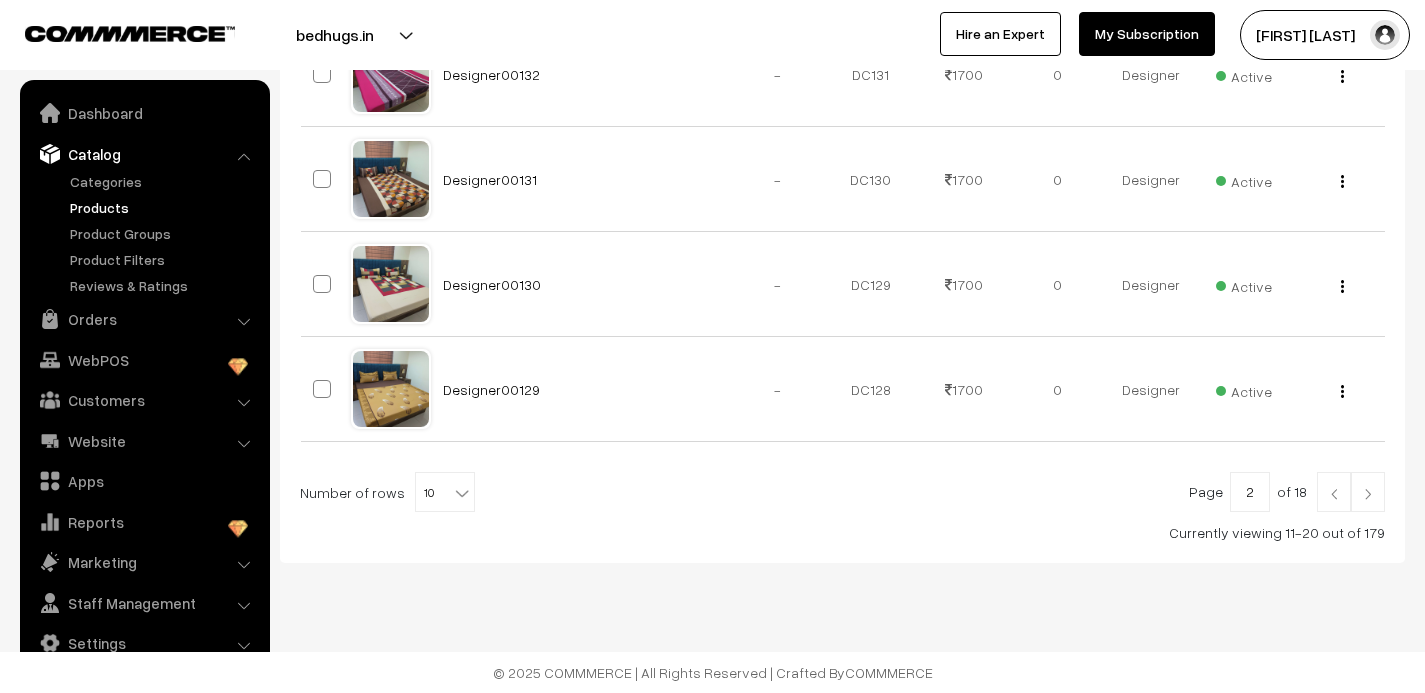 click at bounding box center (1334, 494) 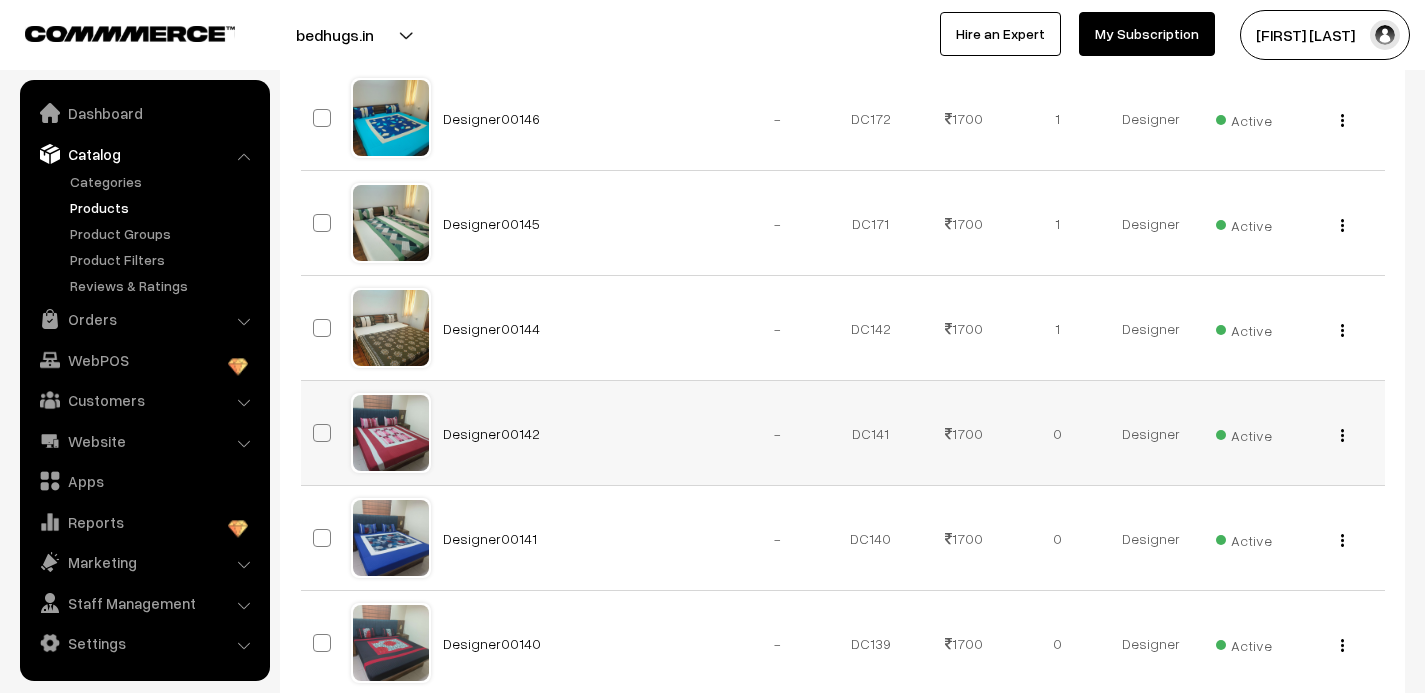 scroll, scrollTop: 701, scrollLeft: 0, axis: vertical 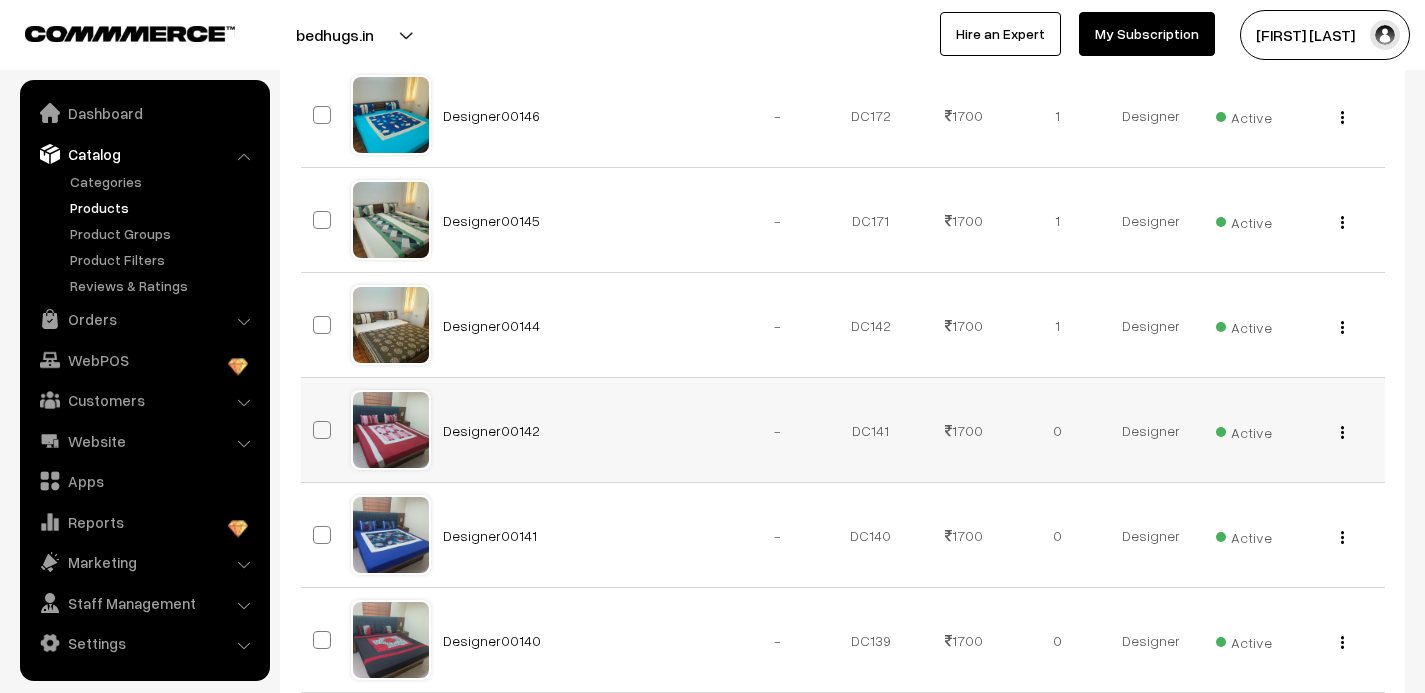 click at bounding box center [1342, 432] 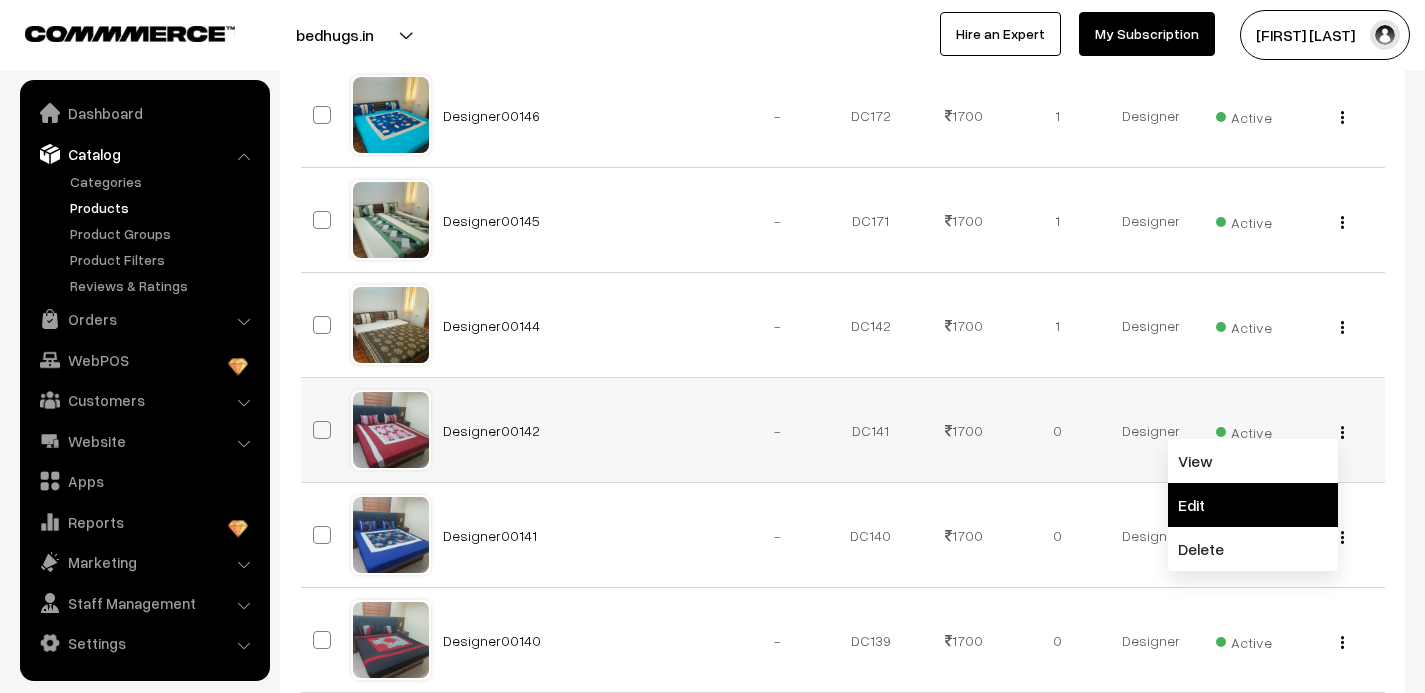 click on "Edit" at bounding box center (1253, 505) 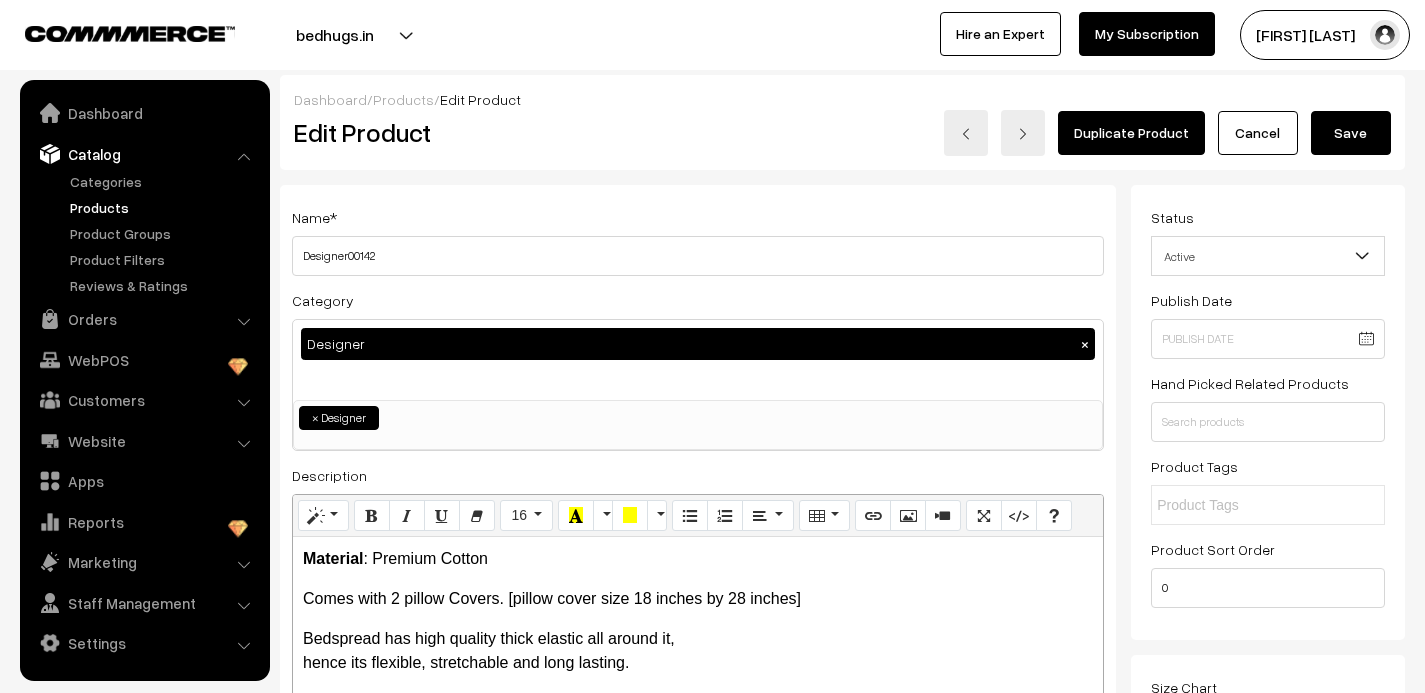 scroll, scrollTop: 0, scrollLeft: 0, axis: both 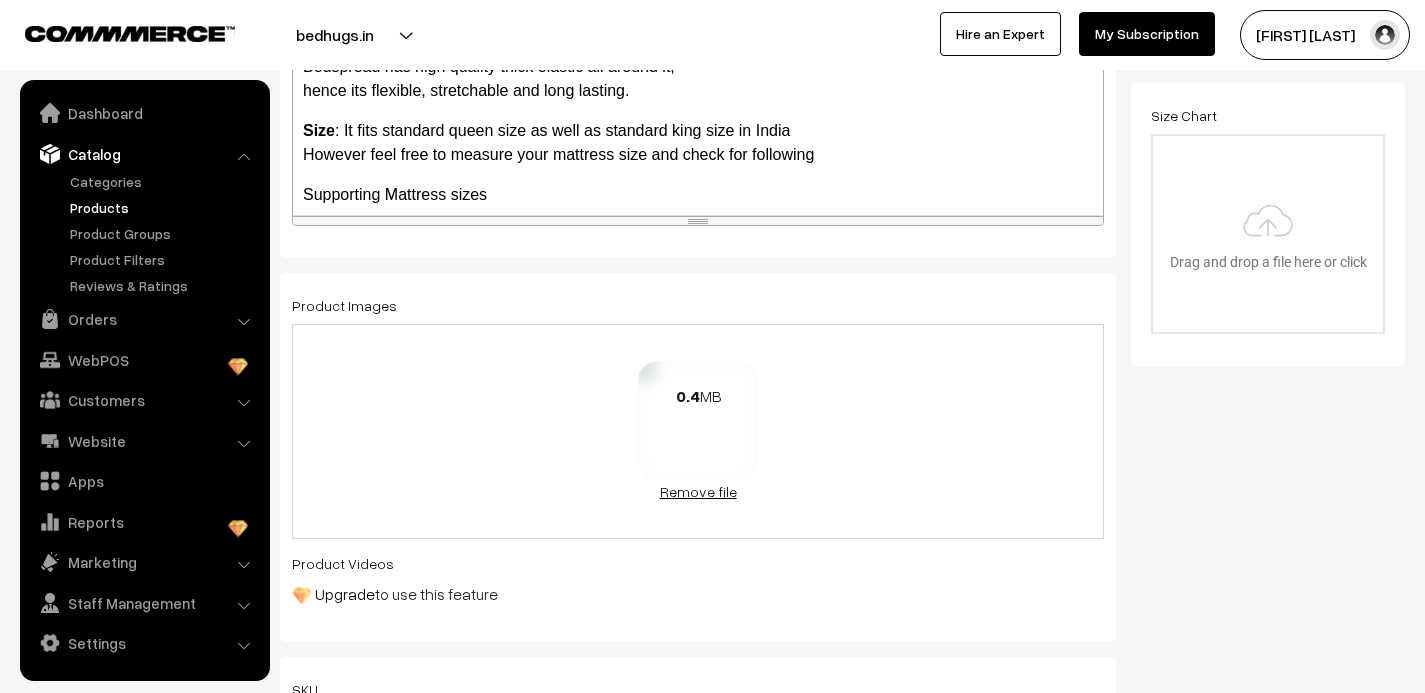 click on "Remove file" at bounding box center [698, 491] 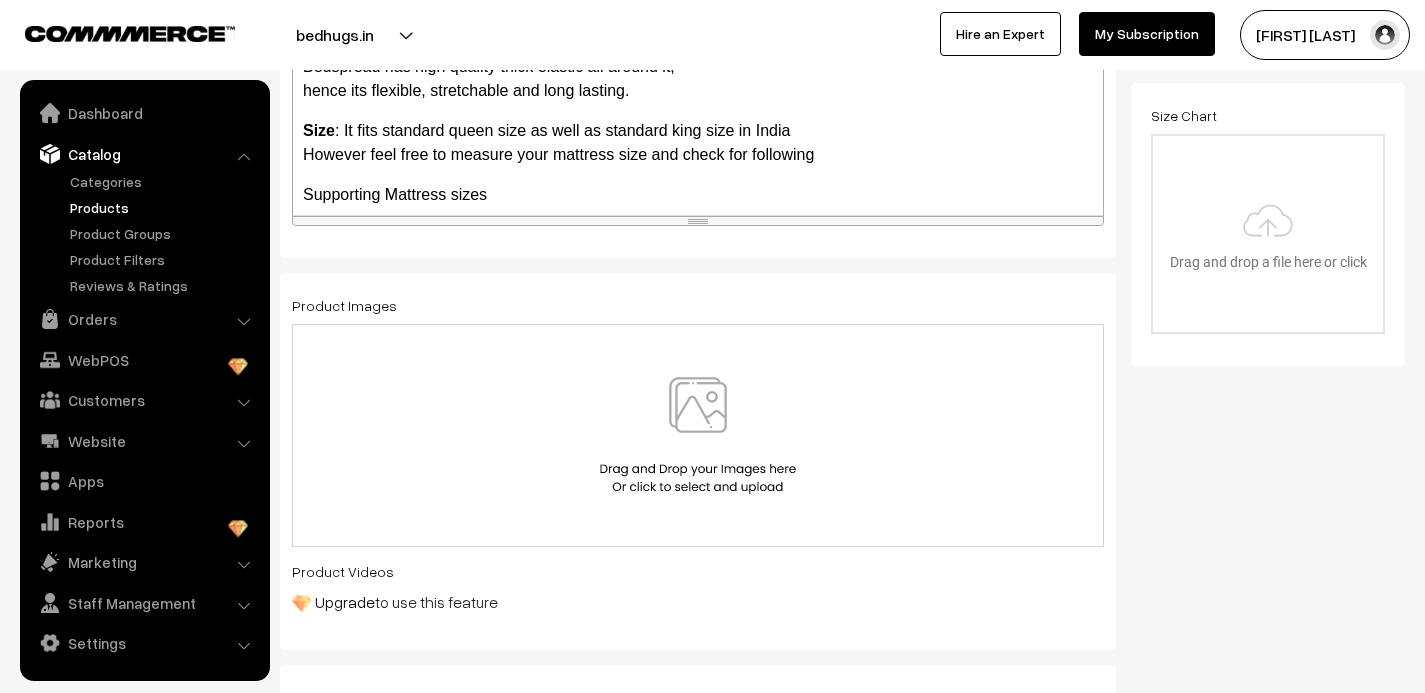 click at bounding box center (698, 435) 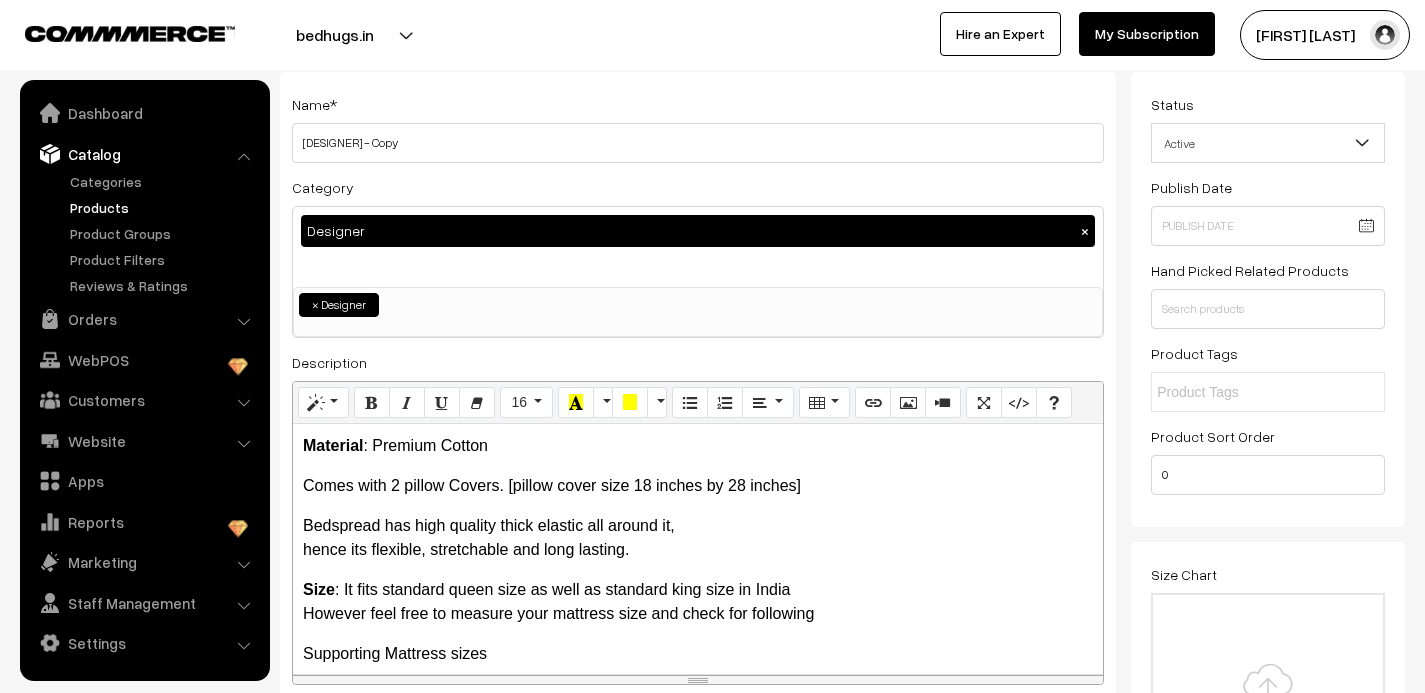 scroll, scrollTop: 0, scrollLeft: 0, axis: both 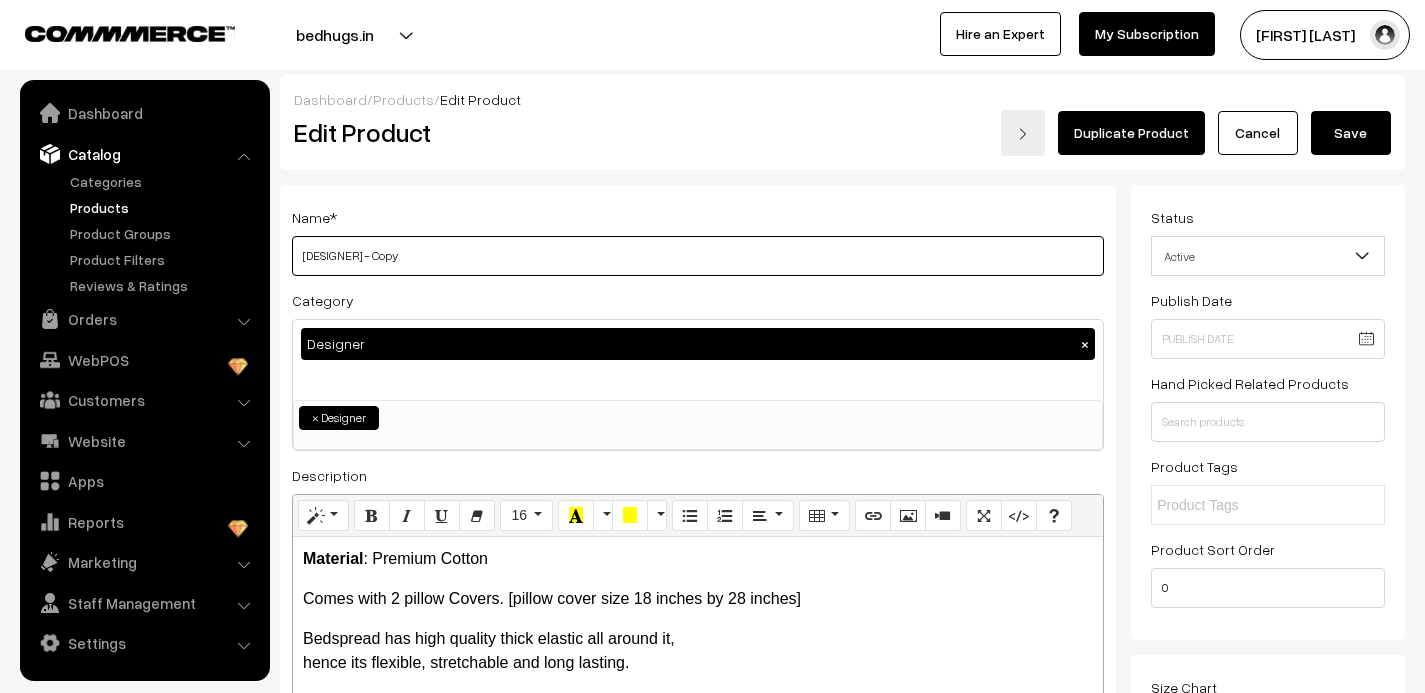 click on "Designer00142 - Copy" at bounding box center (698, 256) 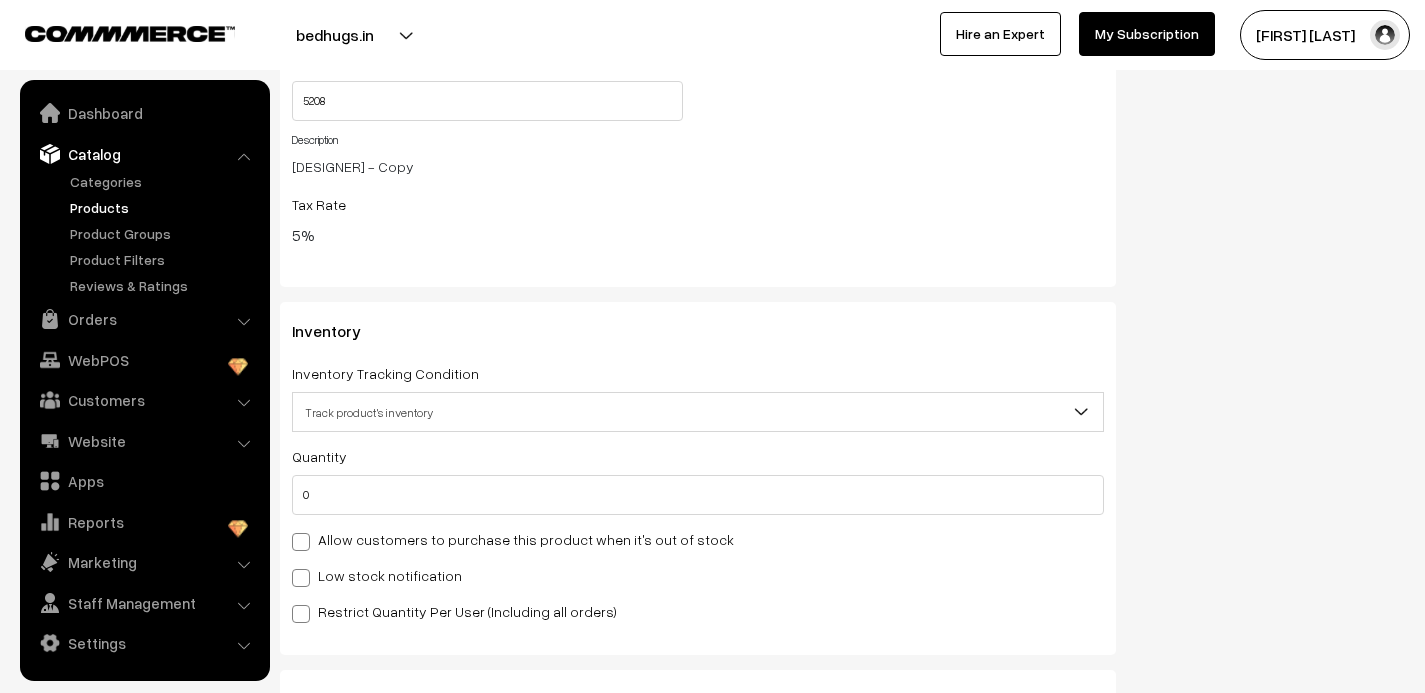 scroll, scrollTop: 1937, scrollLeft: 0, axis: vertical 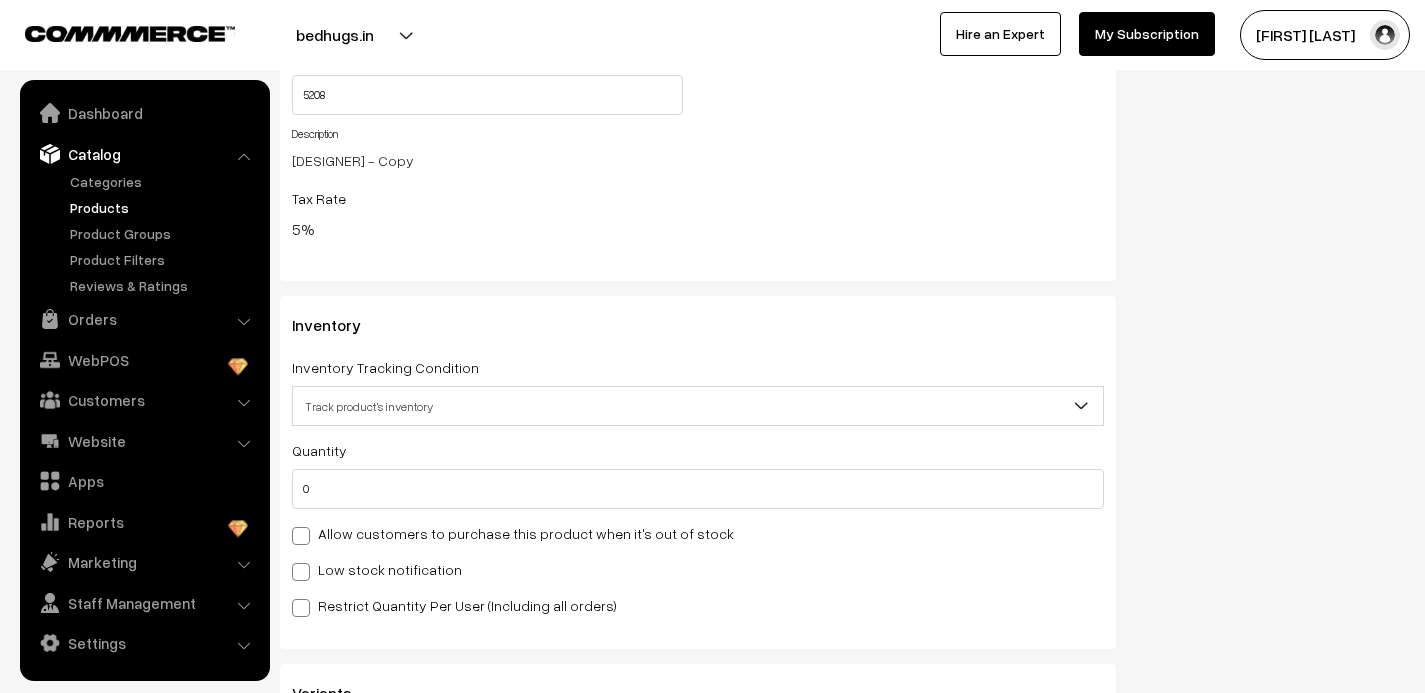 type on "Designer00143" 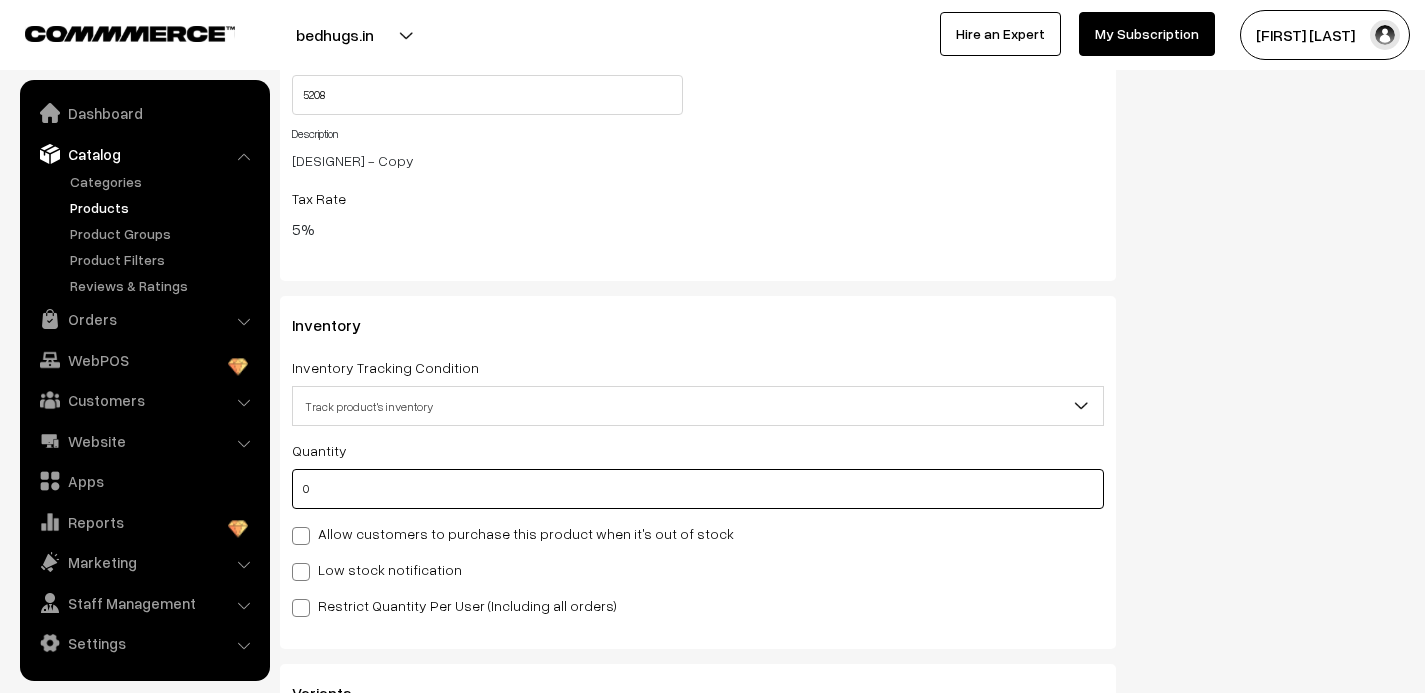 click on "0" at bounding box center [698, 489] 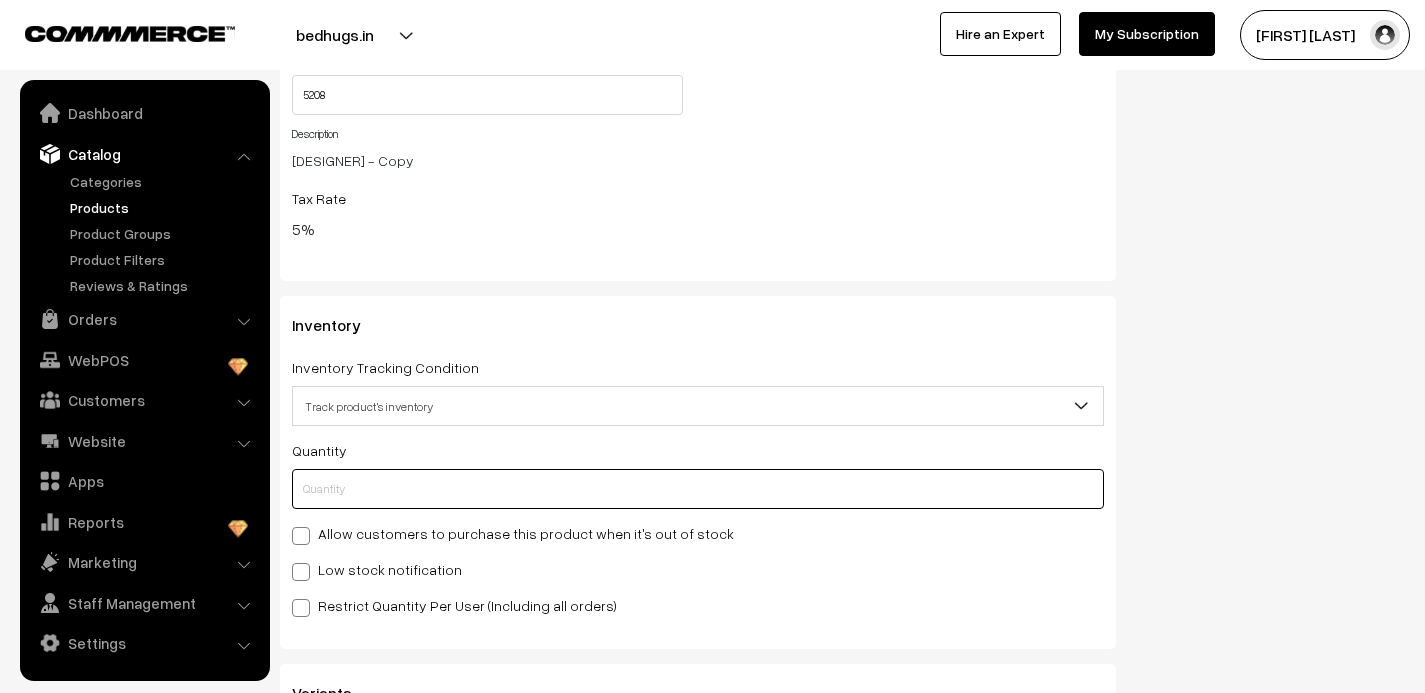 type on "2" 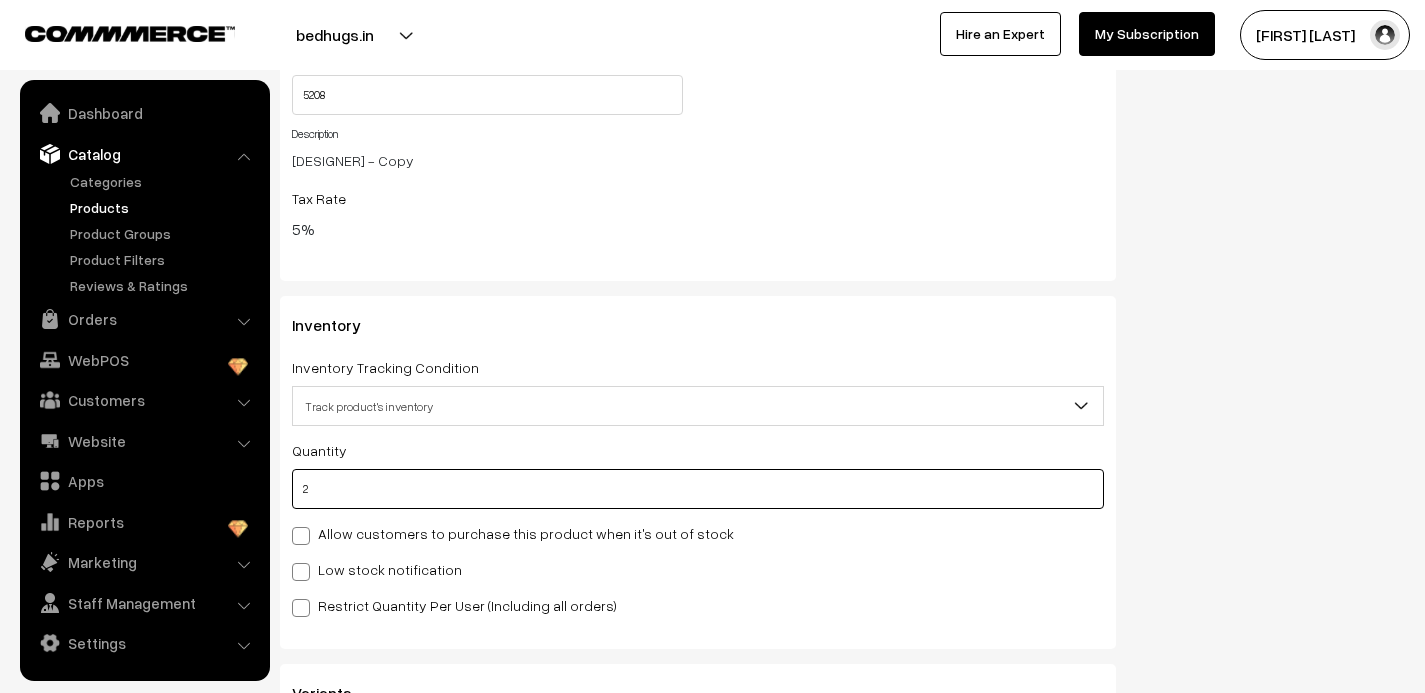 type on "2" 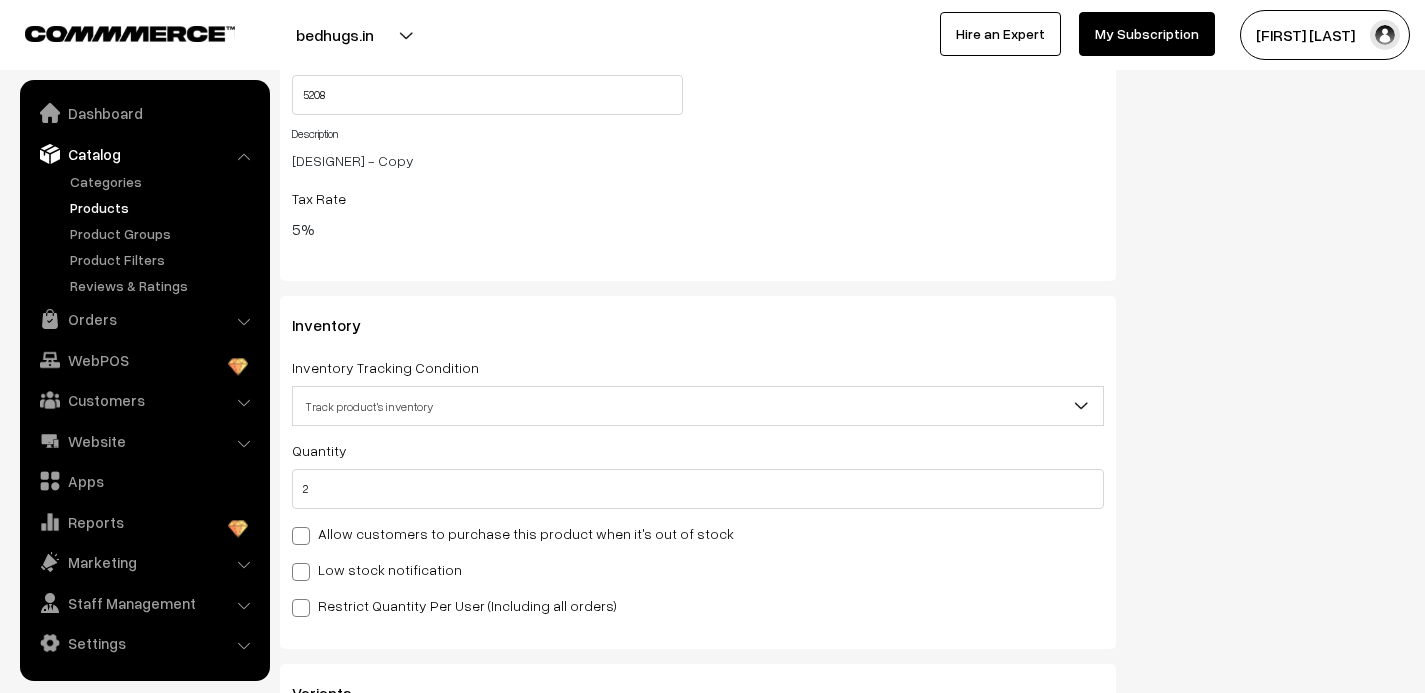 click on "Status
Active
Inactive
Active
Publish Date
Product Type
-- Select --
-- Select --
Filter Color
Hand Picked Related Products
0" at bounding box center (1275, -394) 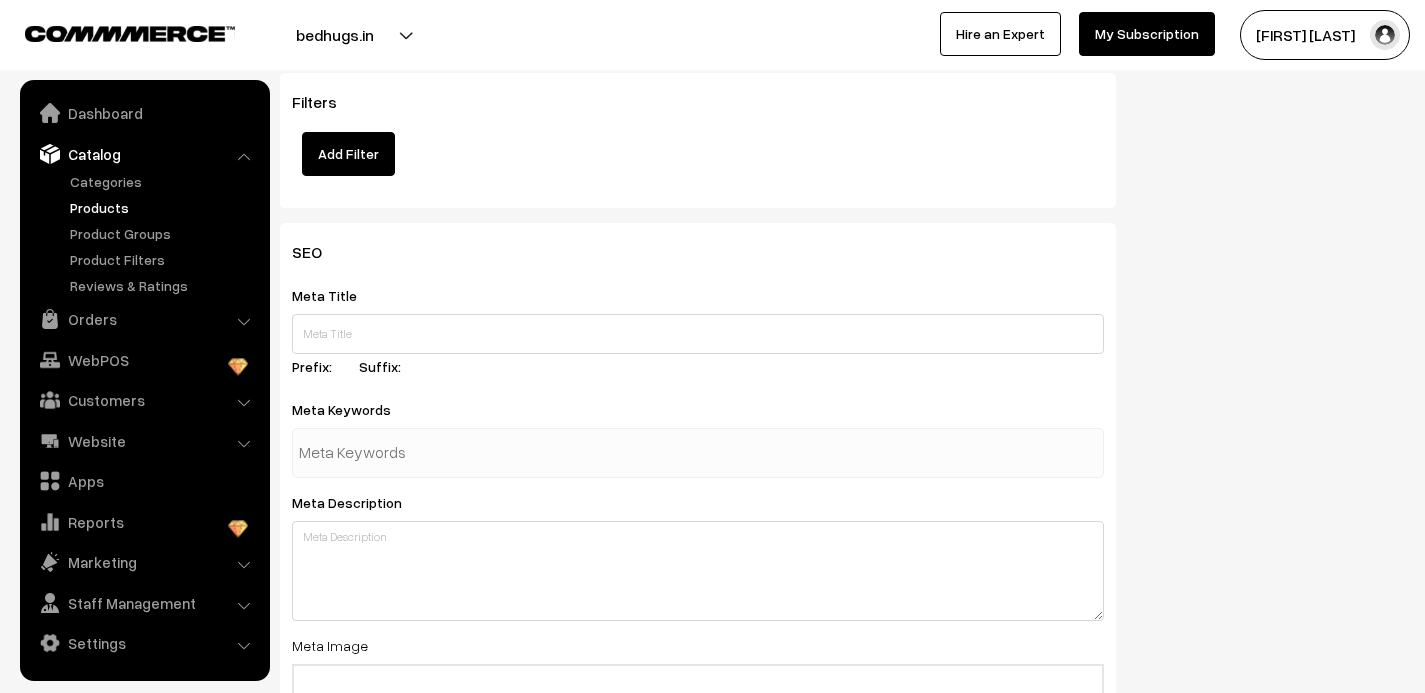scroll, scrollTop: 3142, scrollLeft: 0, axis: vertical 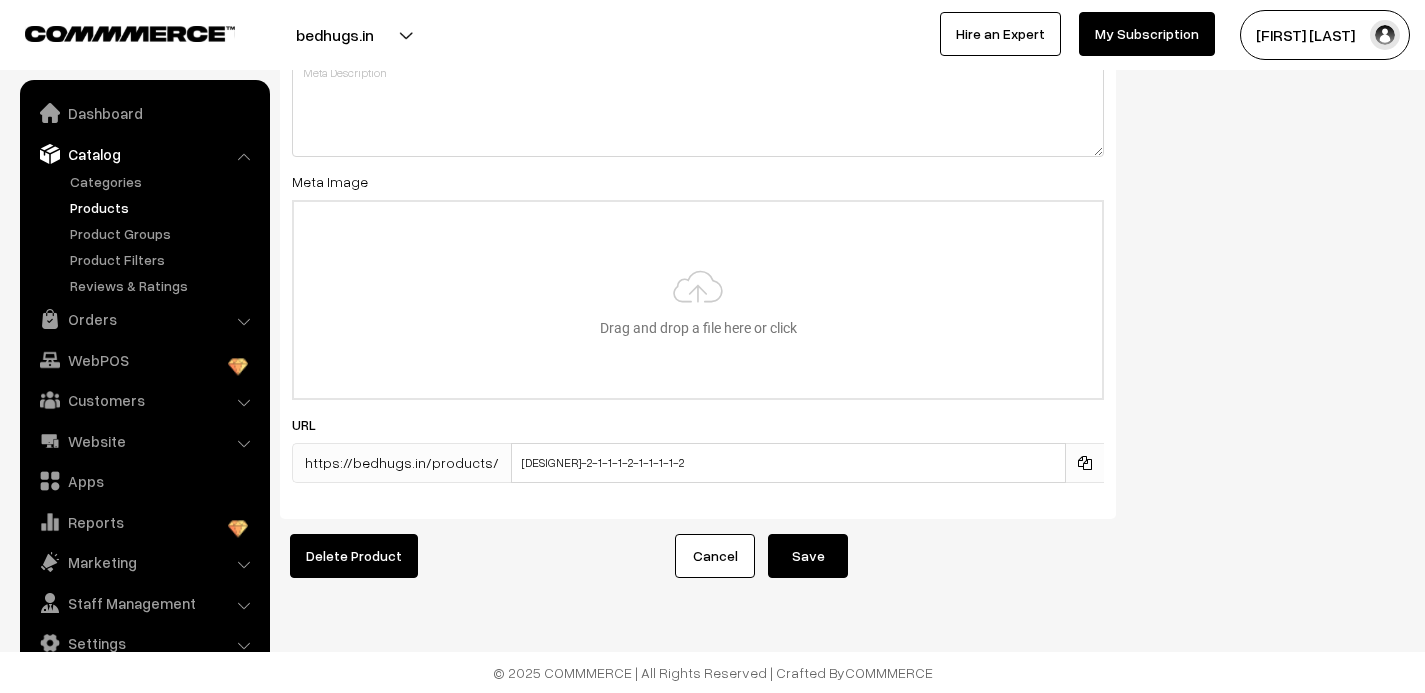 click on "Save" at bounding box center [808, 556] 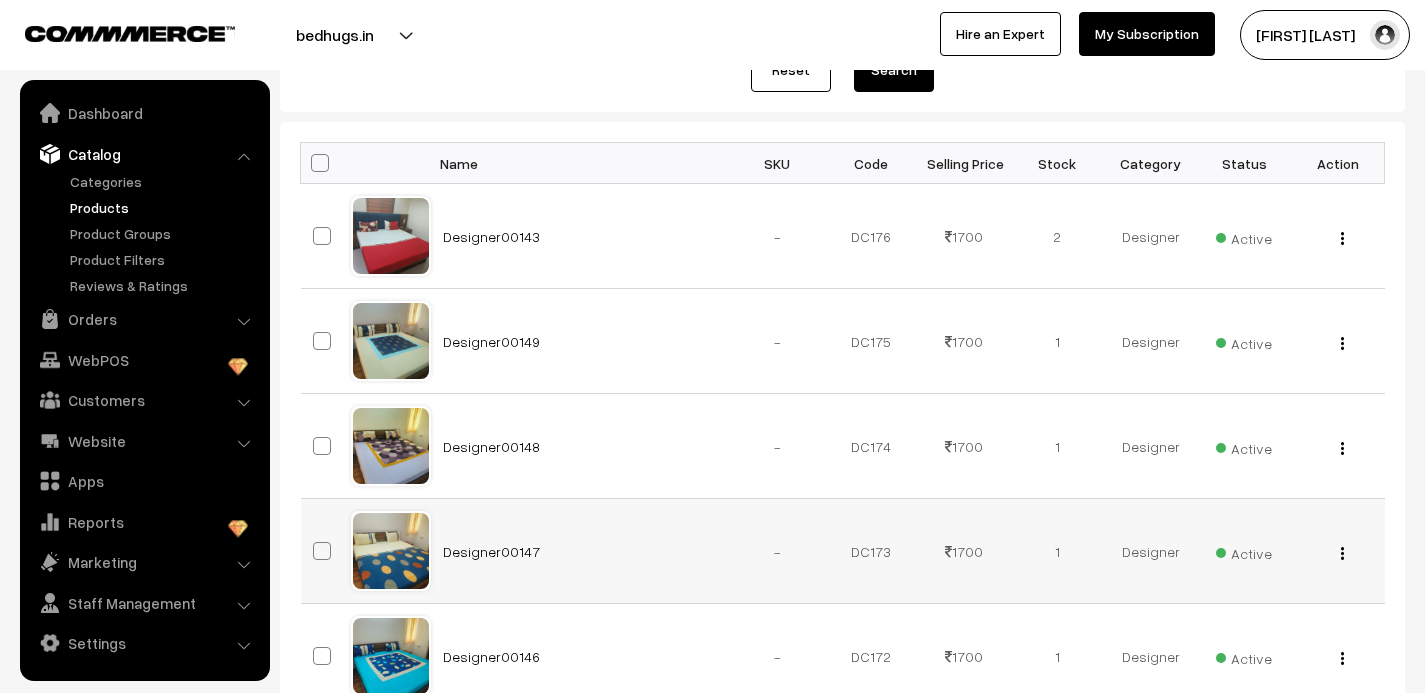 scroll, scrollTop: 262, scrollLeft: 0, axis: vertical 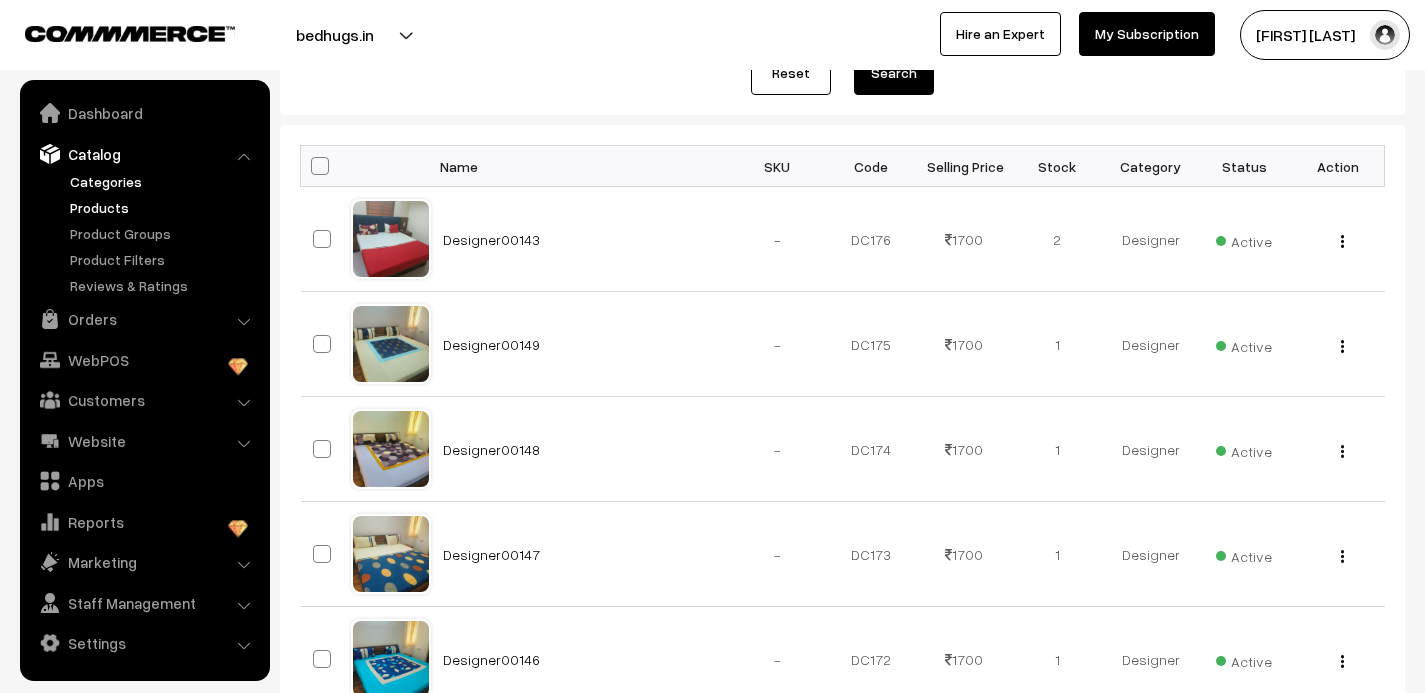 click on "Categories" at bounding box center (164, 181) 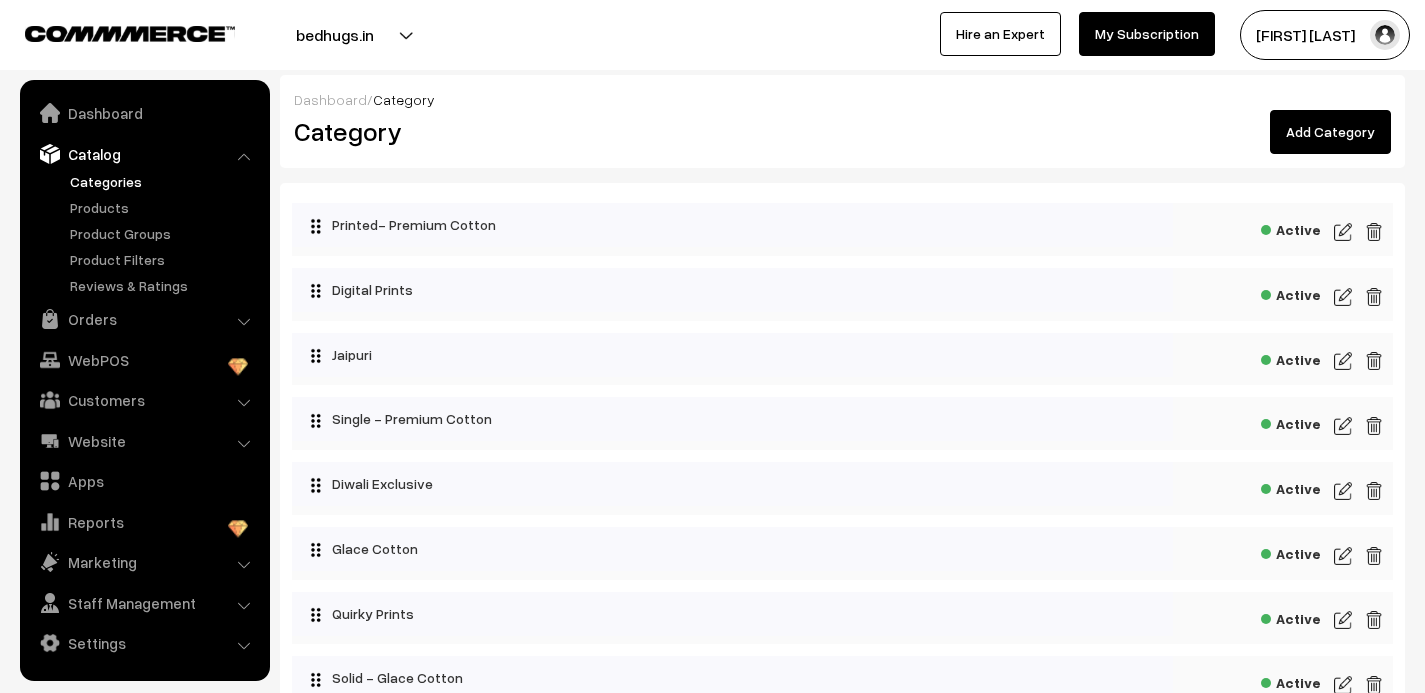 scroll, scrollTop: 0, scrollLeft: 0, axis: both 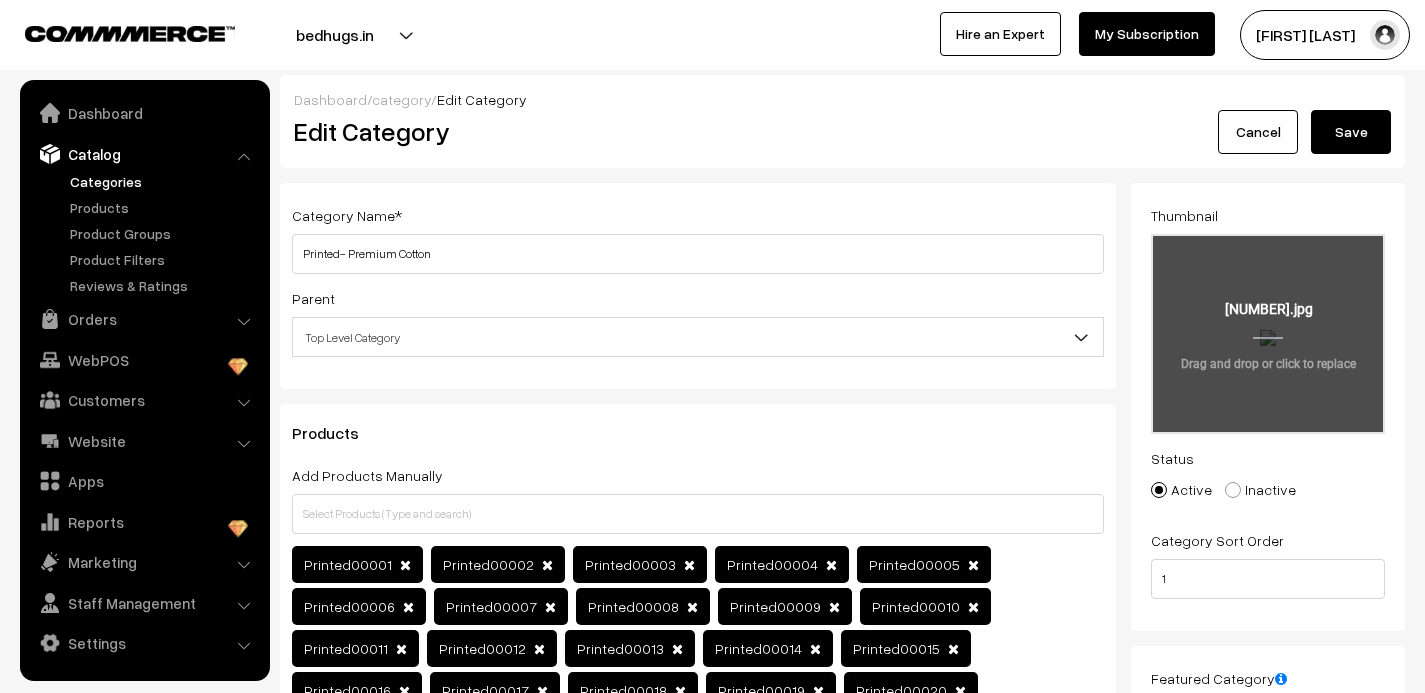 click at bounding box center [1268, 334] 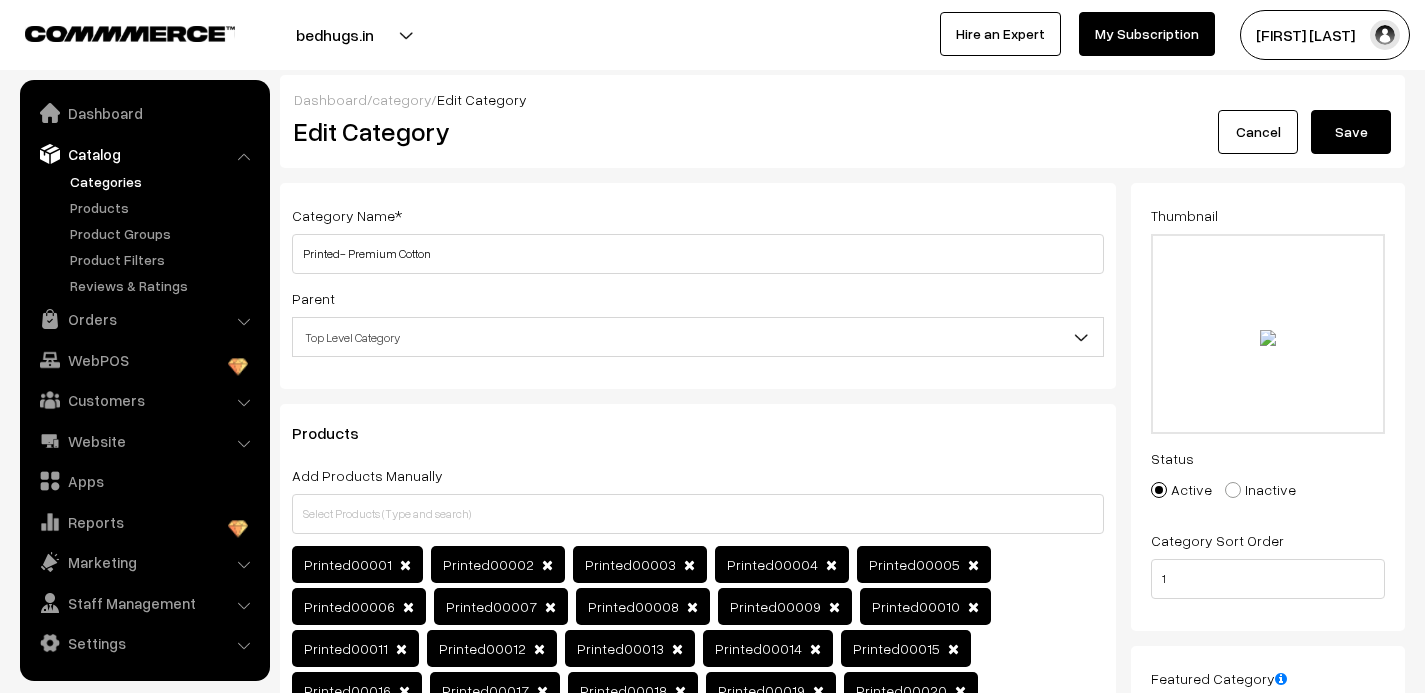 type on "C:\fakepath\Printed00606.jpg" 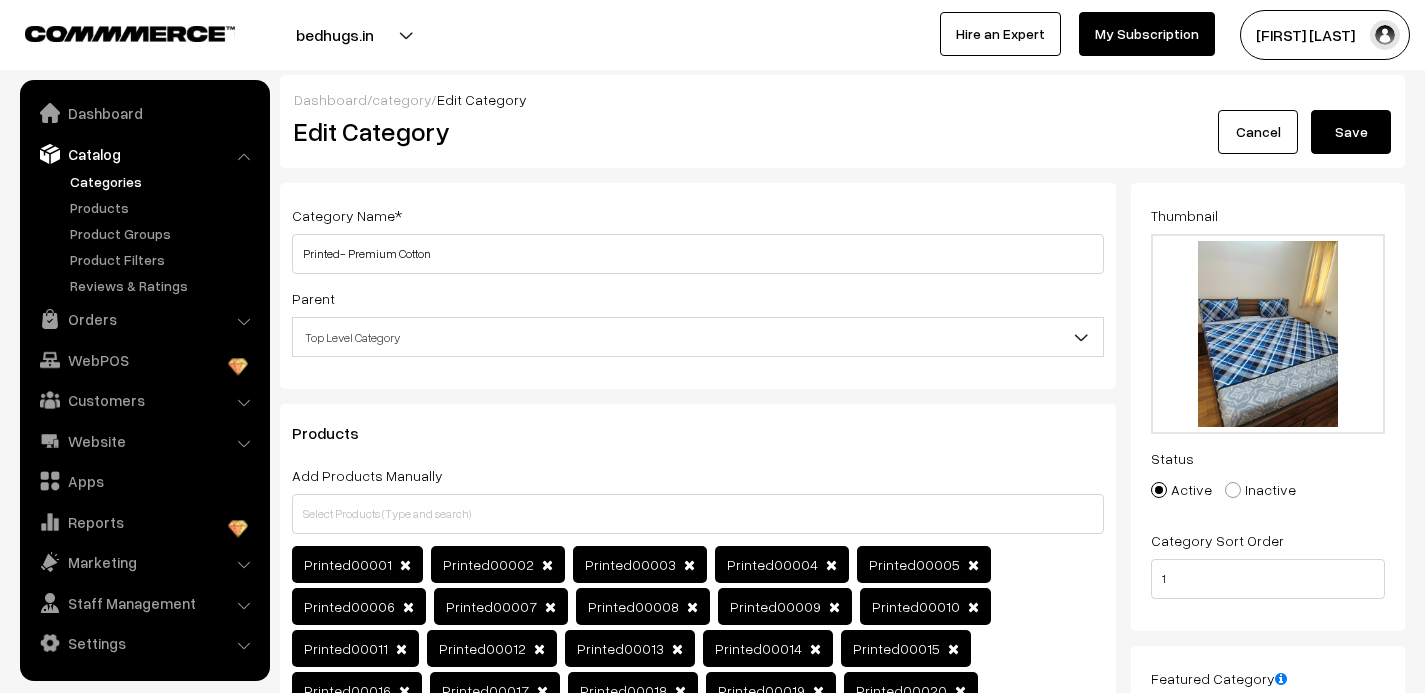 click on "Save" at bounding box center [1351, 132] 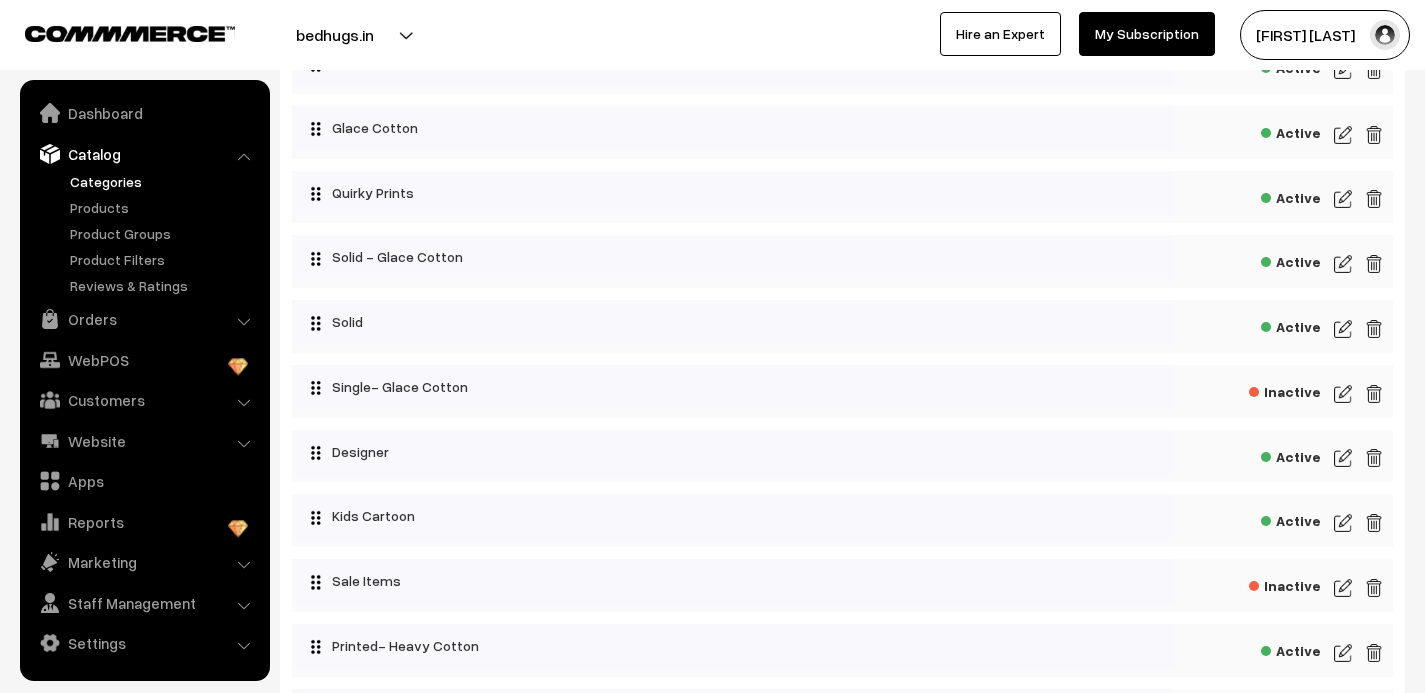 scroll, scrollTop: 434, scrollLeft: 0, axis: vertical 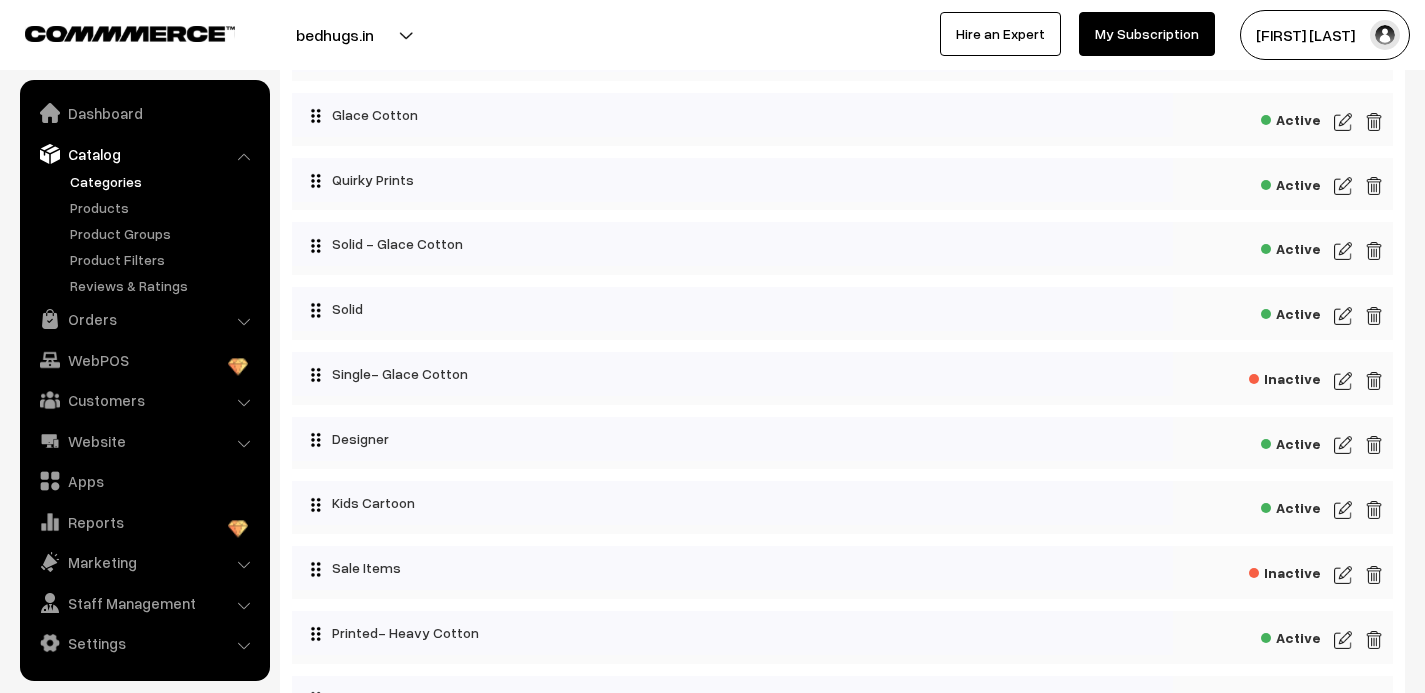 click at bounding box center (1343, 445) 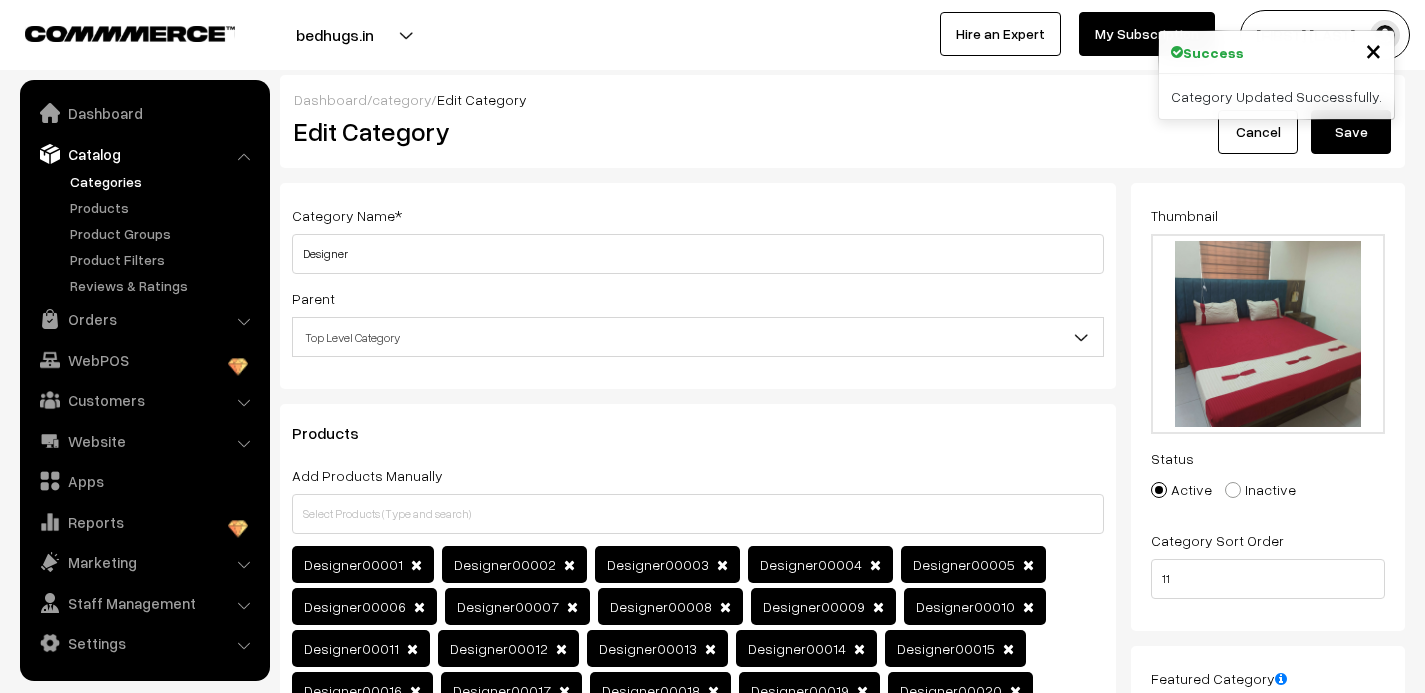 scroll, scrollTop: 0, scrollLeft: 0, axis: both 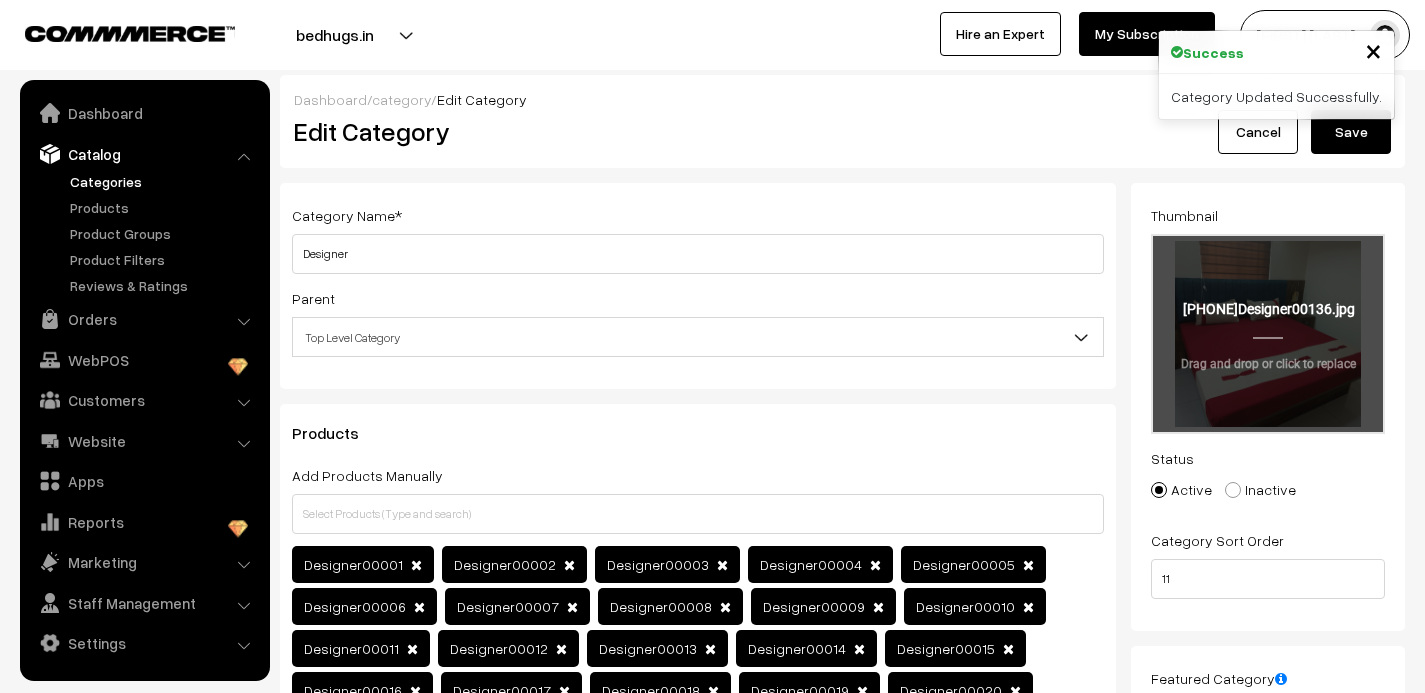 click at bounding box center [1268, 334] 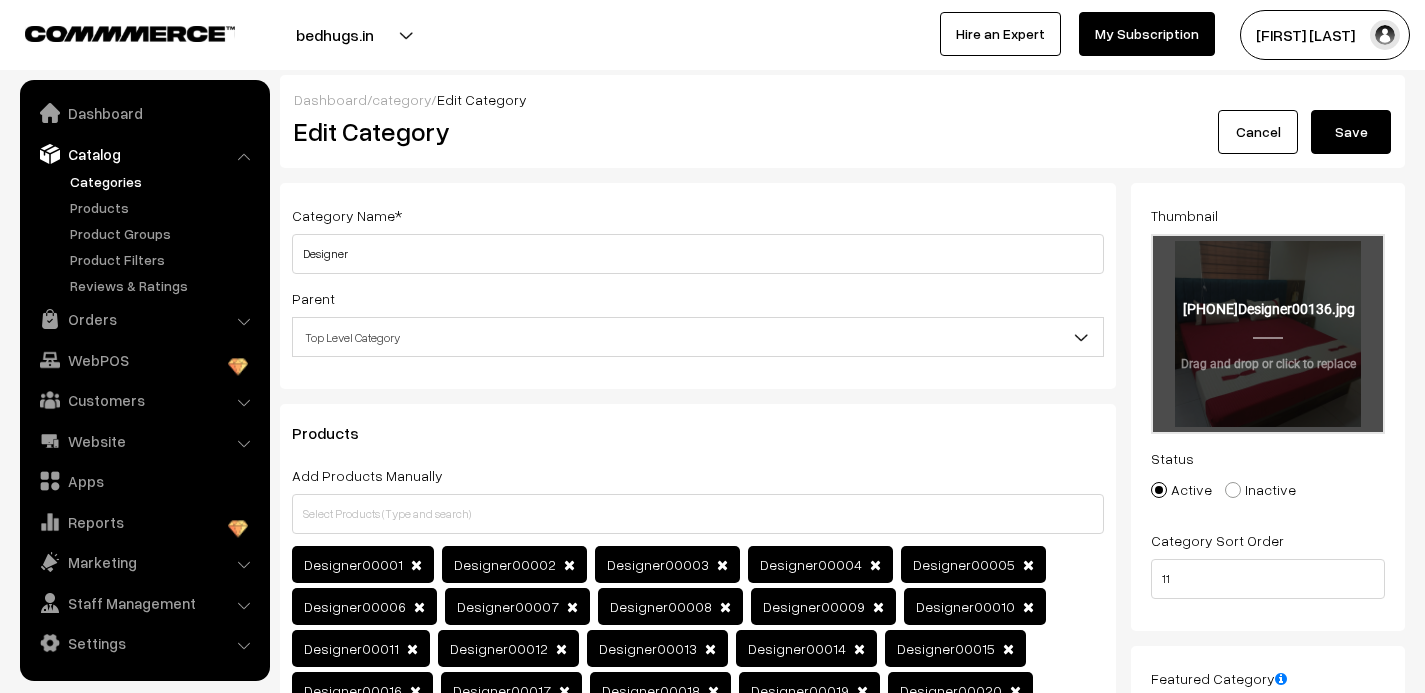 type on "C:\fakepath\Designer00144.jpg" 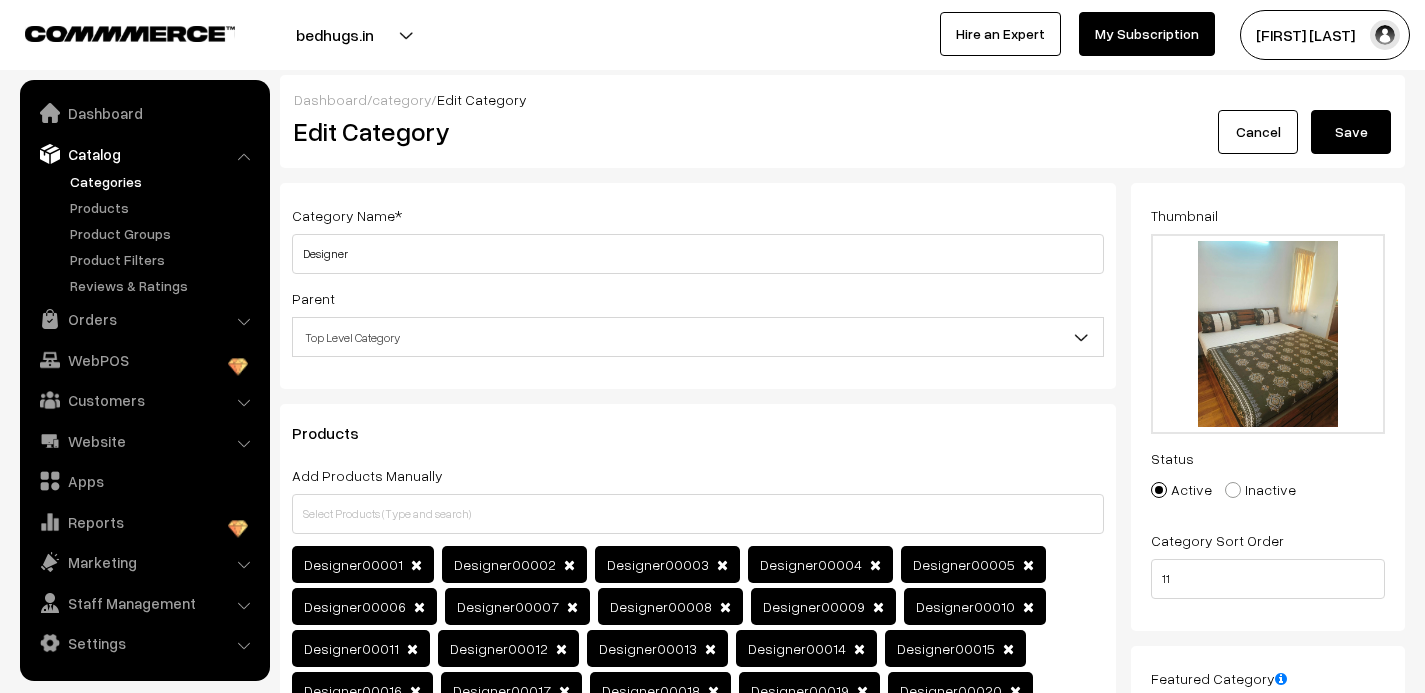 click on "Save" at bounding box center [1351, 132] 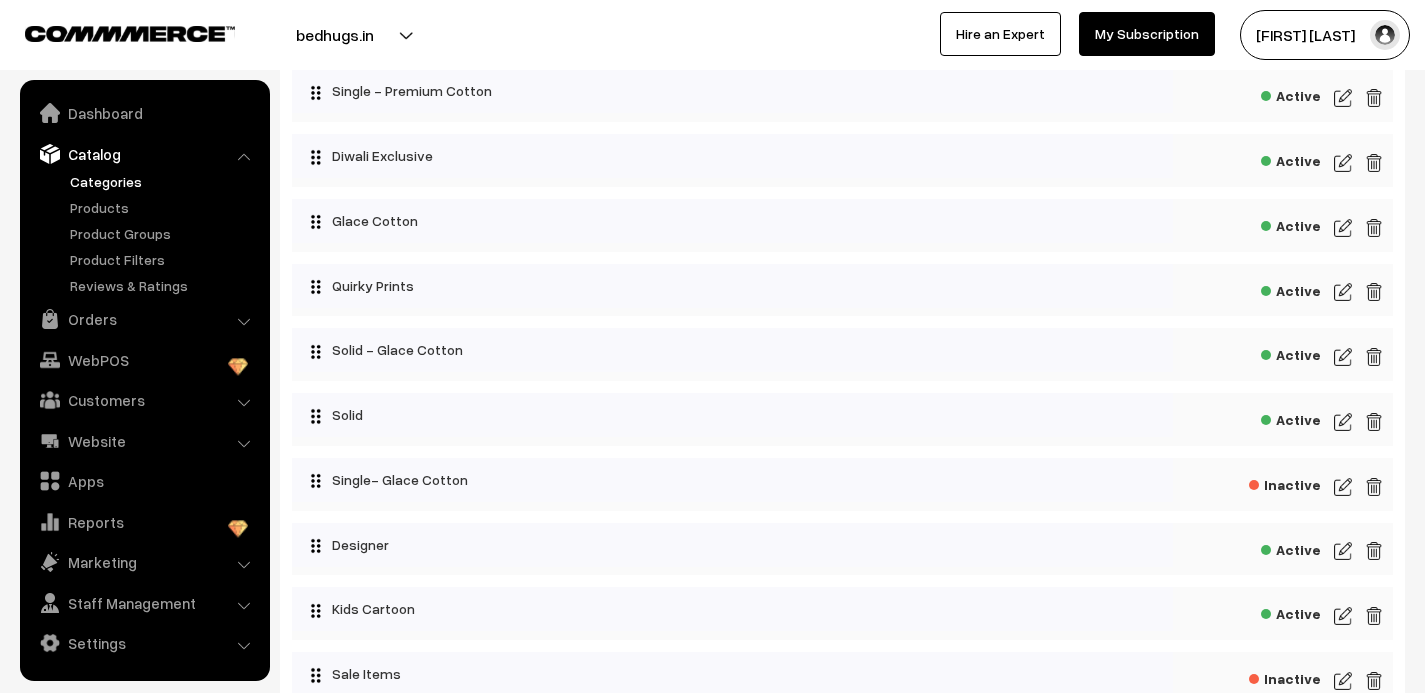 scroll, scrollTop: 359, scrollLeft: 0, axis: vertical 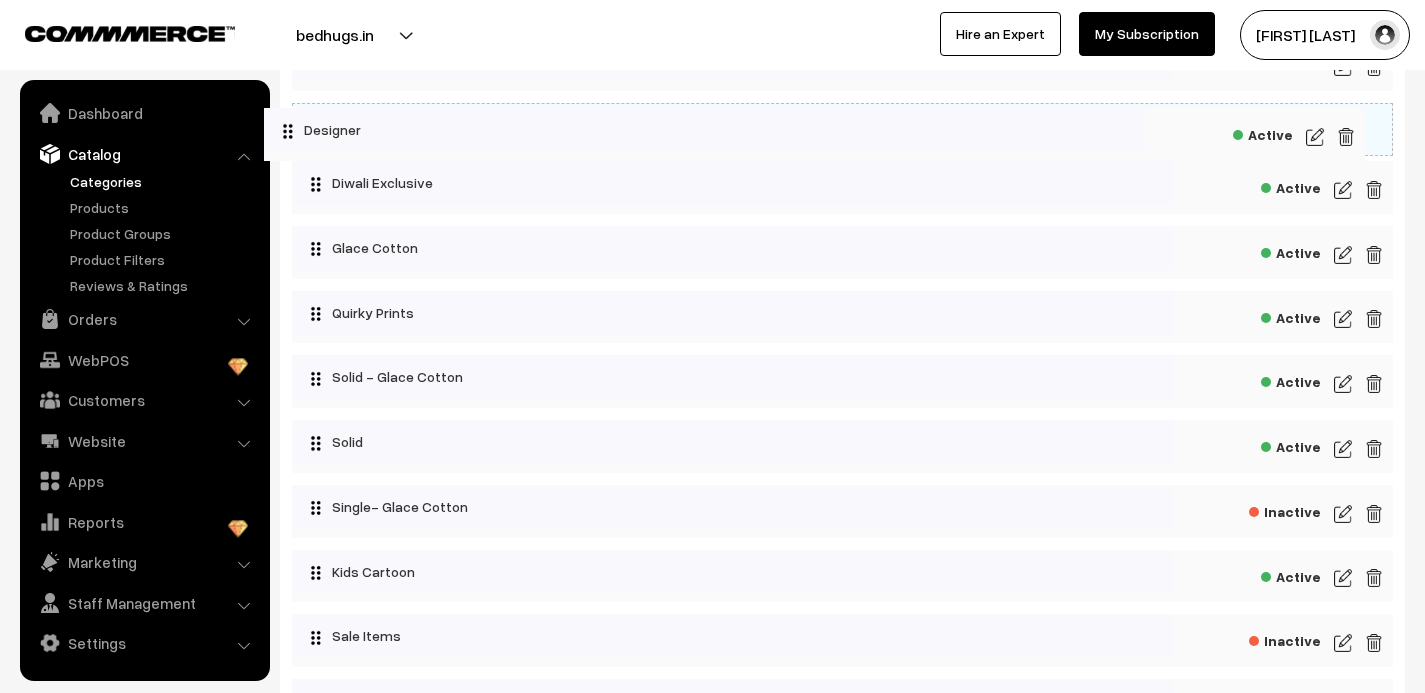 drag, startPoint x: 811, startPoint y: 517, endPoint x: 783, endPoint y: 134, distance: 384.02213 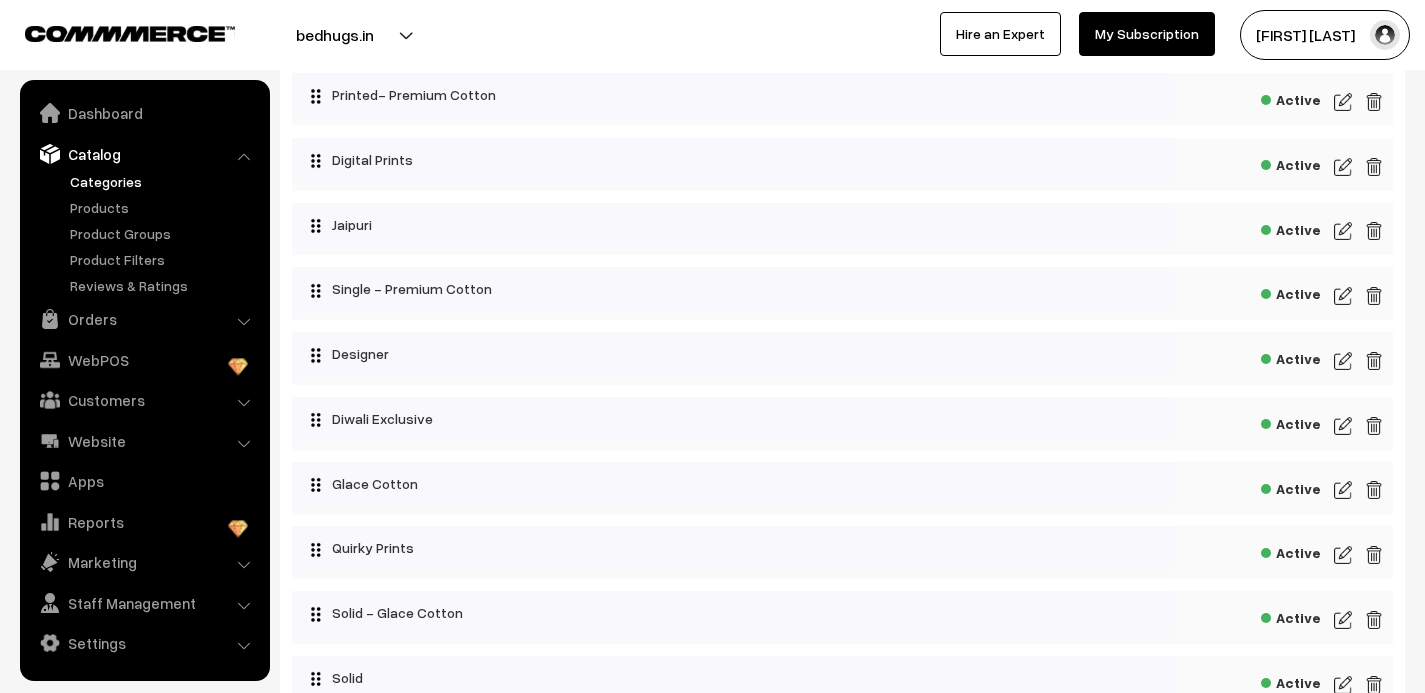scroll, scrollTop: 116, scrollLeft: 0, axis: vertical 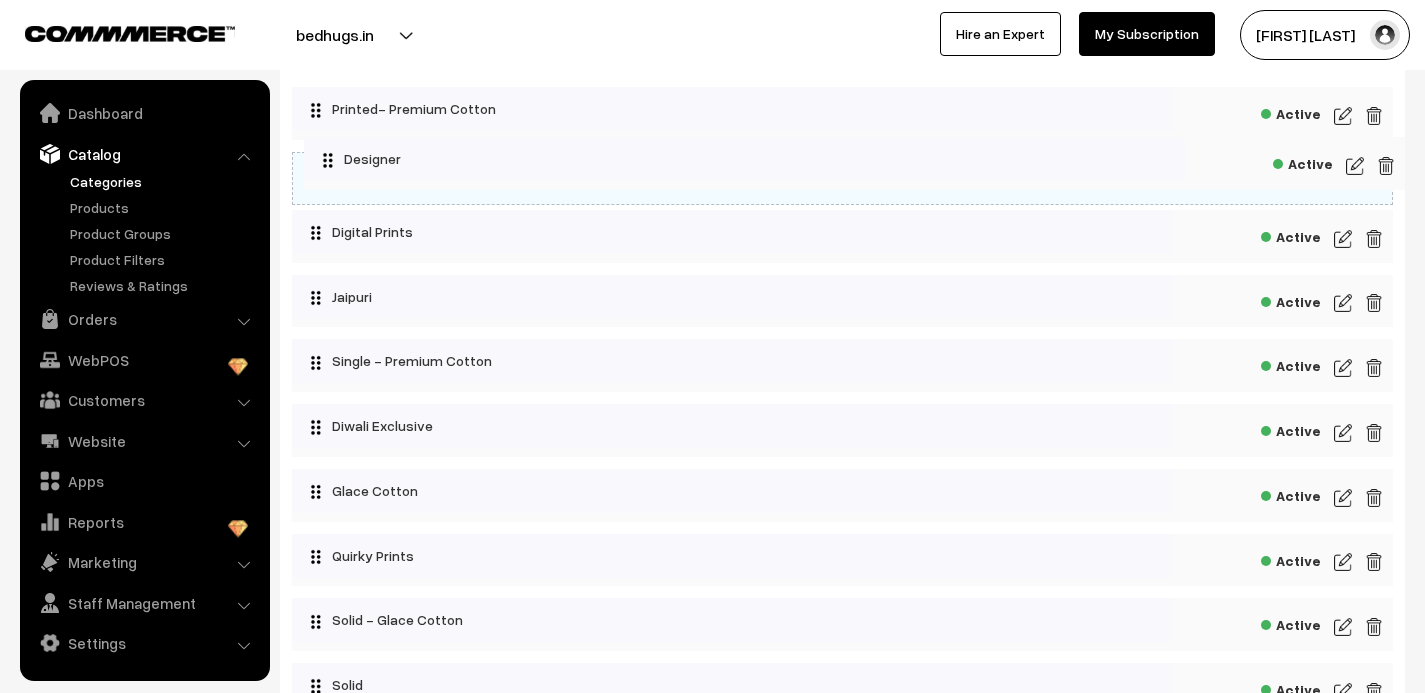 drag, startPoint x: 551, startPoint y: 378, endPoint x: 563, endPoint y: 169, distance: 209.34421 